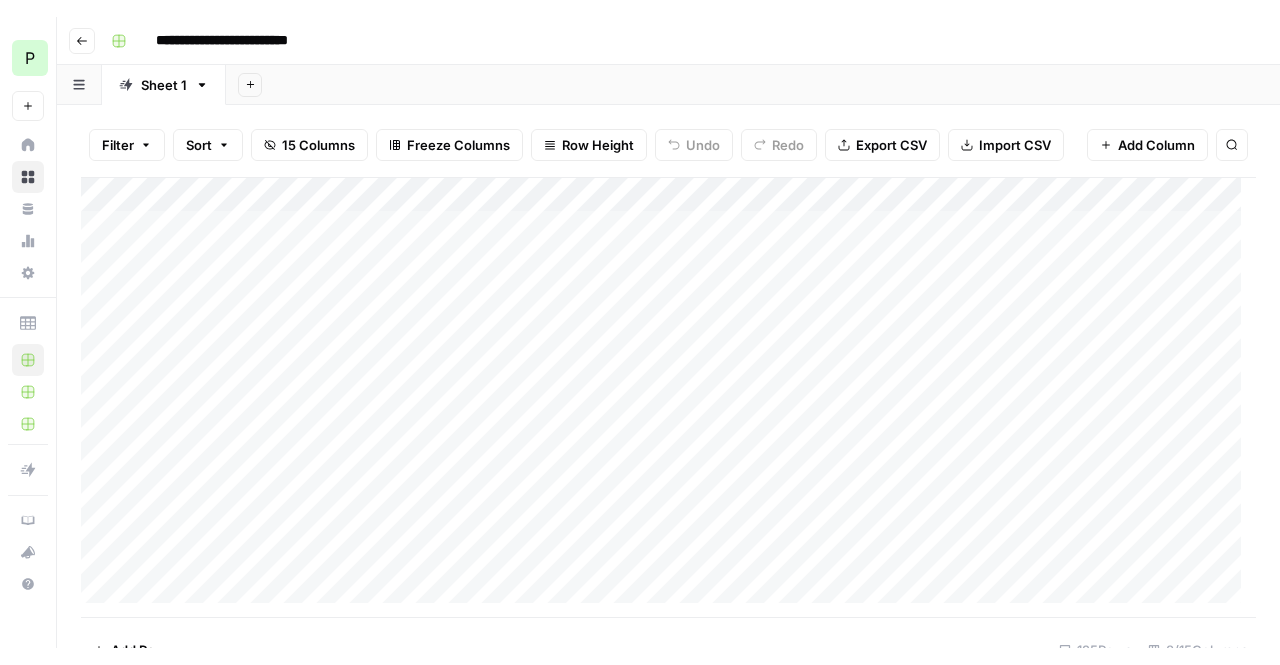 scroll, scrollTop: 0, scrollLeft: 0, axis: both 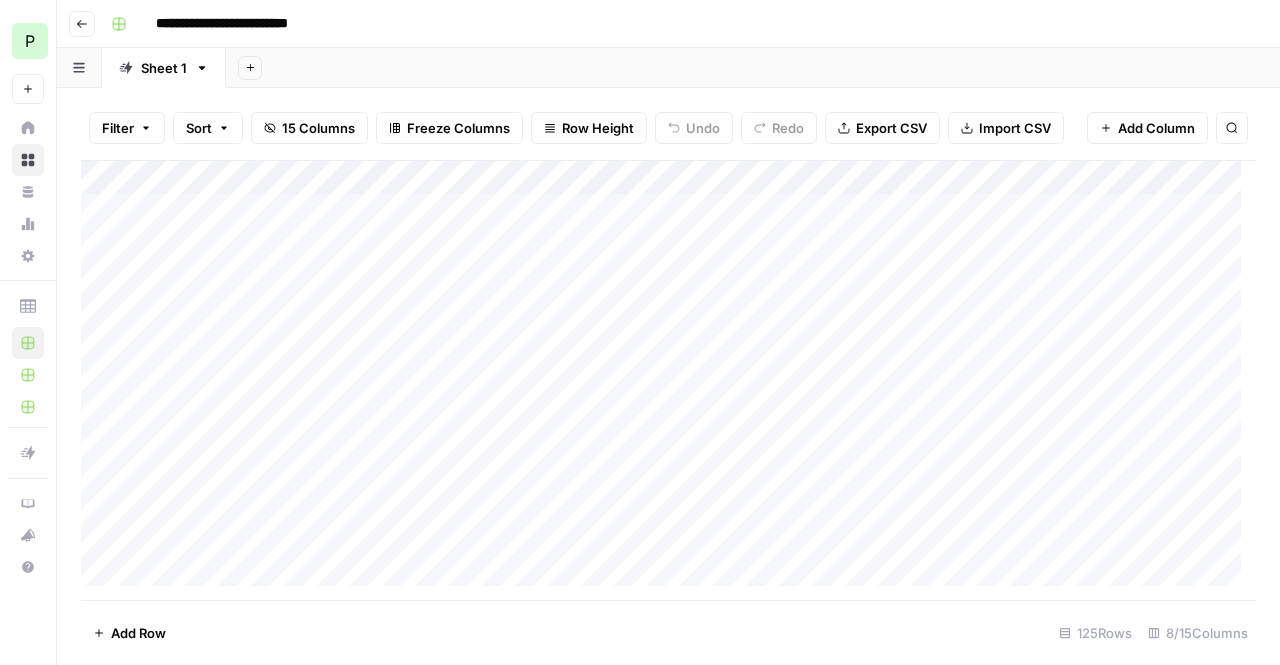 click on "Sheet 1" at bounding box center [164, 68] 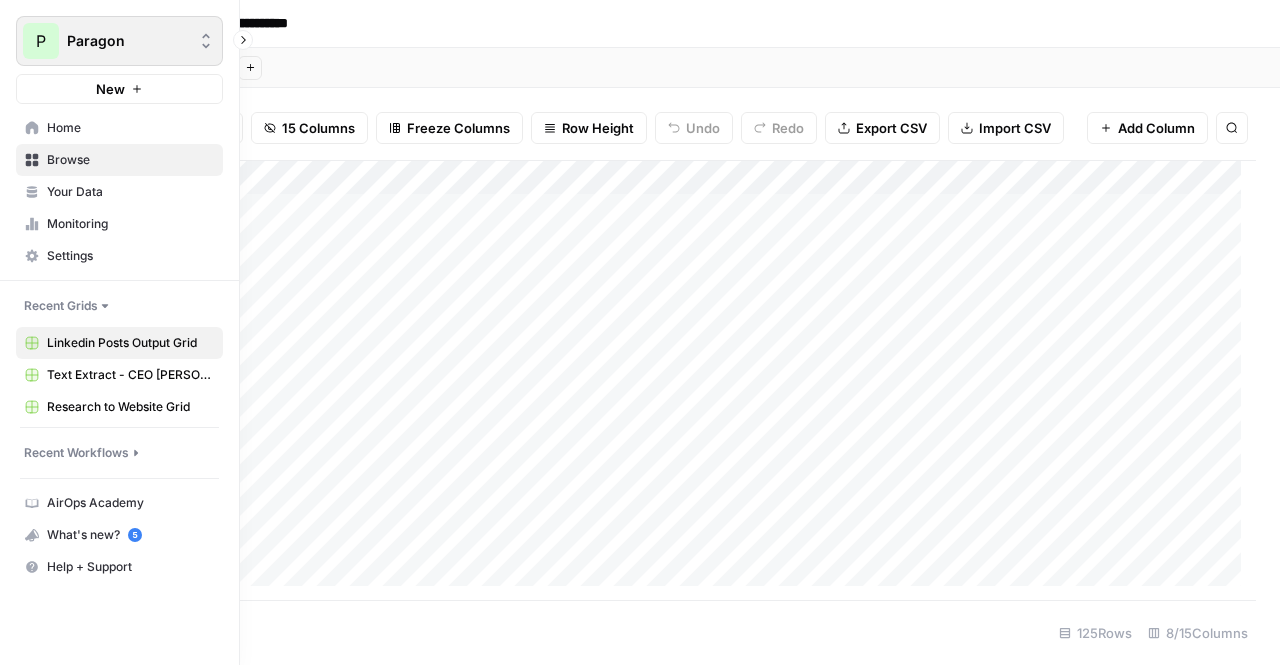 click on "P" at bounding box center (41, 41) 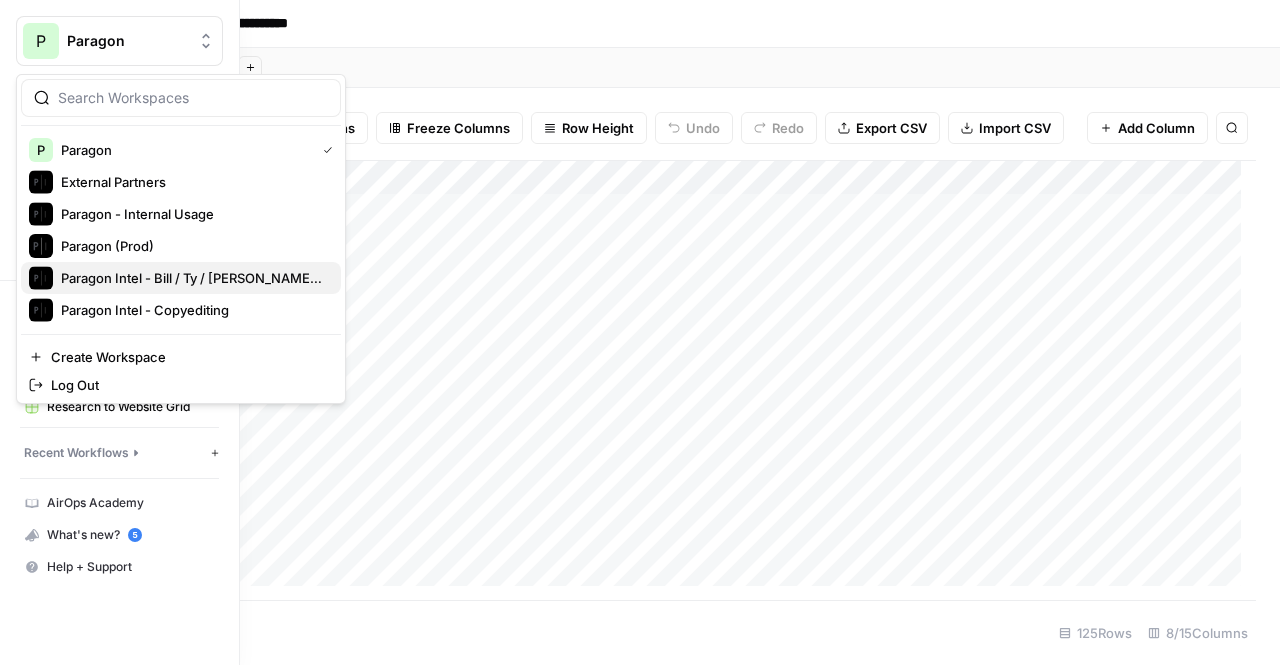 click on "Paragon Intel - Bill / Ty / [PERSON_NAME] R&D" at bounding box center (193, 278) 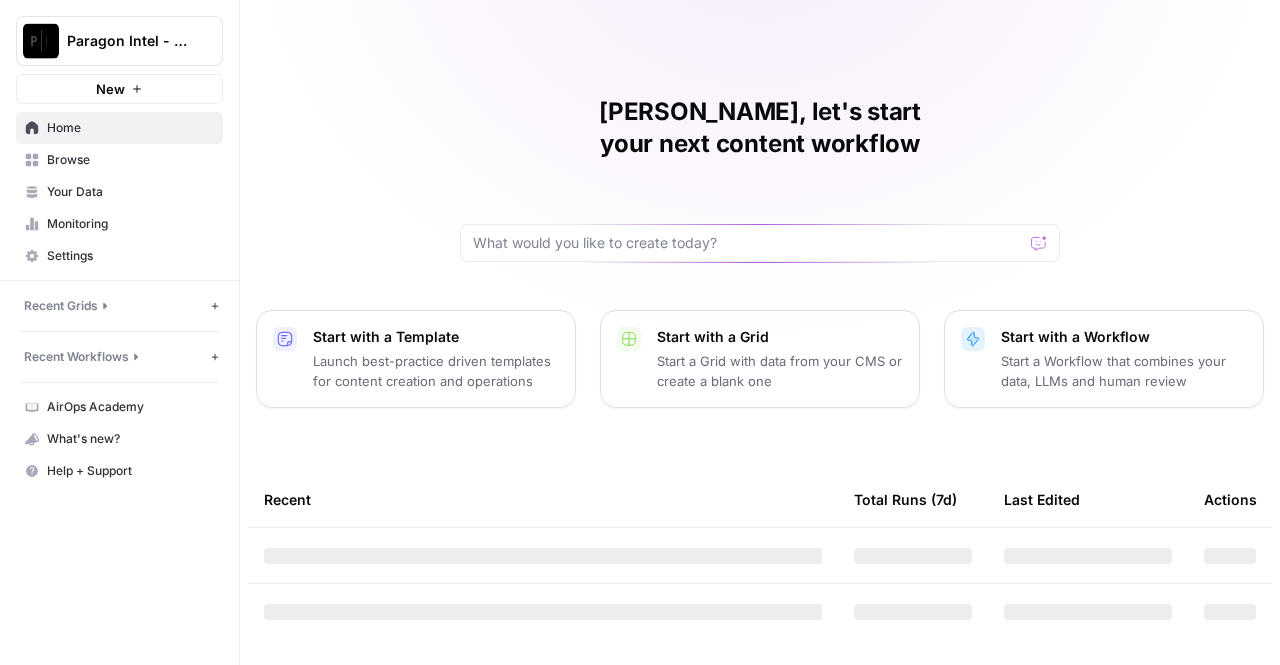 scroll, scrollTop: 0, scrollLeft: 0, axis: both 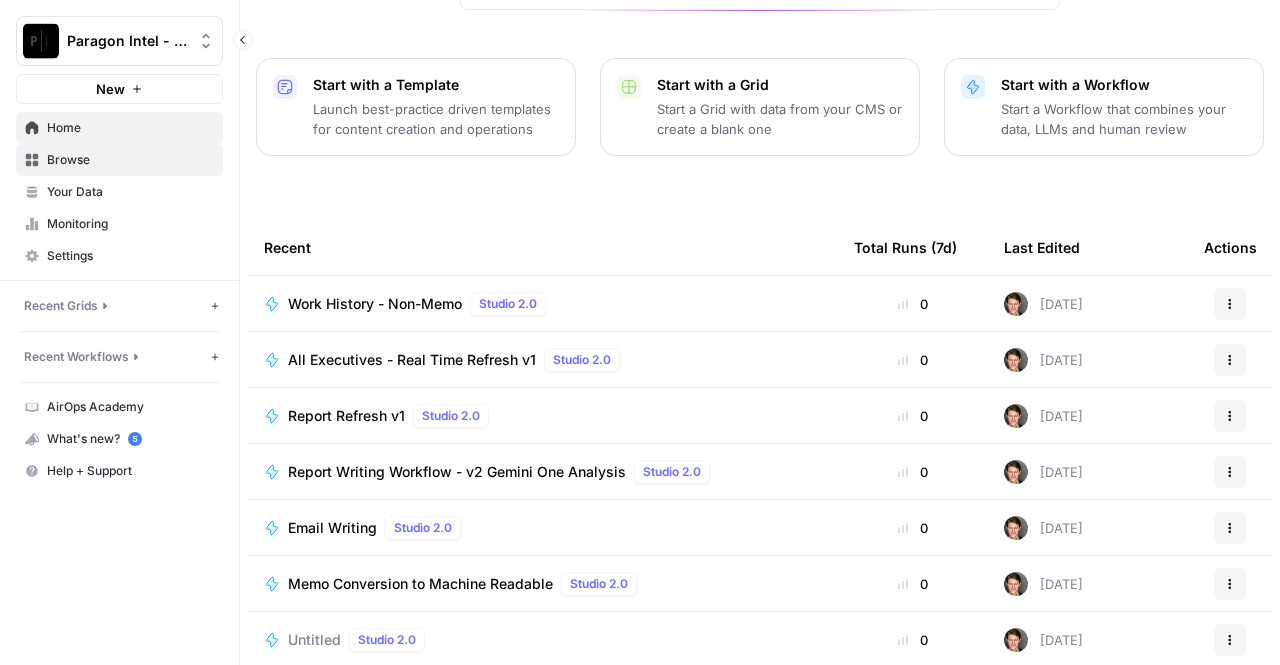 click on "Browse" at bounding box center [130, 160] 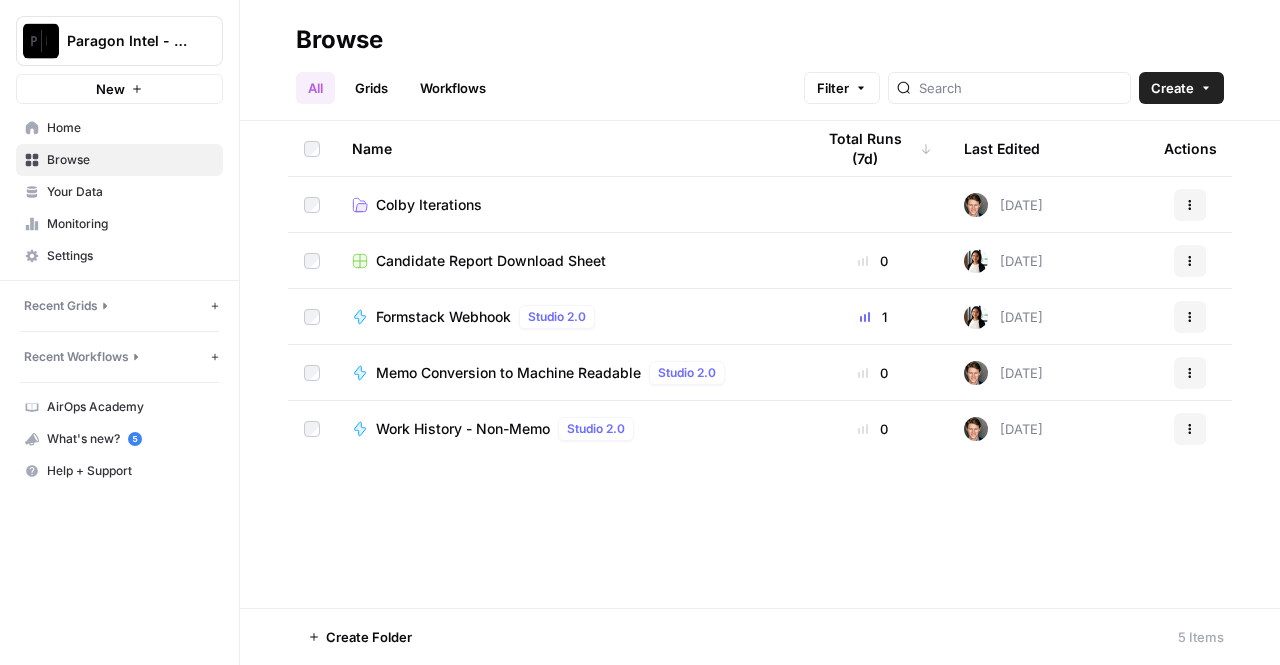 click on "Colby Iterations" at bounding box center (429, 205) 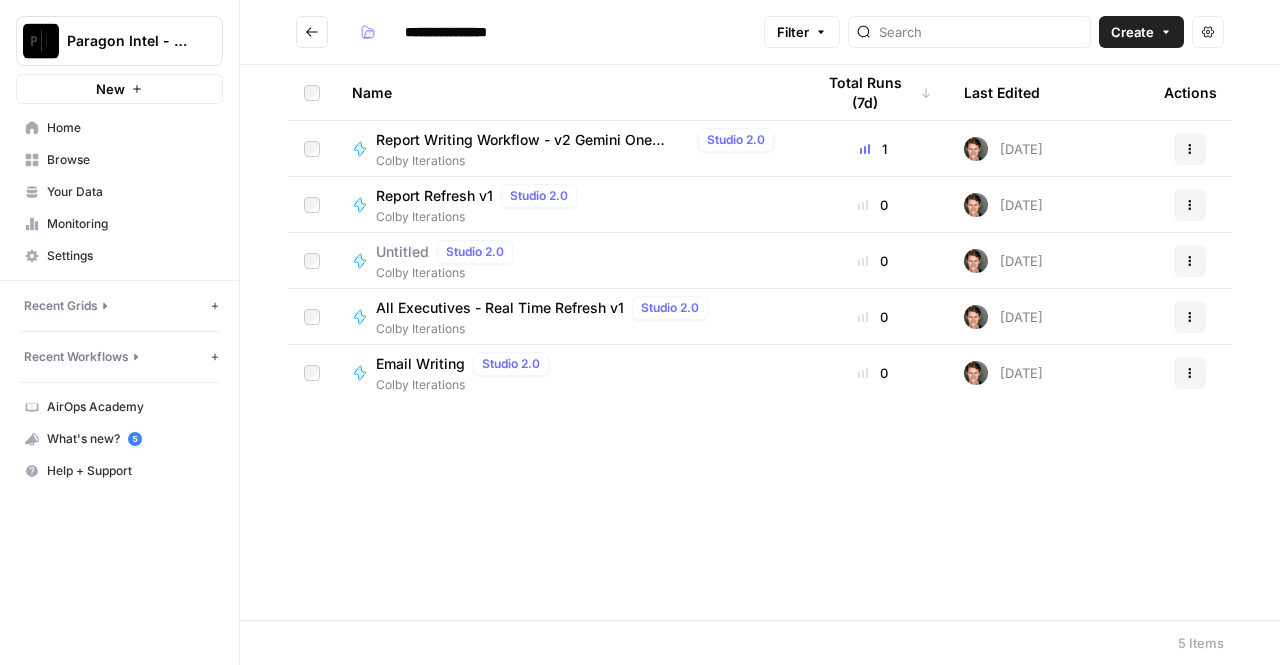 click on "Report Writing Workflow - v2 Gemini One Analysis" at bounding box center [533, 140] 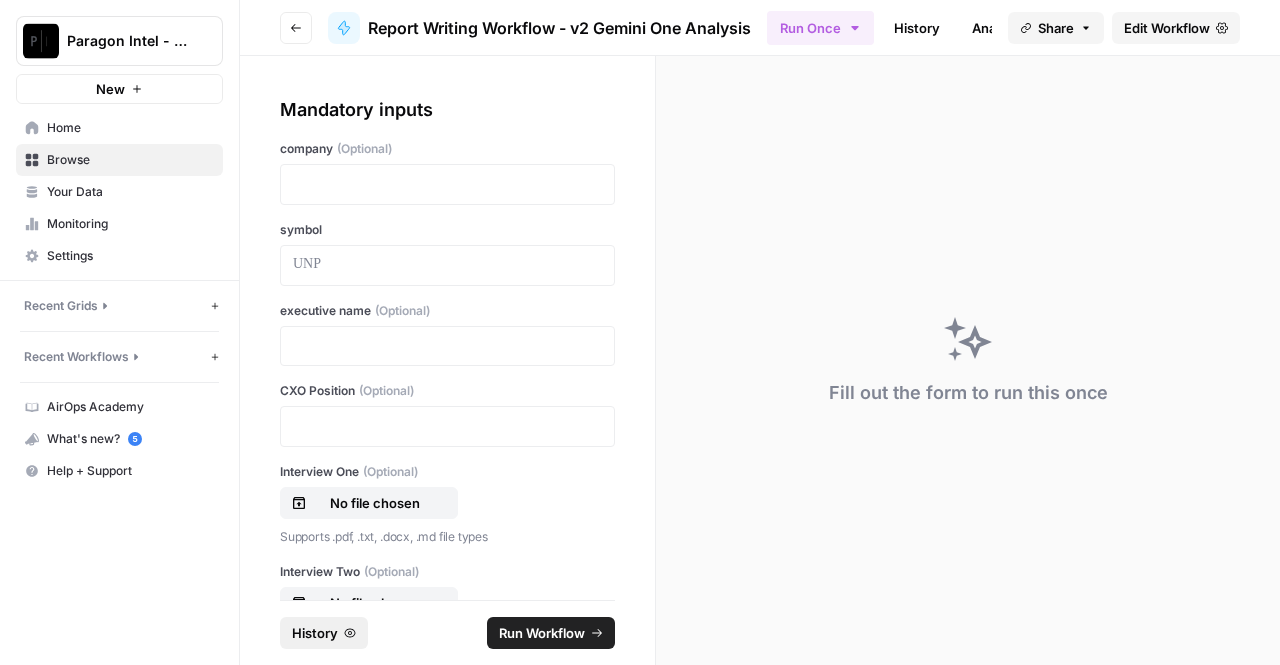 click on "History" at bounding box center (315, 633) 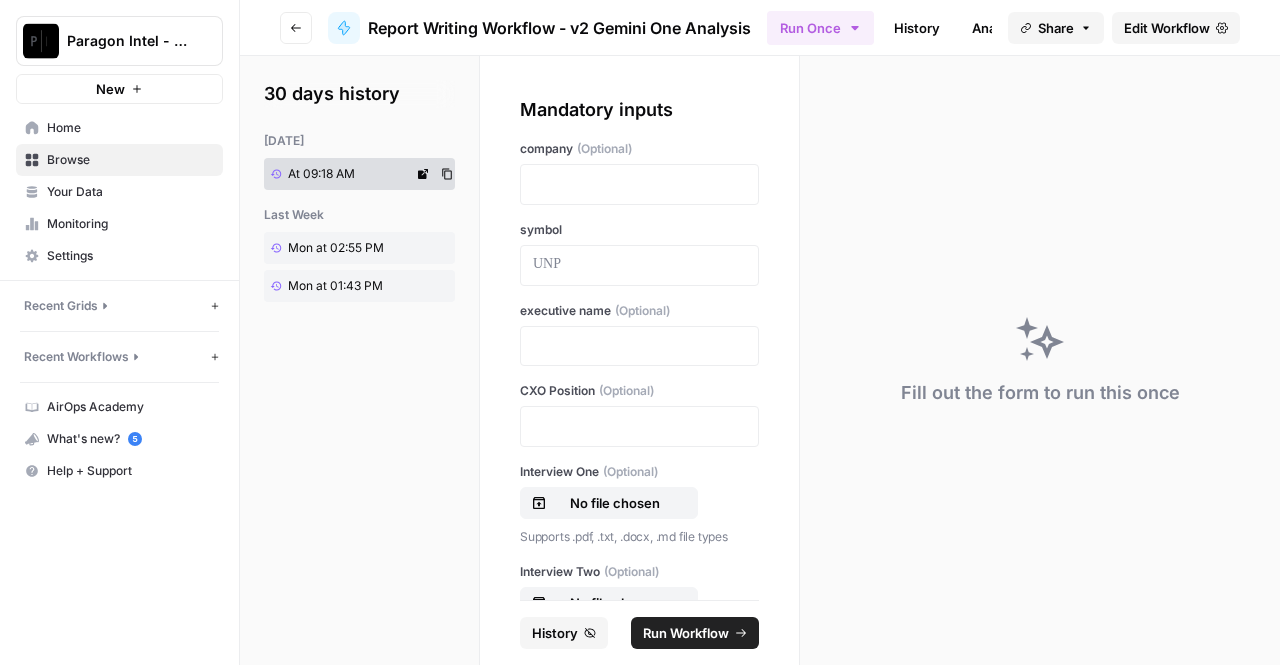 click on "At 09:18 AM" at bounding box center (321, 174) 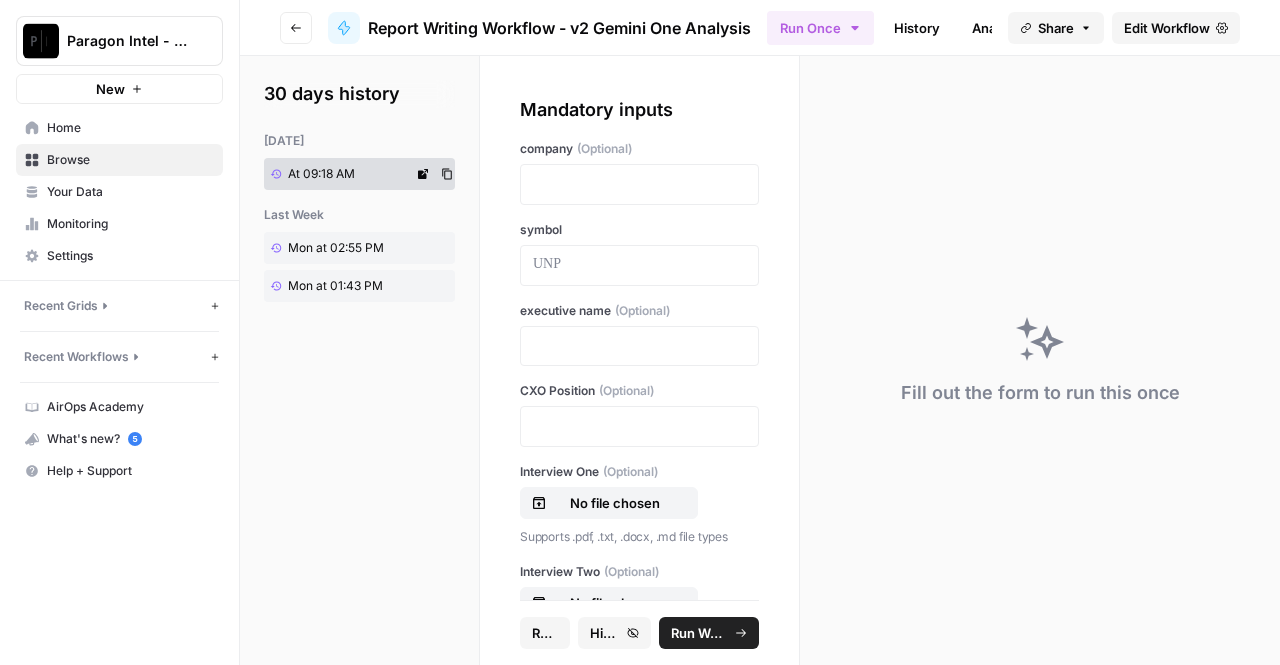 click on "At 09:18 AM" at bounding box center [321, 174] 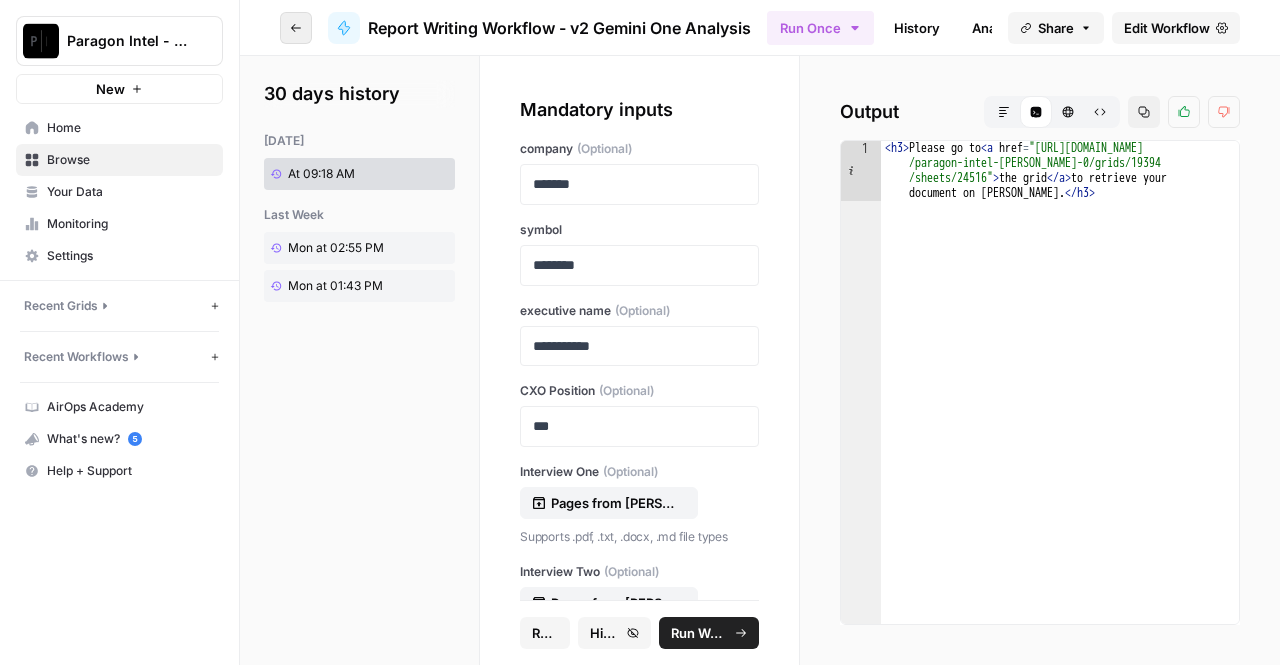 click 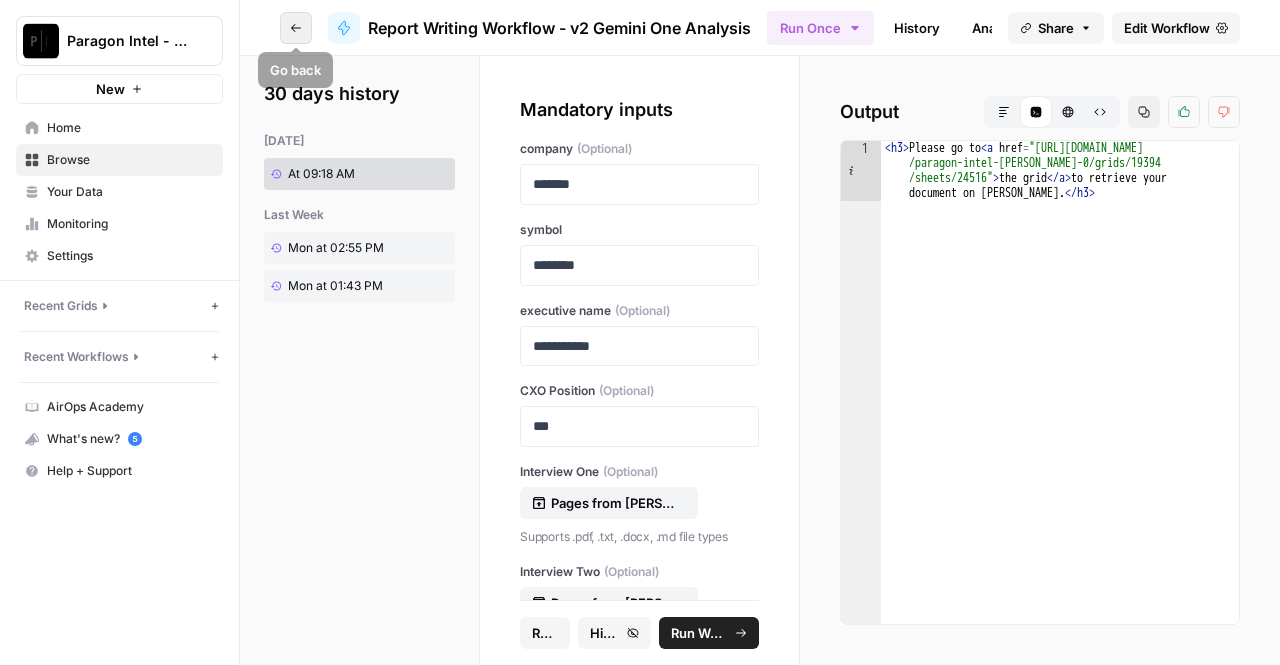 click 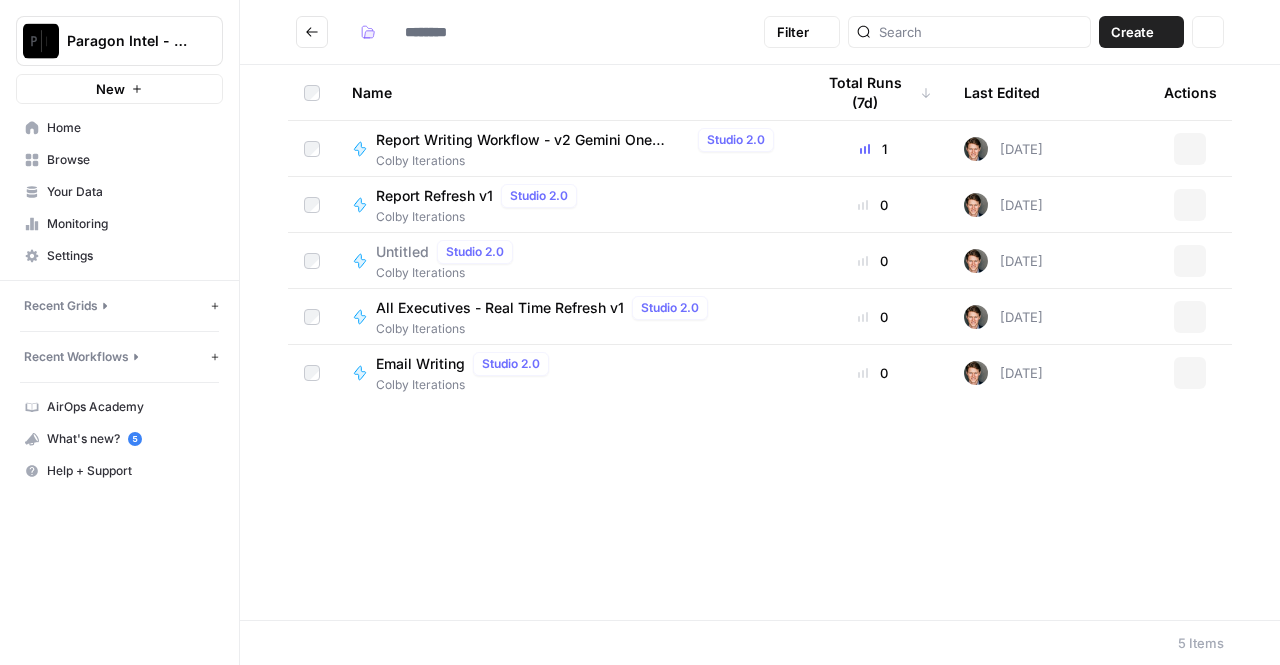 type on "**********" 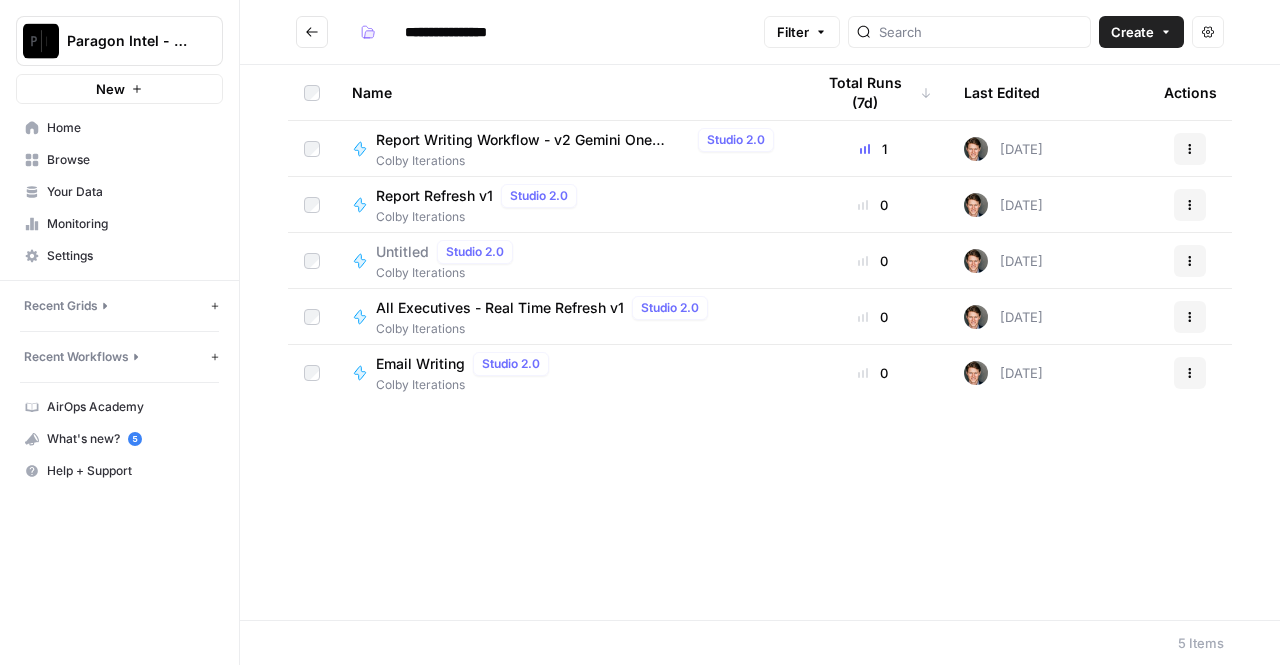 click 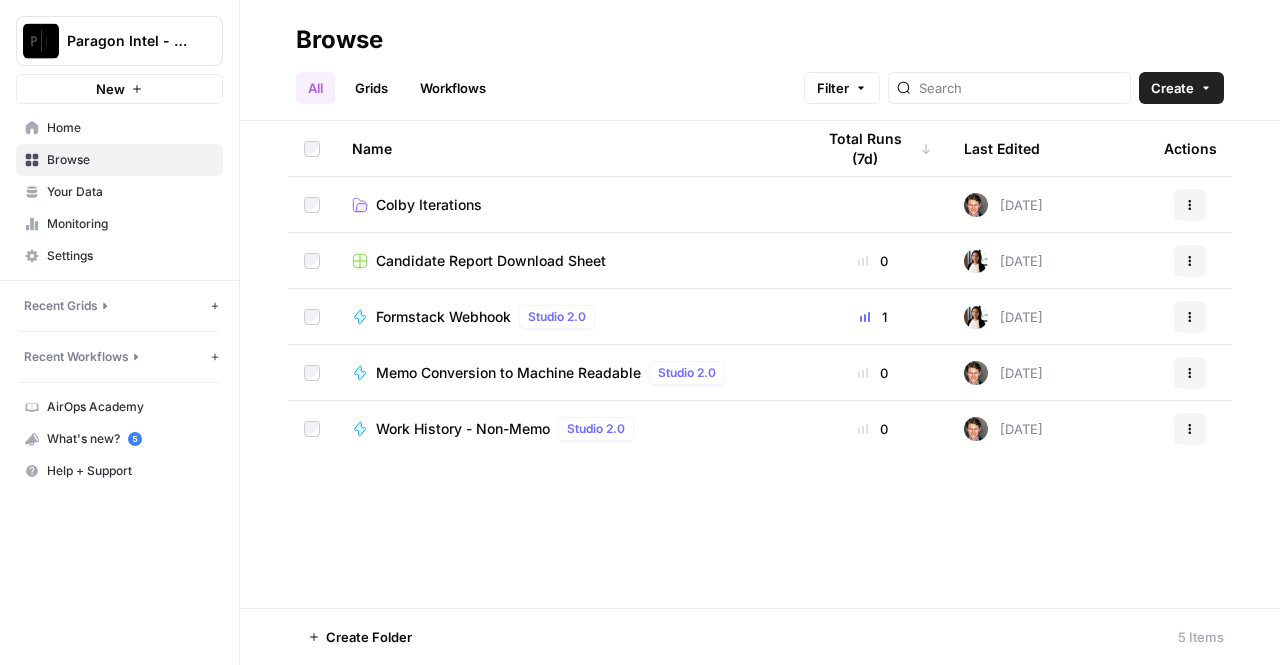 click on "Candidate Report Download Sheet" at bounding box center (491, 261) 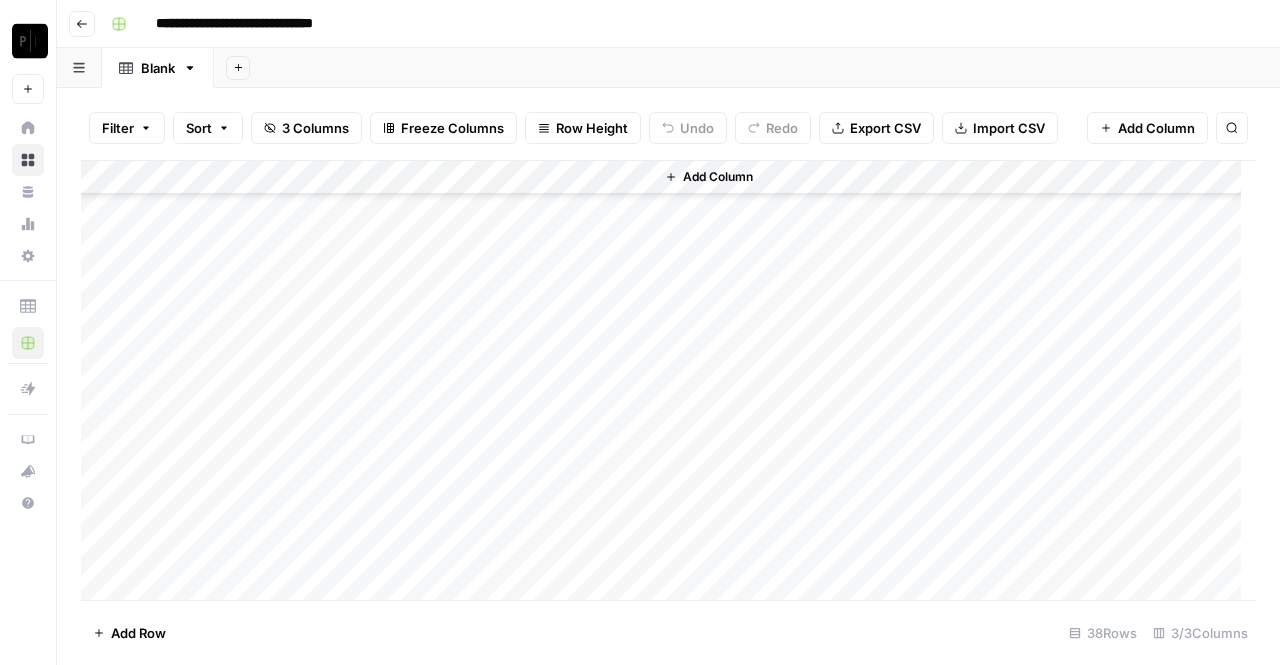 scroll, scrollTop: 918, scrollLeft: 0, axis: vertical 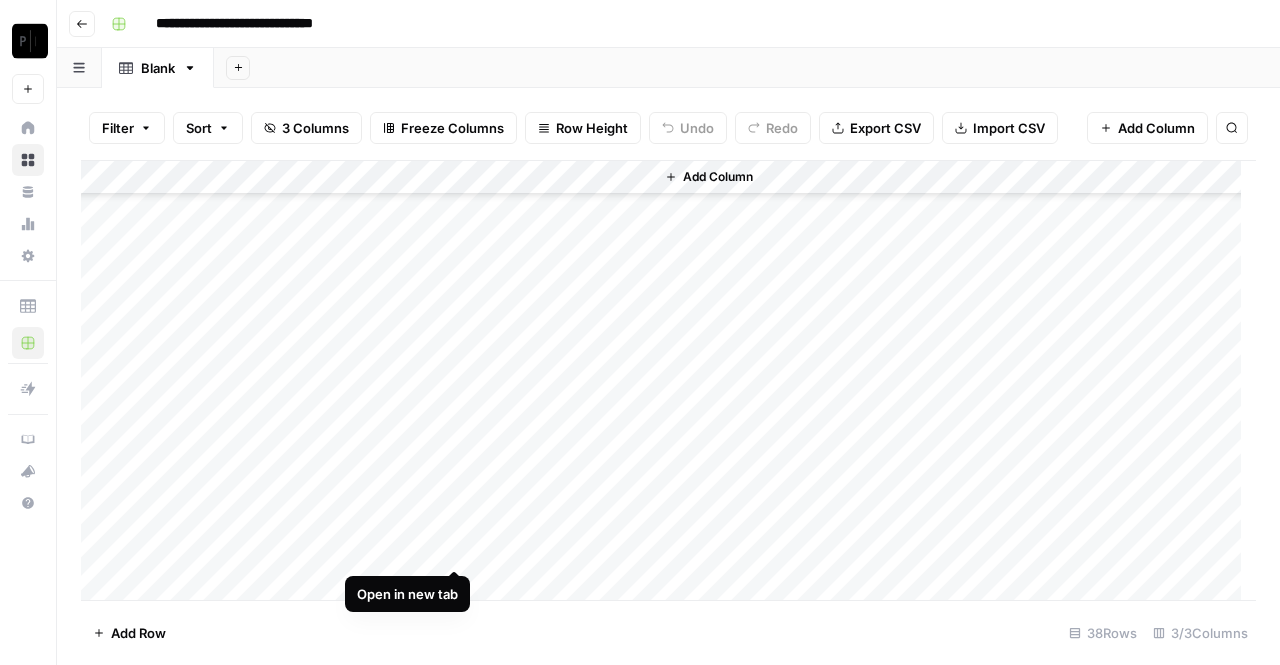 click on "Add Column" at bounding box center [668, 381] 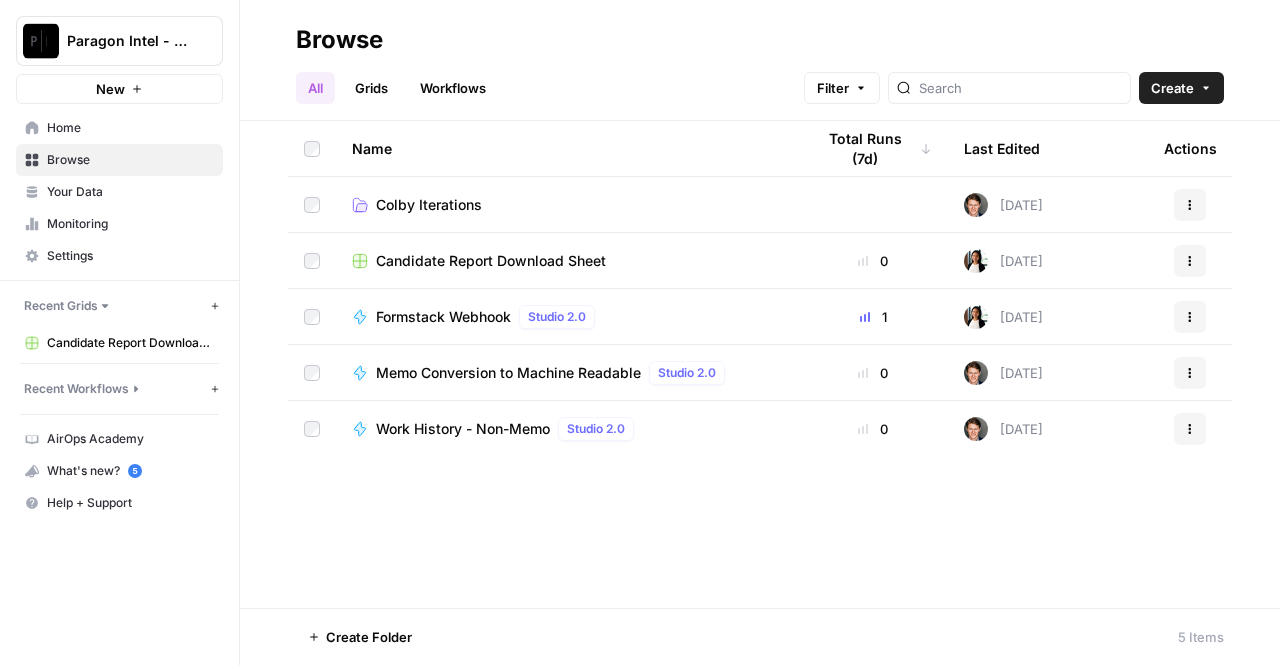 click on "Colby Iterations" at bounding box center (429, 205) 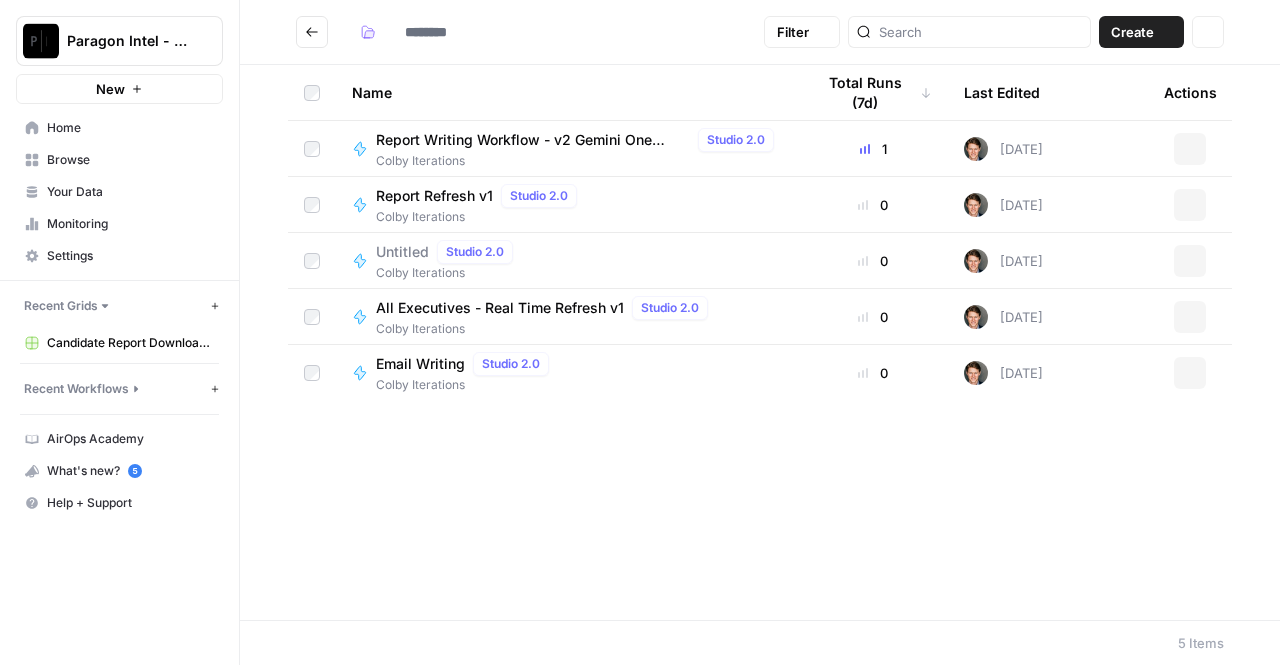 type on "**********" 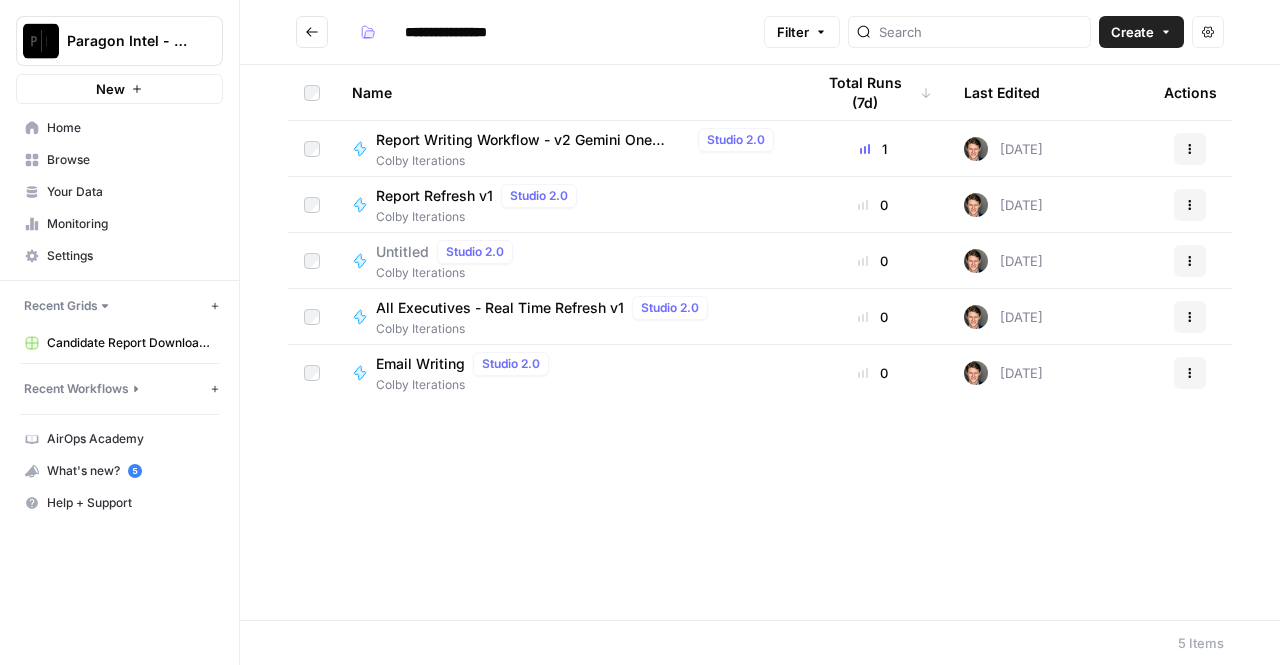 click on "Report Writing Workflow - v2 Gemini One Analysis Studio 2.0 Colby Iterations" at bounding box center (567, 148) 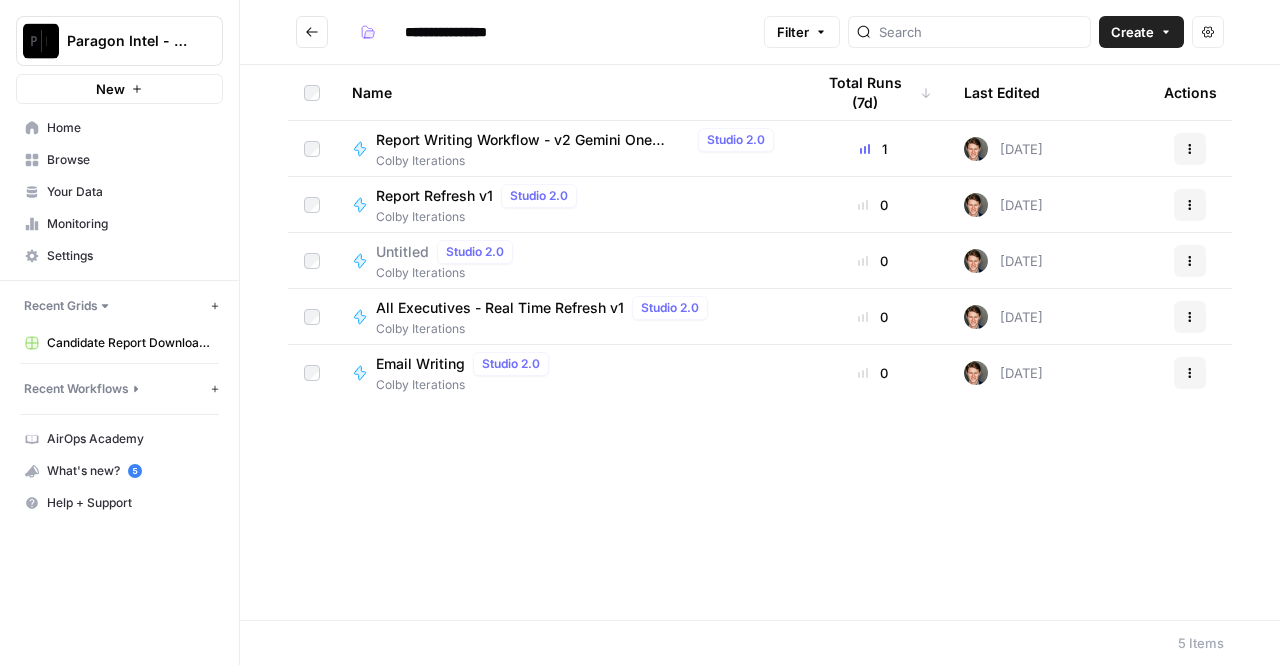 click on "Report Writing Workflow - v2 Gemini One Analysis" at bounding box center [533, 140] 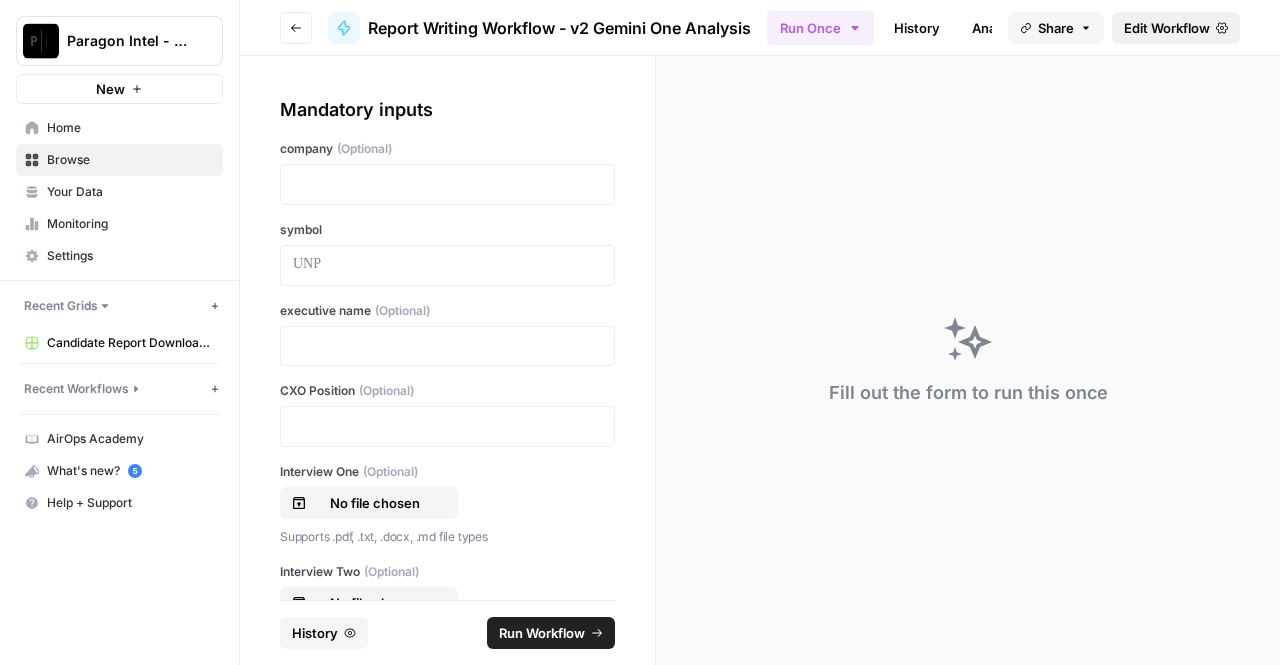 click on "Edit Workflow" at bounding box center [1167, 28] 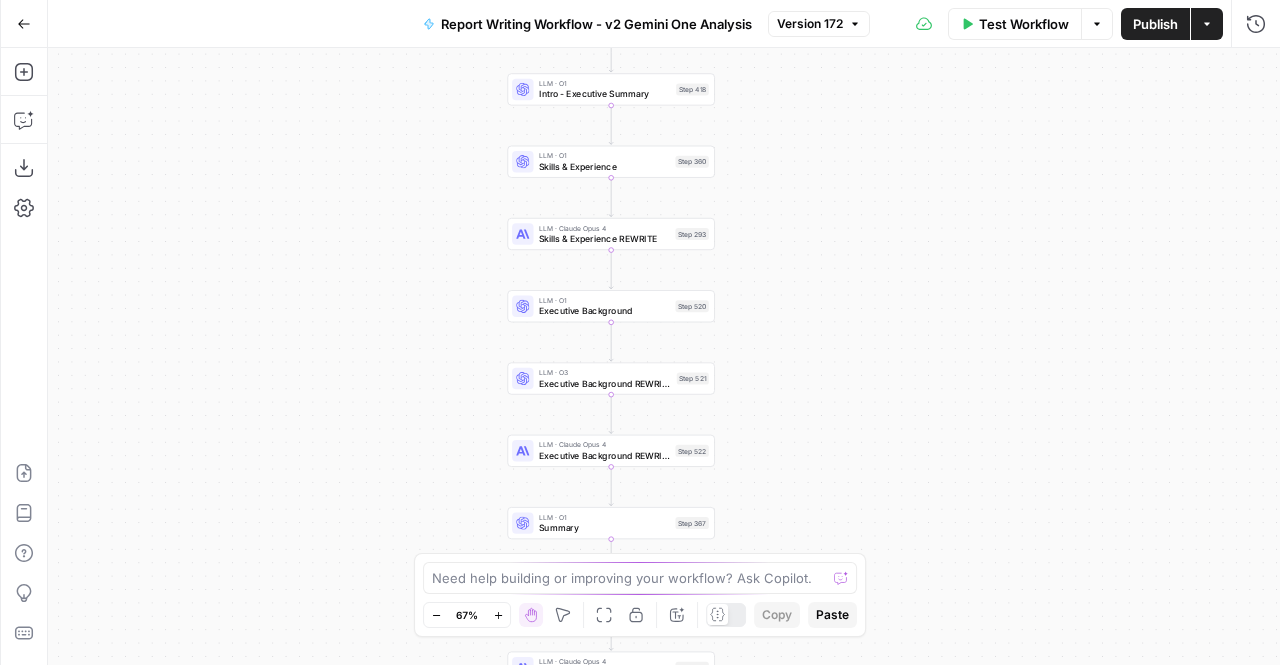 drag, startPoint x: 831, startPoint y: 239, endPoint x: 855, endPoint y: 433, distance: 195.4789 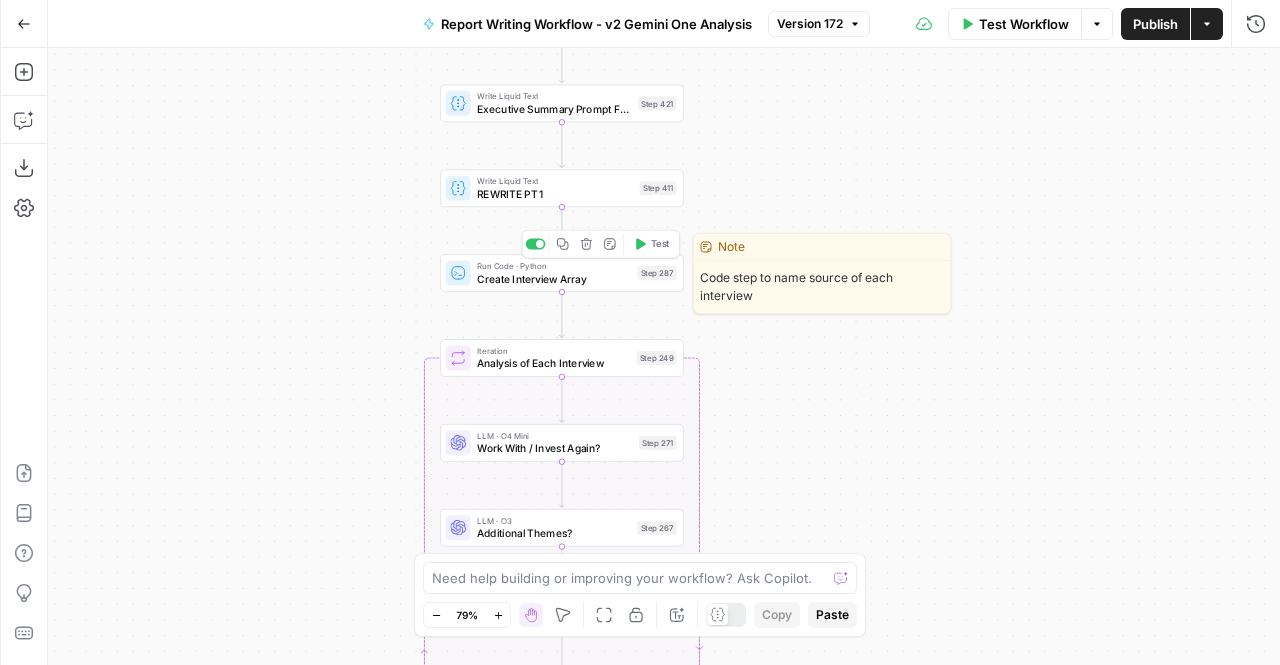 click on "Create Interview Array" at bounding box center [554, 279] 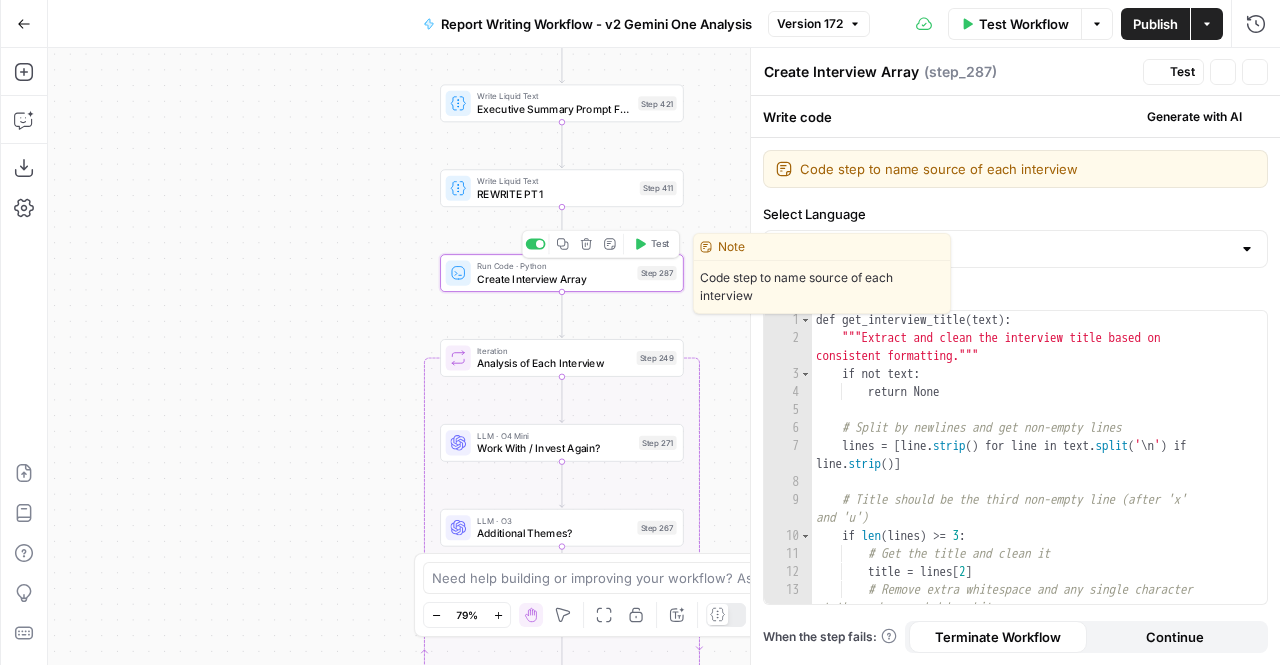 click on "Create Interview Array" at bounding box center [554, 279] 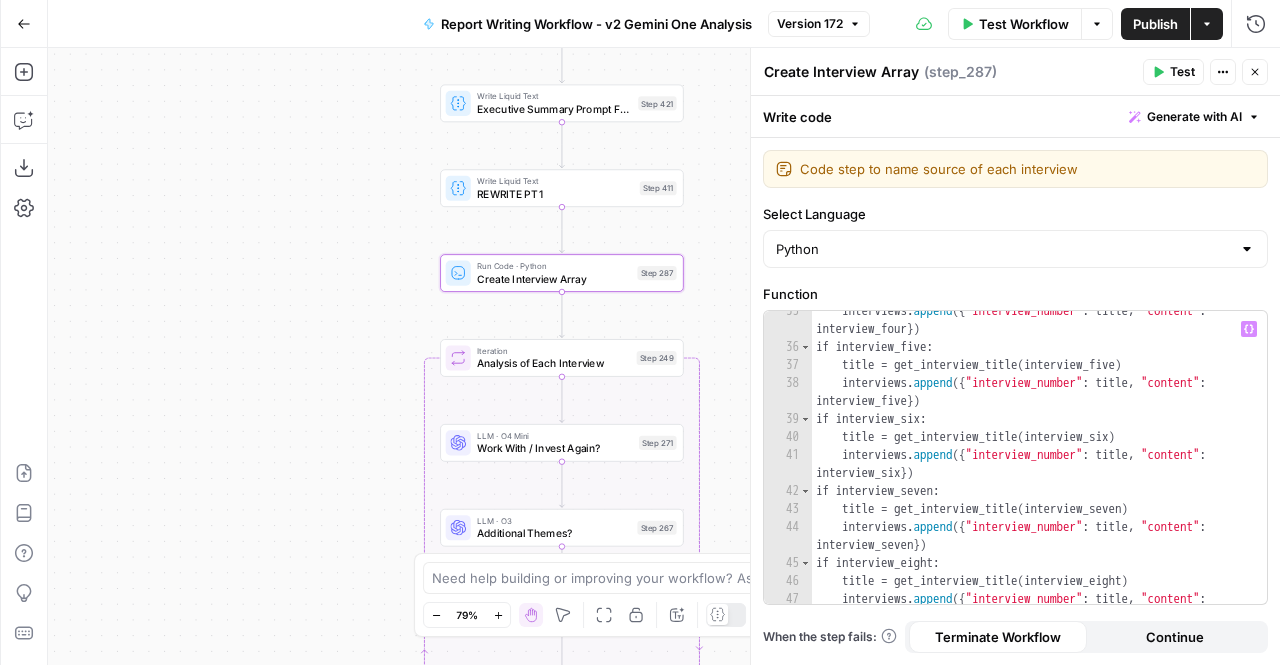 scroll, scrollTop: 856, scrollLeft: 0, axis: vertical 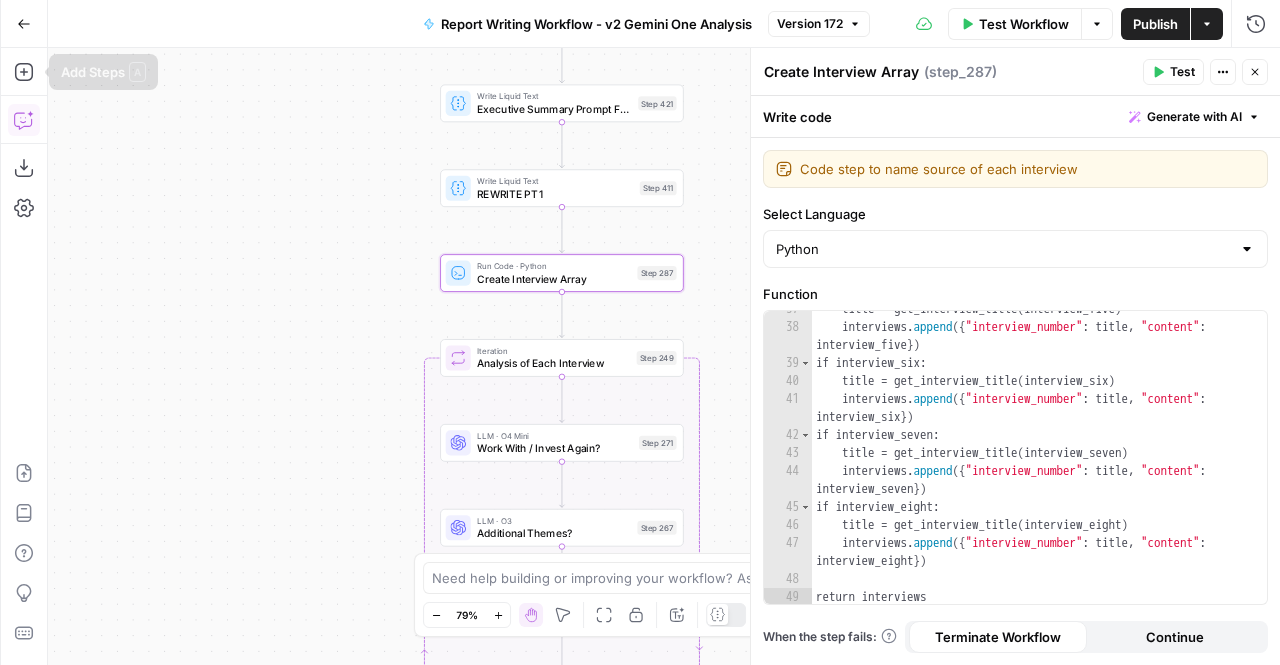 click 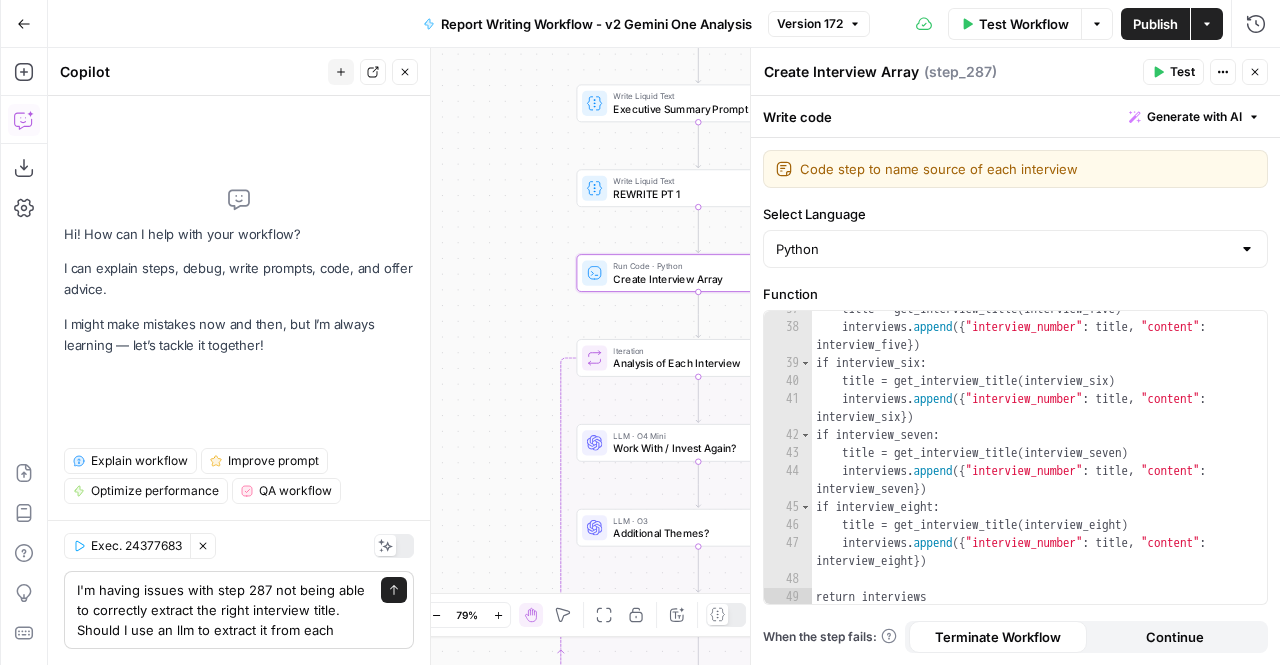 type on "I'm having issues with step 287 not being able to correctly extract the right interview title. Should I use an llm to extract it from each?" 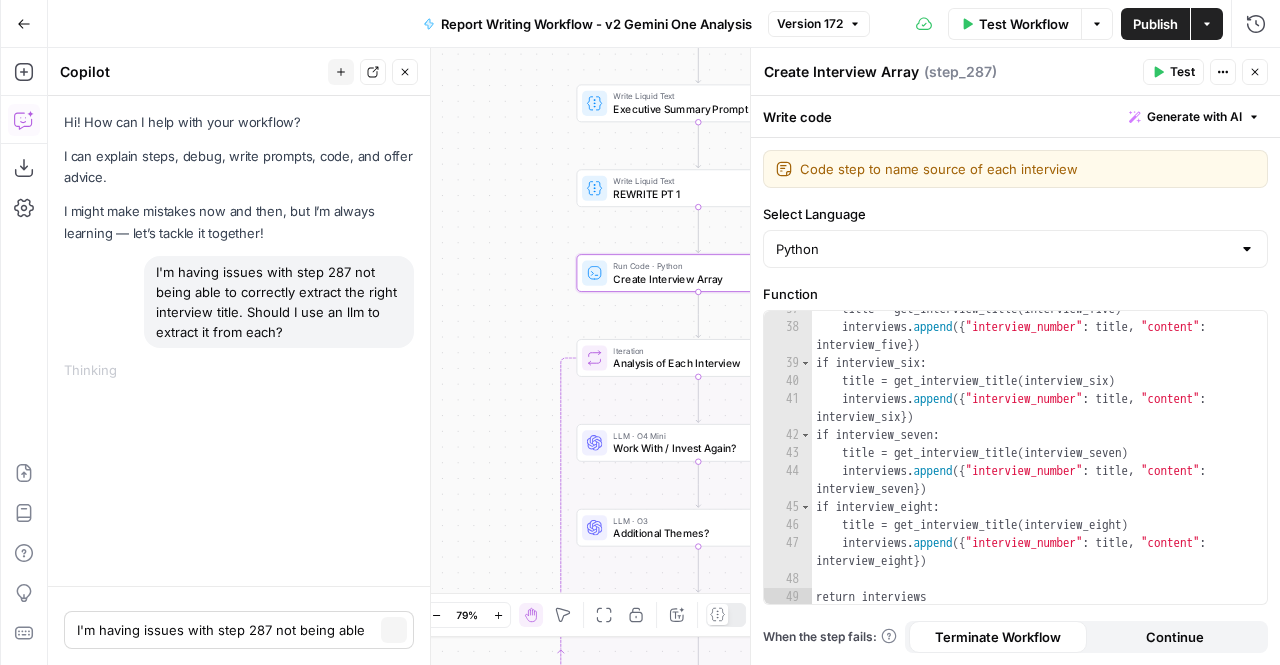 type 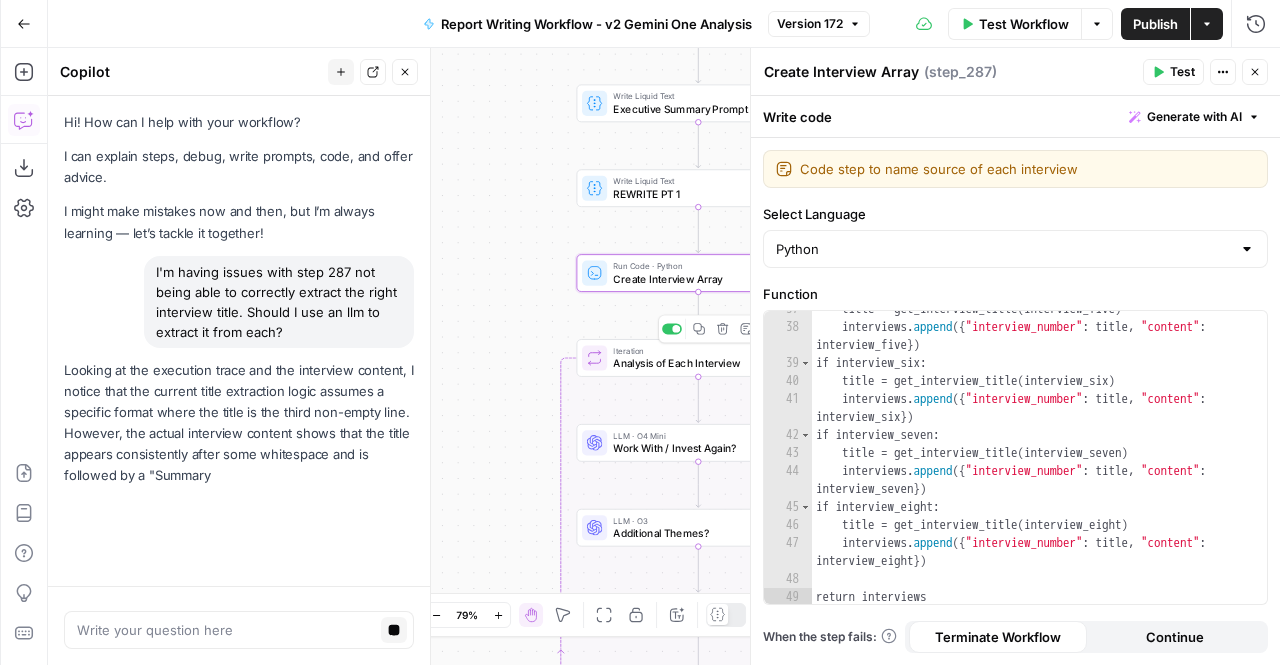 click on "Analysis of Each Interview" at bounding box center (689, 364) 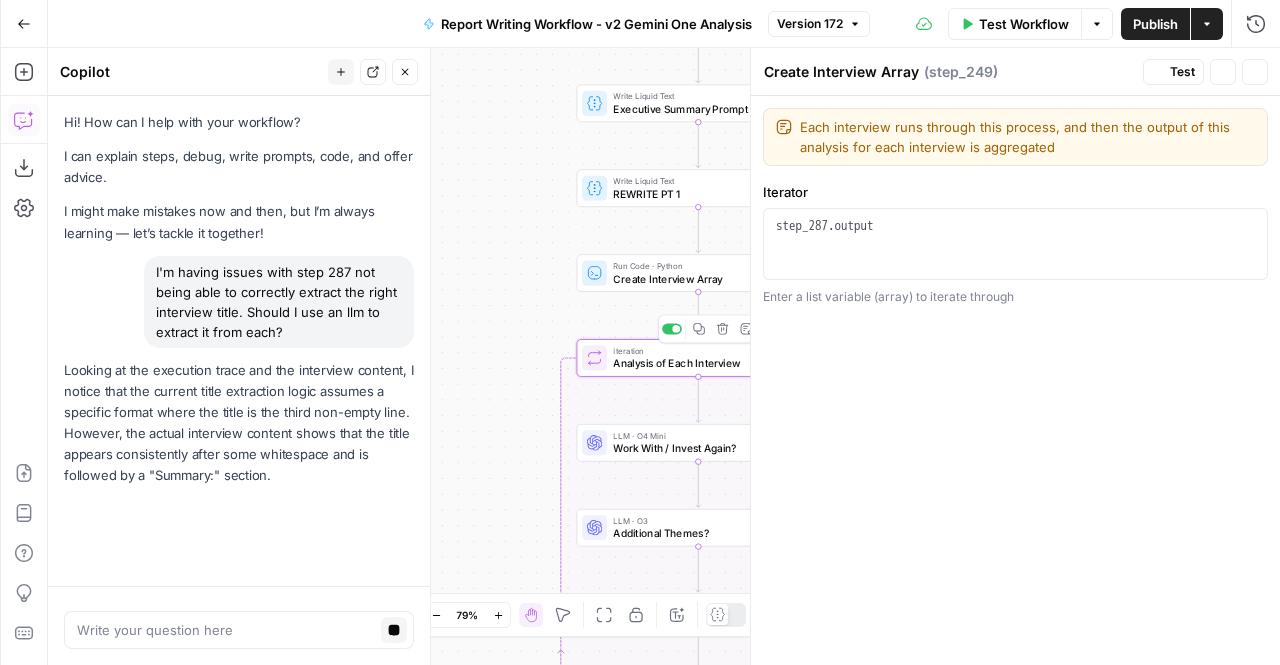 type on "Analysis of Each Interview" 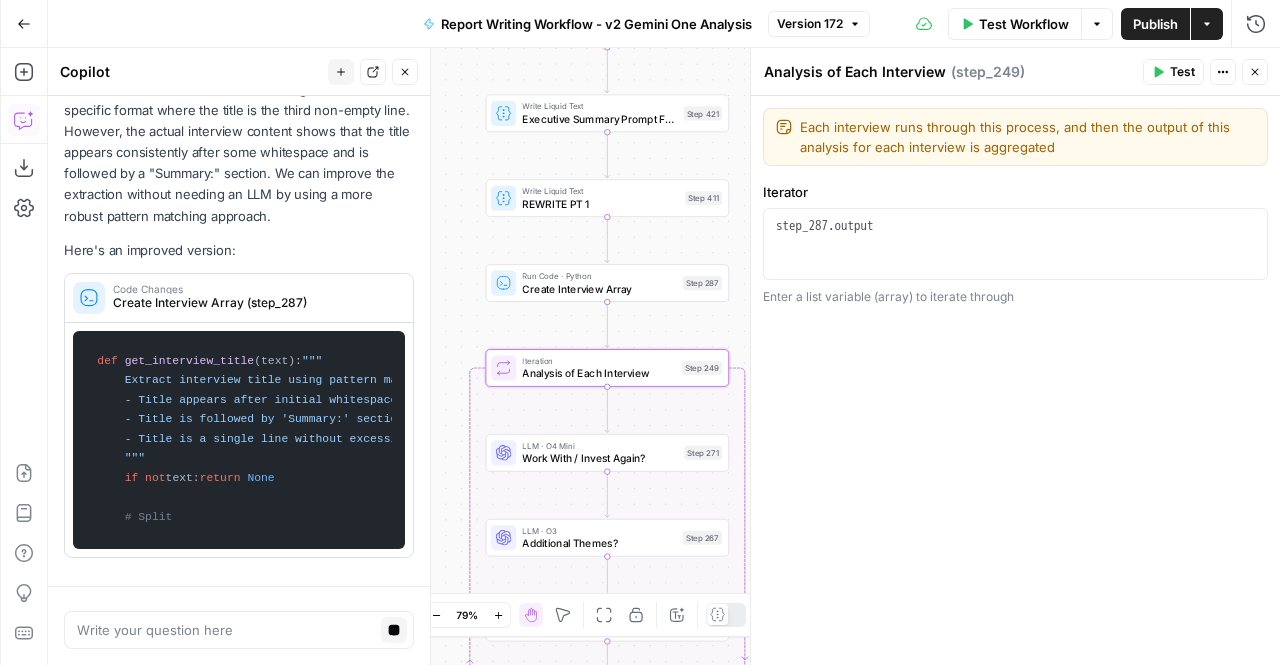 drag, startPoint x: 534, startPoint y: 251, endPoint x: 444, endPoint y: 261, distance: 90.55385 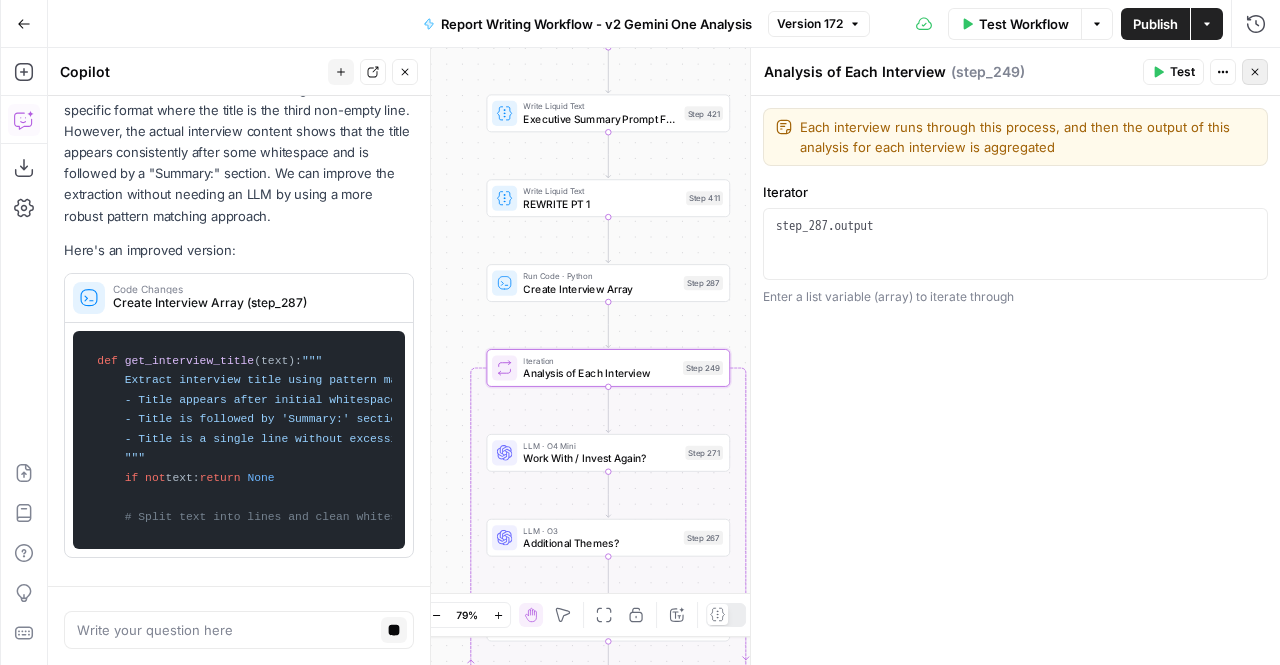 click 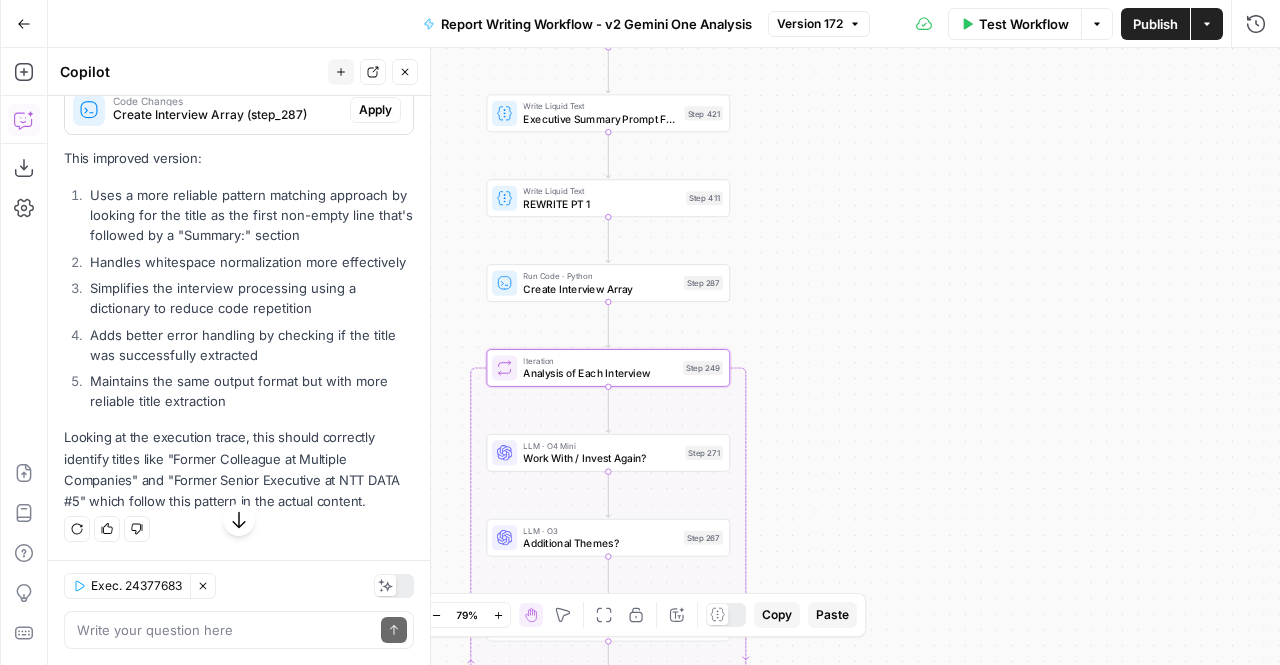 scroll, scrollTop: 506, scrollLeft: 0, axis: vertical 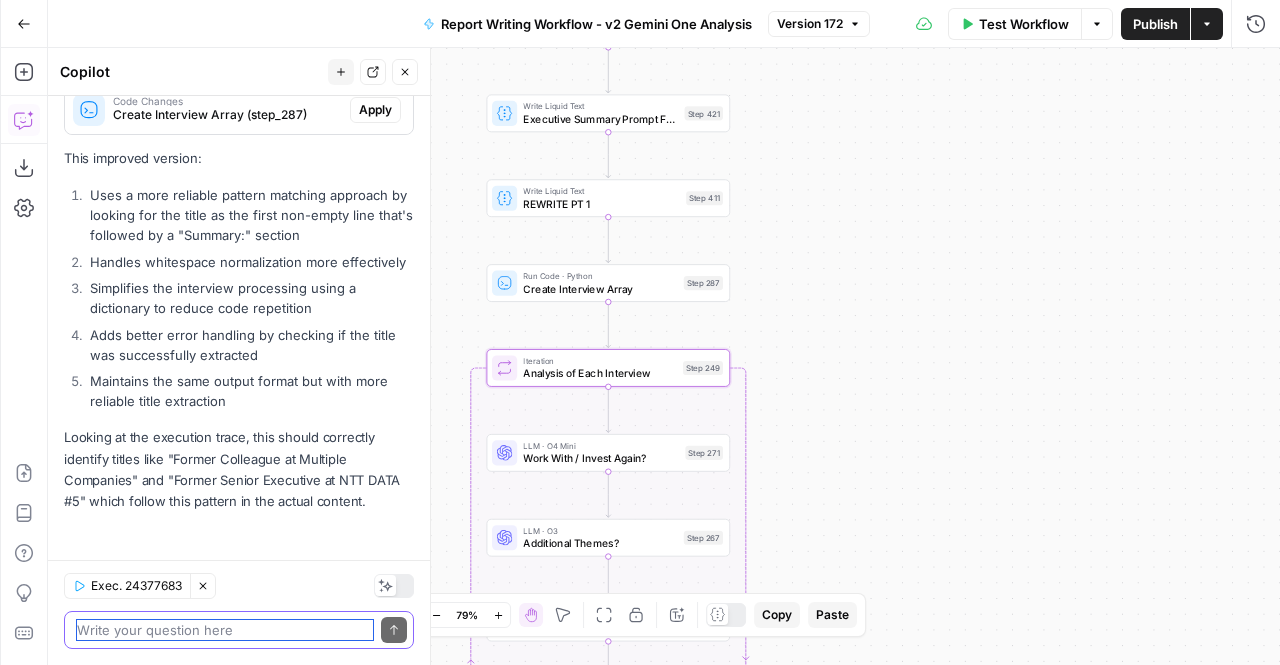 click at bounding box center (225, 630) 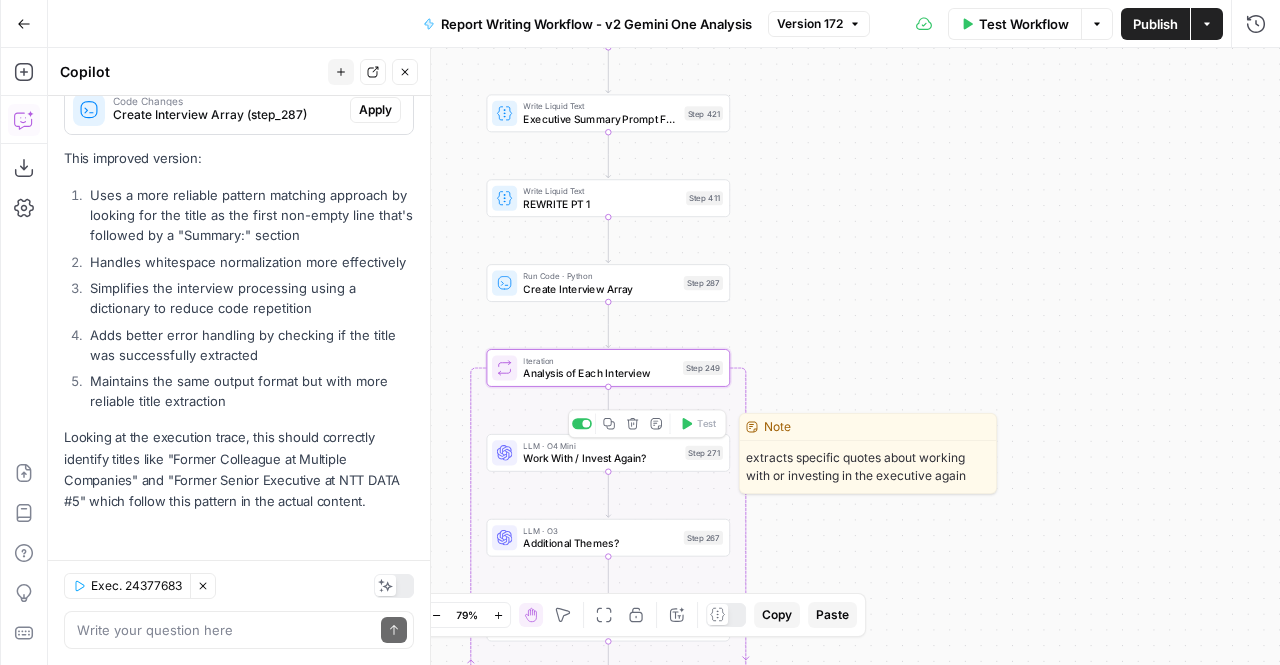 scroll, scrollTop: 507, scrollLeft: 0, axis: vertical 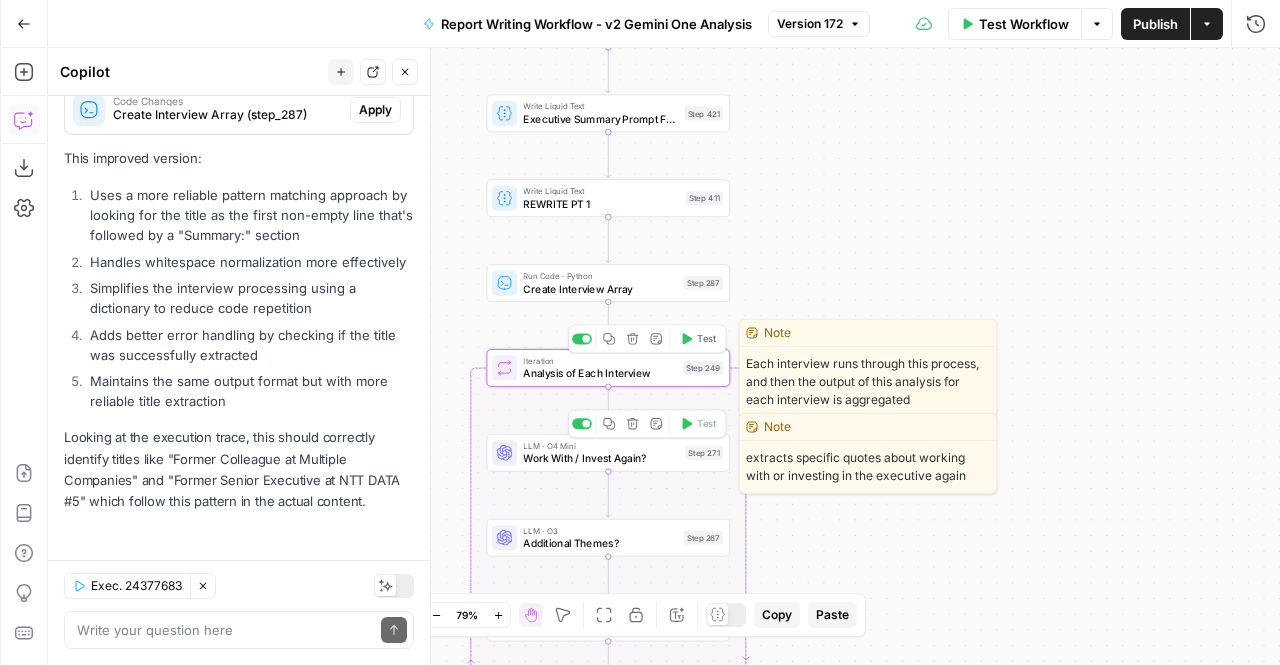click on "Analysis of Each Interview" at bounding box center (599, 374) 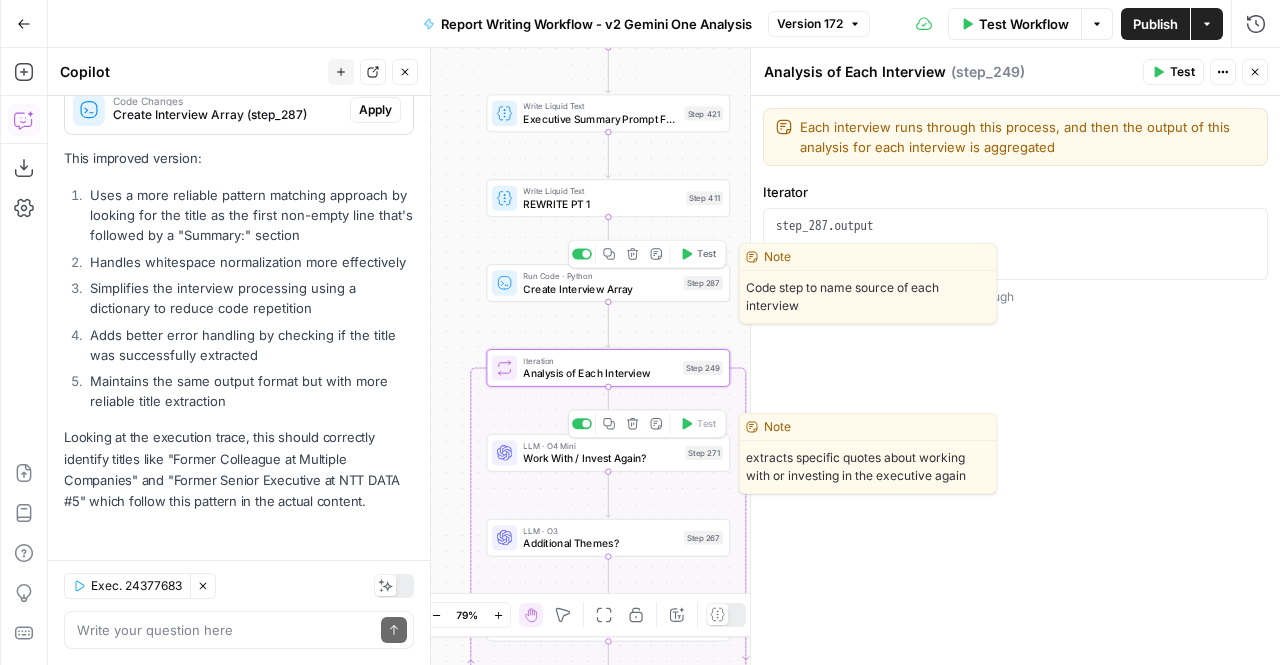 click on "Step 287" at bounding box center [703, 283] 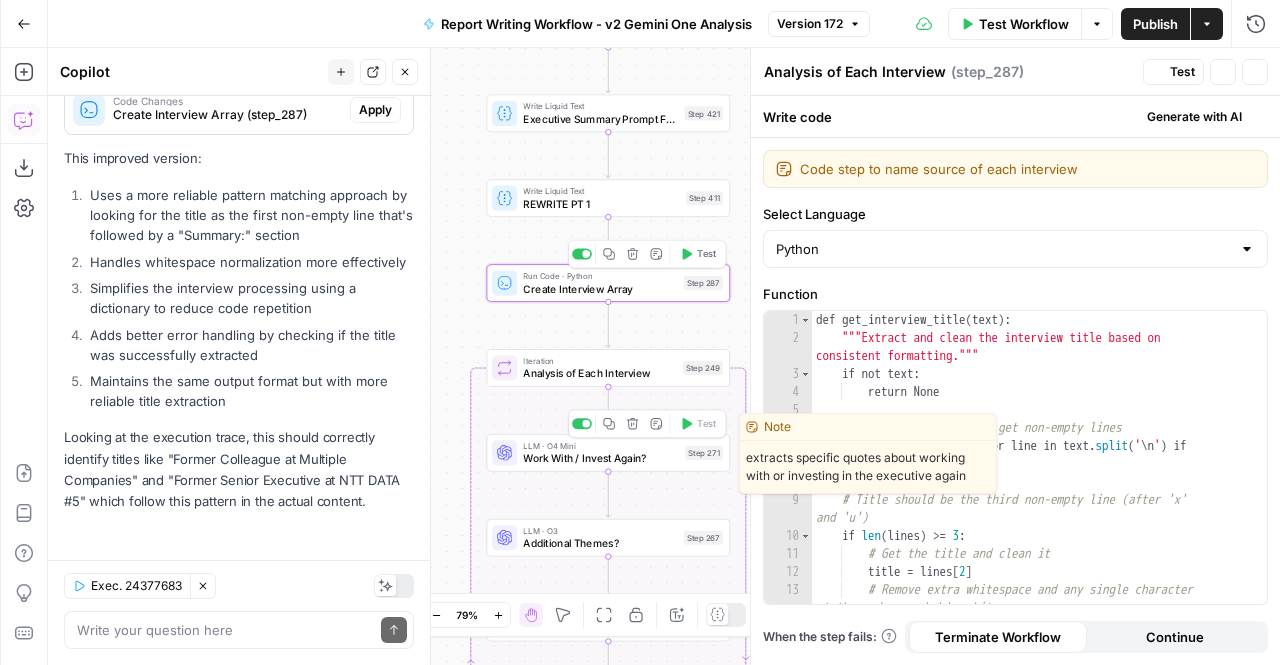type on "Create Interview Array" 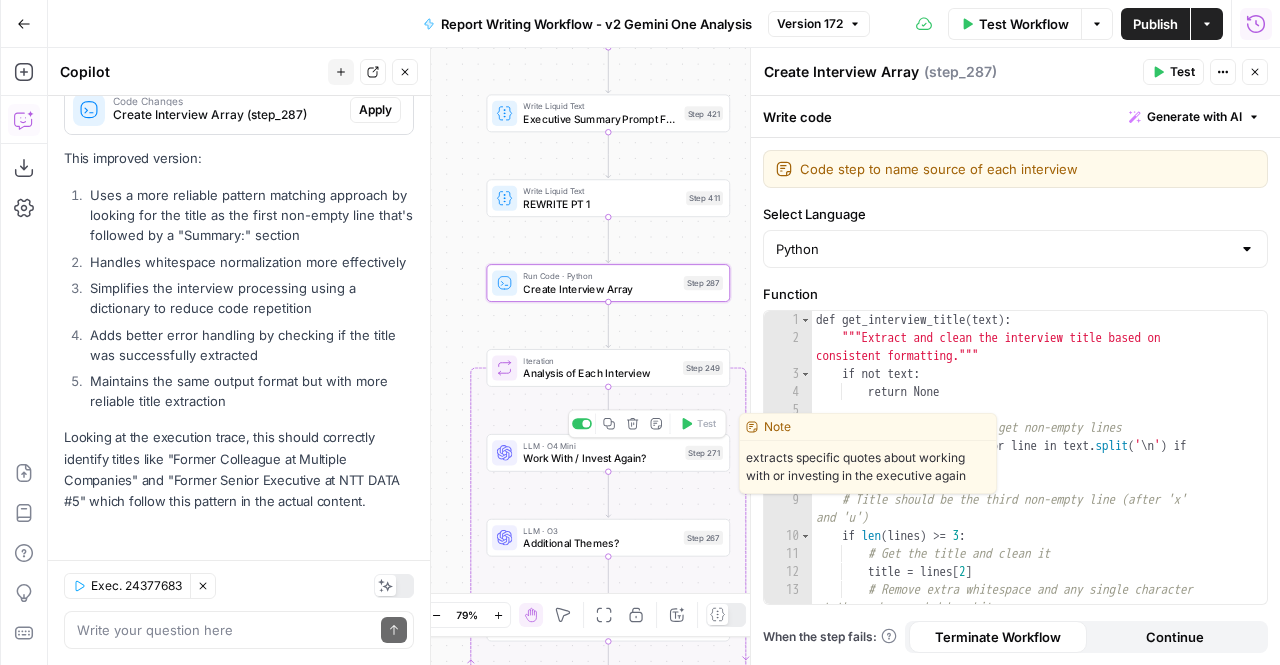 click on "Run History" at bounding box center (1256, 24) 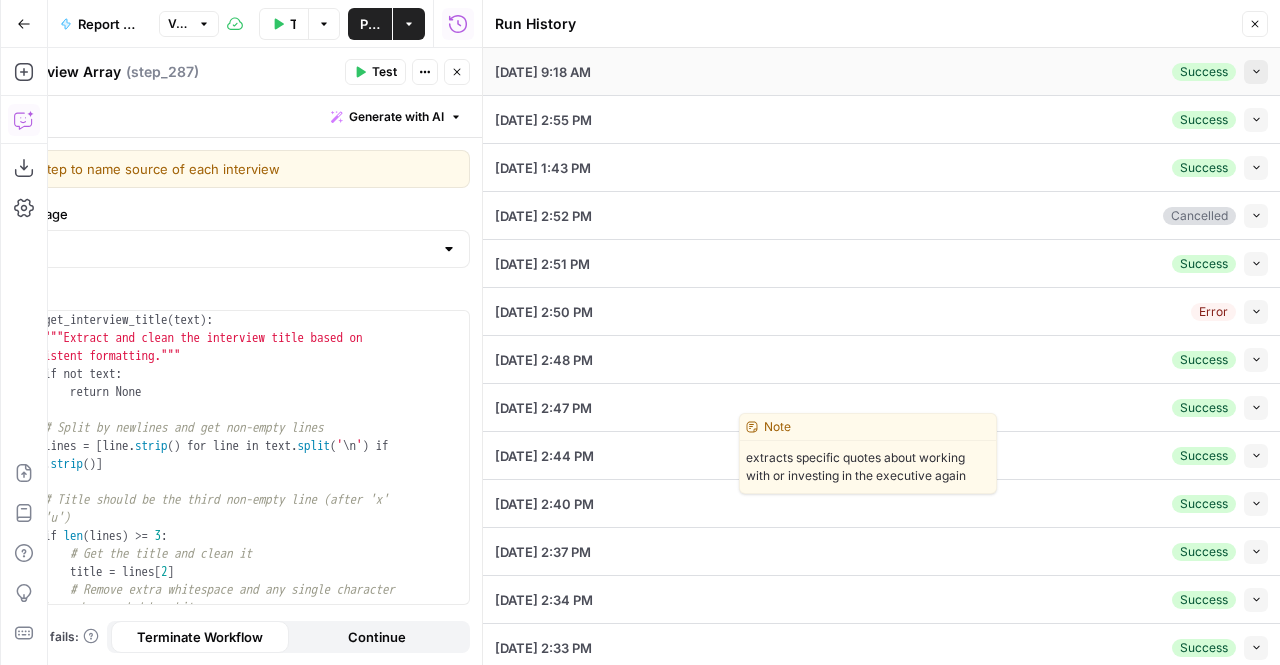 click 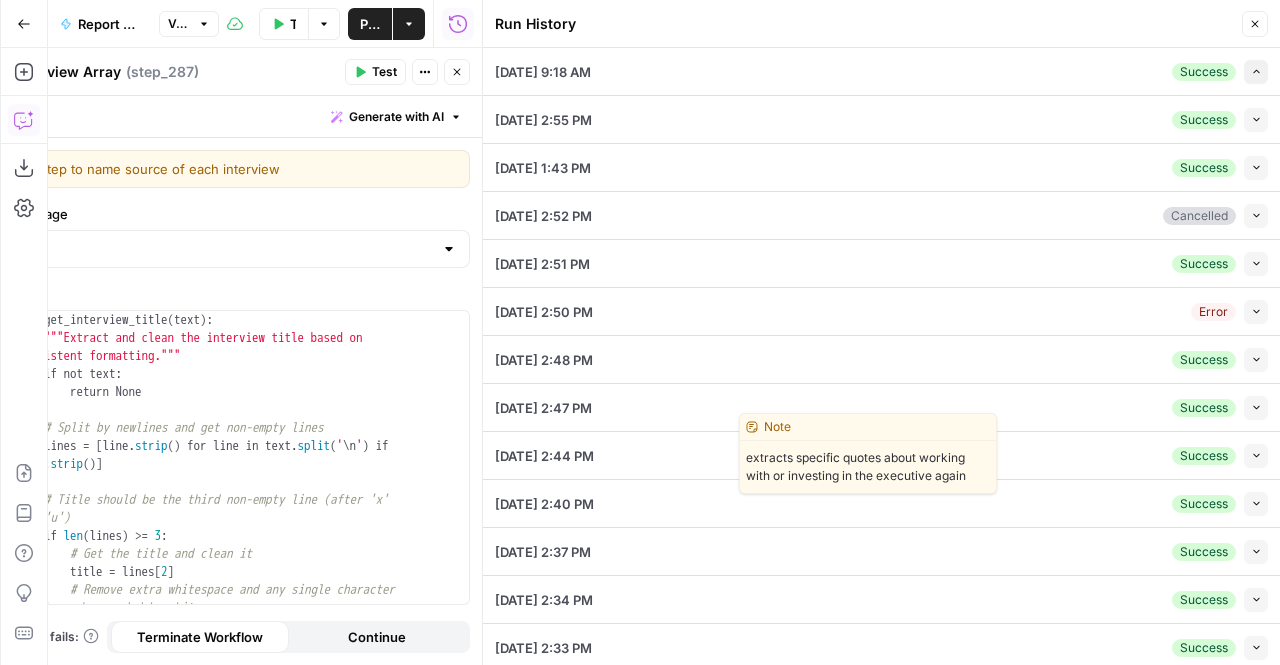 type on "Syensqo" 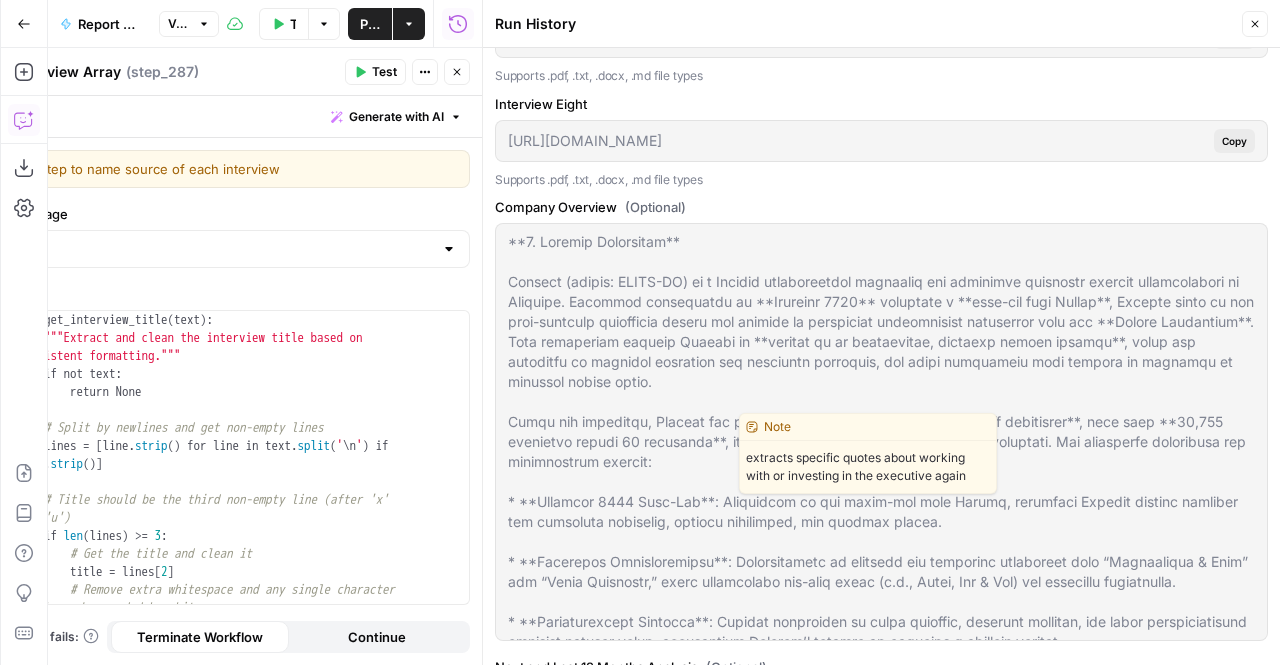 scroll, scrollTop: 1057, scrollLeft: 0, axis: vertical 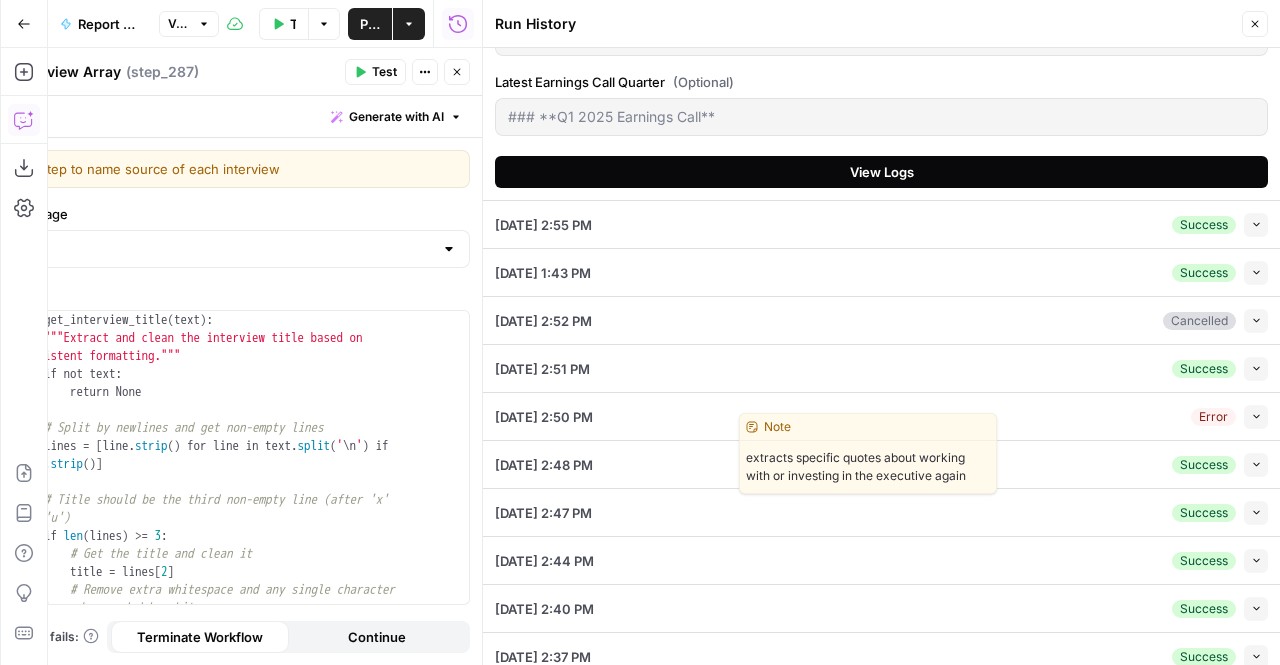 click on "View Logs" at bounding box center (882, 172) 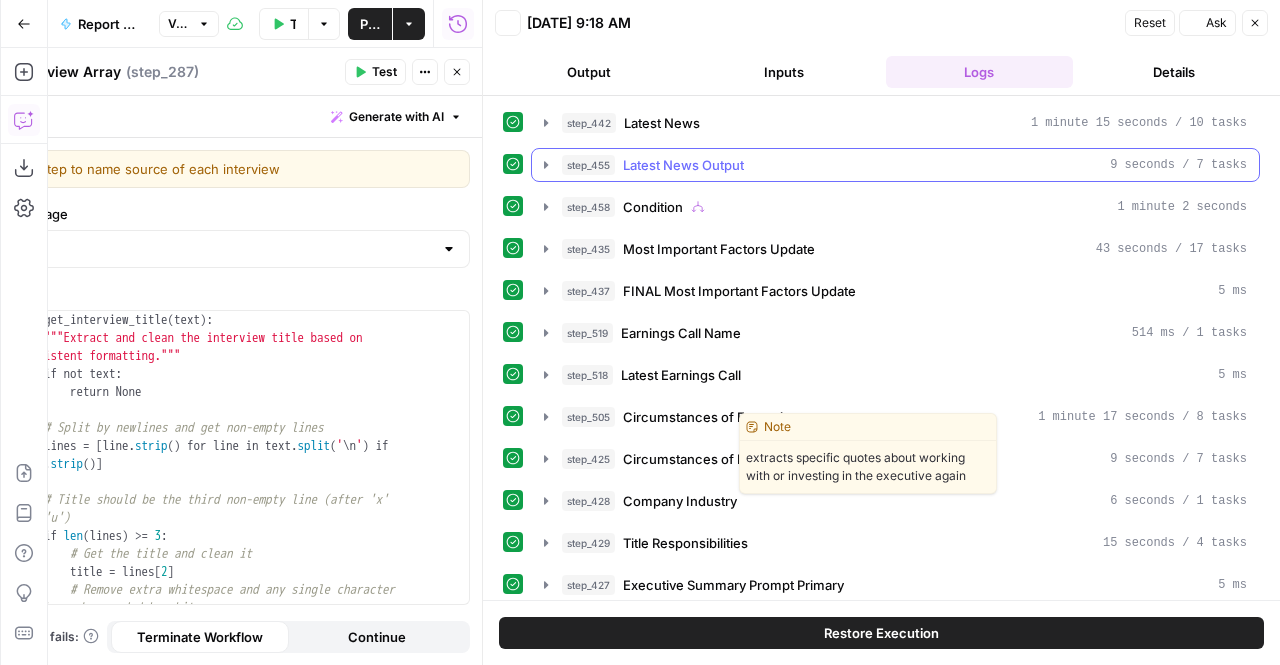 scroll, scrollTop: 0, scrollLeft: 0, axis: both 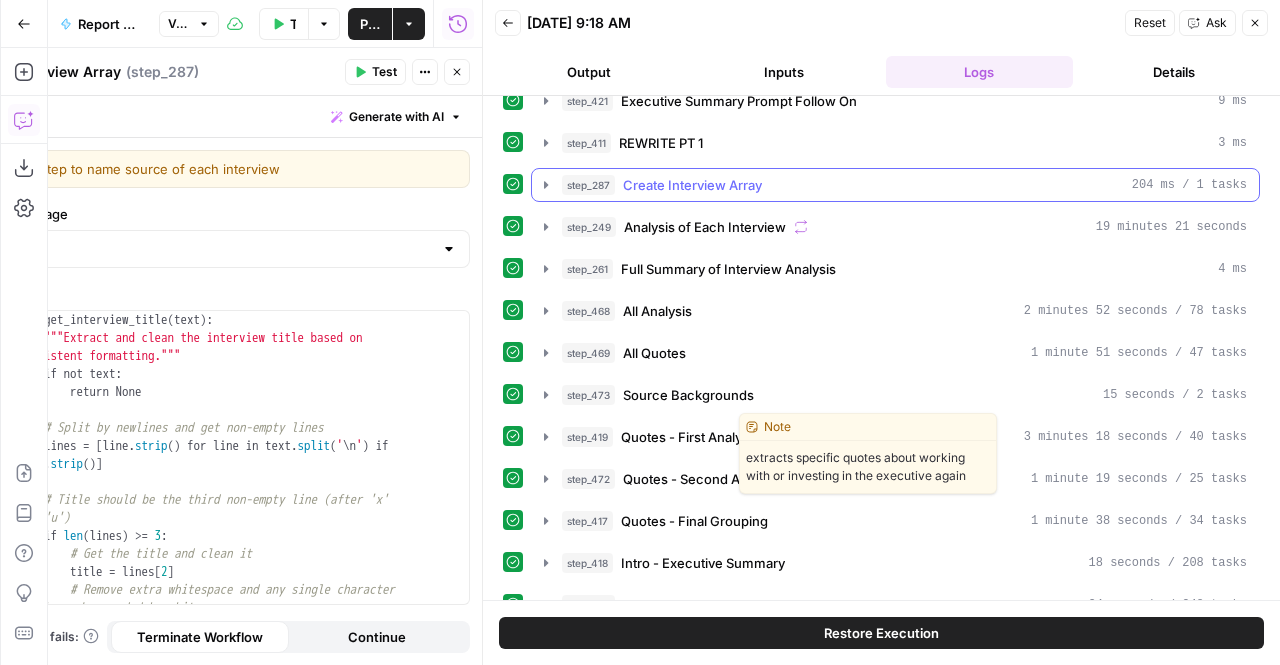 click on "Create Interview Array" at bounding box center [692, 185] 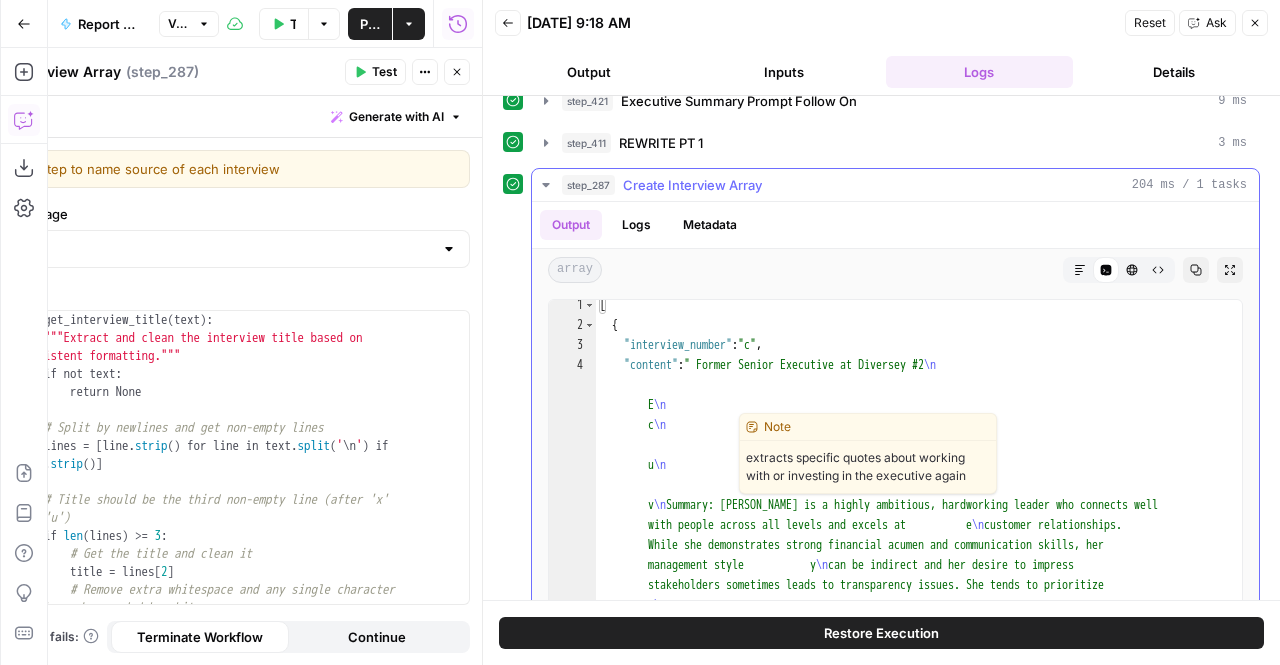 scroll, scrollTop: 0, scrollLeft: 0, axis: both 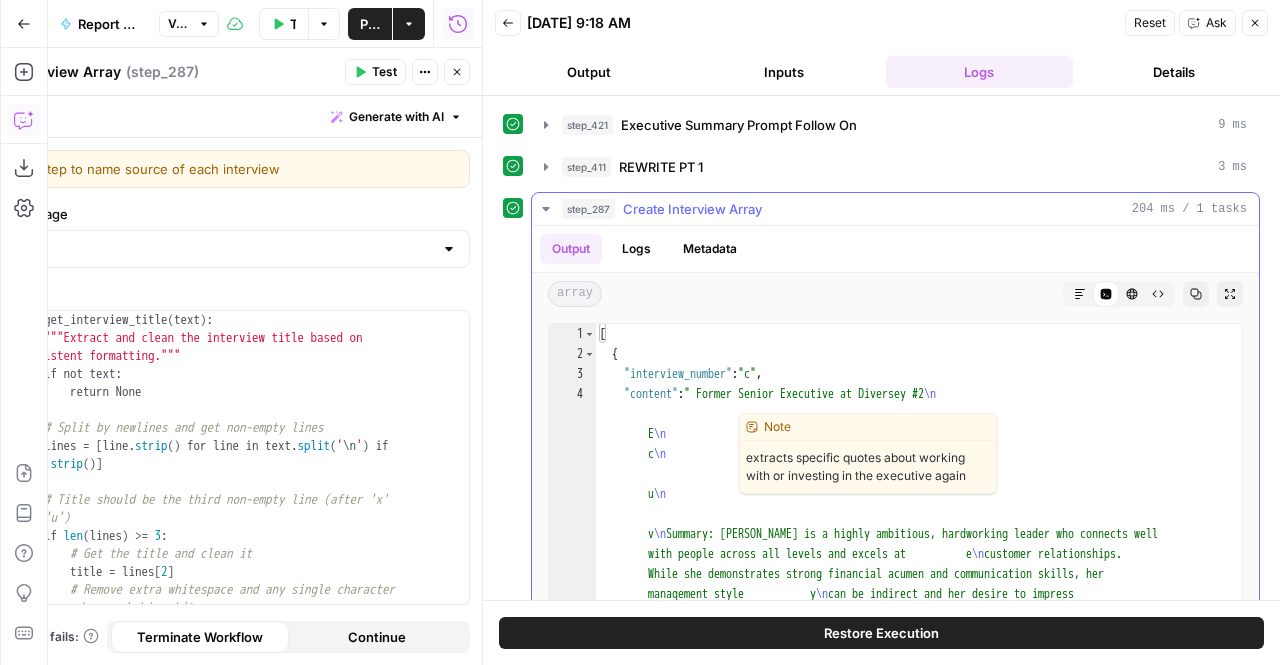 click on "Create Interview Array" at bounding box center [692, 209] 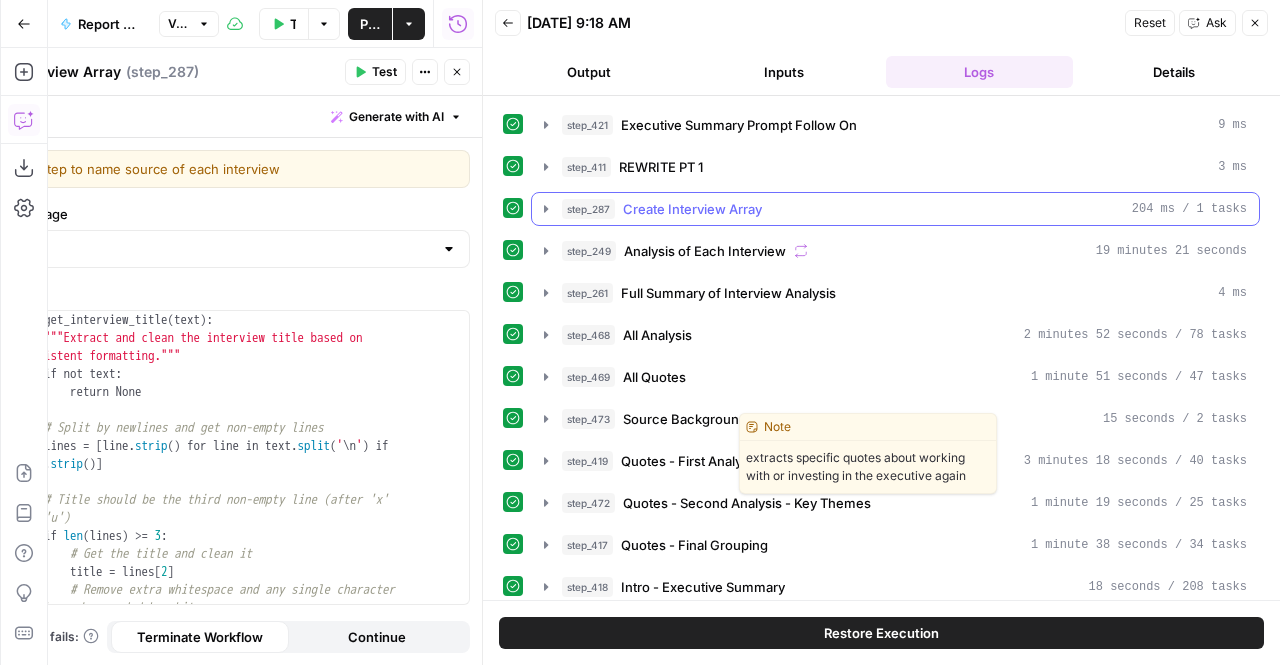 click on "Create Interview Array" at bounding box center [692, 209] 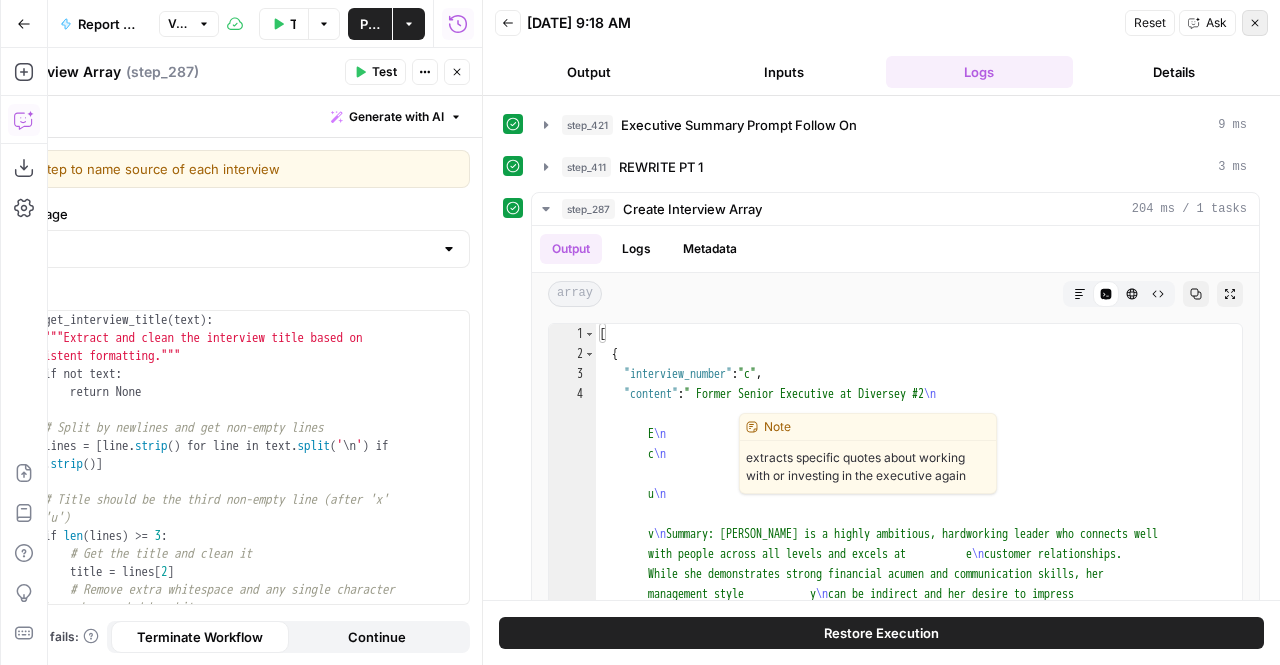 click 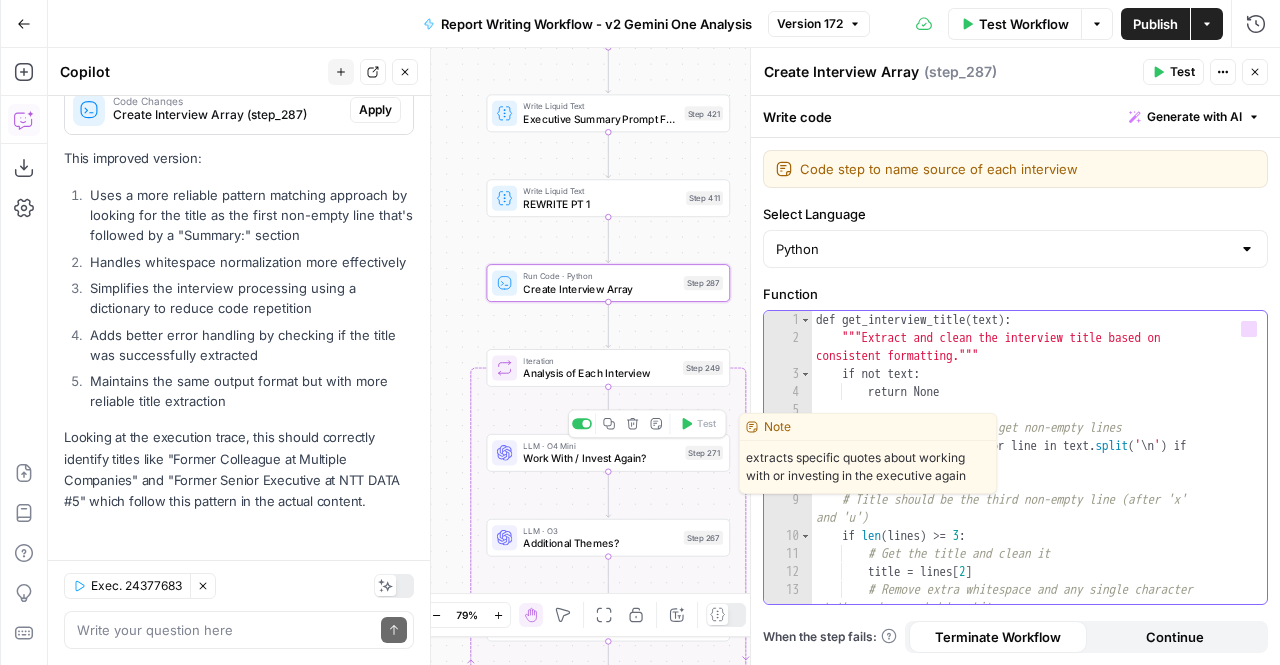 type on "**********" 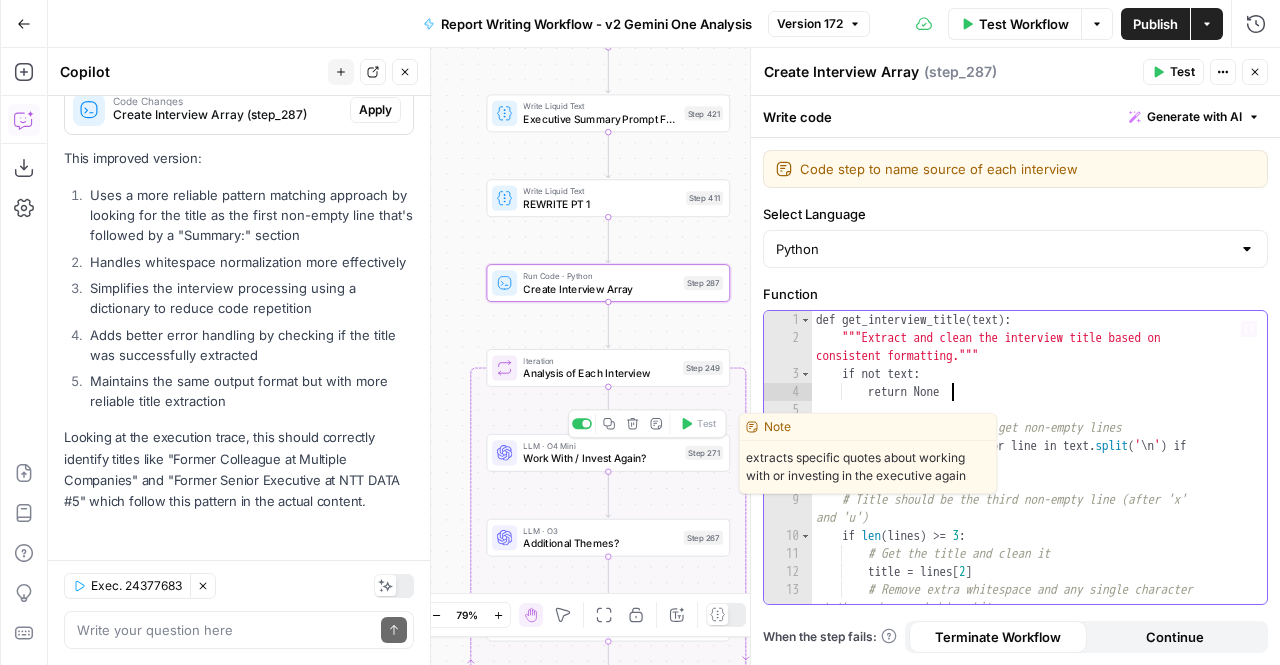 click on "def   get_interview_title ( text ) :      """Extract and clean the interview title based on  consistent formatting."""      if   not   text :           return   None           # Split by newlines and get non-empty lines      lines   =   [ line . strip ( )   for   line   in   text . [GEOGRAPHIC_DATA] ( ' \n ' )   if   line . strip ( )]           # Title should be the third non-empty line (after 'x'  and 'u')      if   len ( lines )   >=   3 :           # Get the title and clean it           title   =   lines [ 2 ]           # Remove extra whitespace and any single character  at the end preceded by whitespace           title   =   ' ' . join ( title . split ( ))    # Normalize  whitespace" at bounding box center (1032, 485) 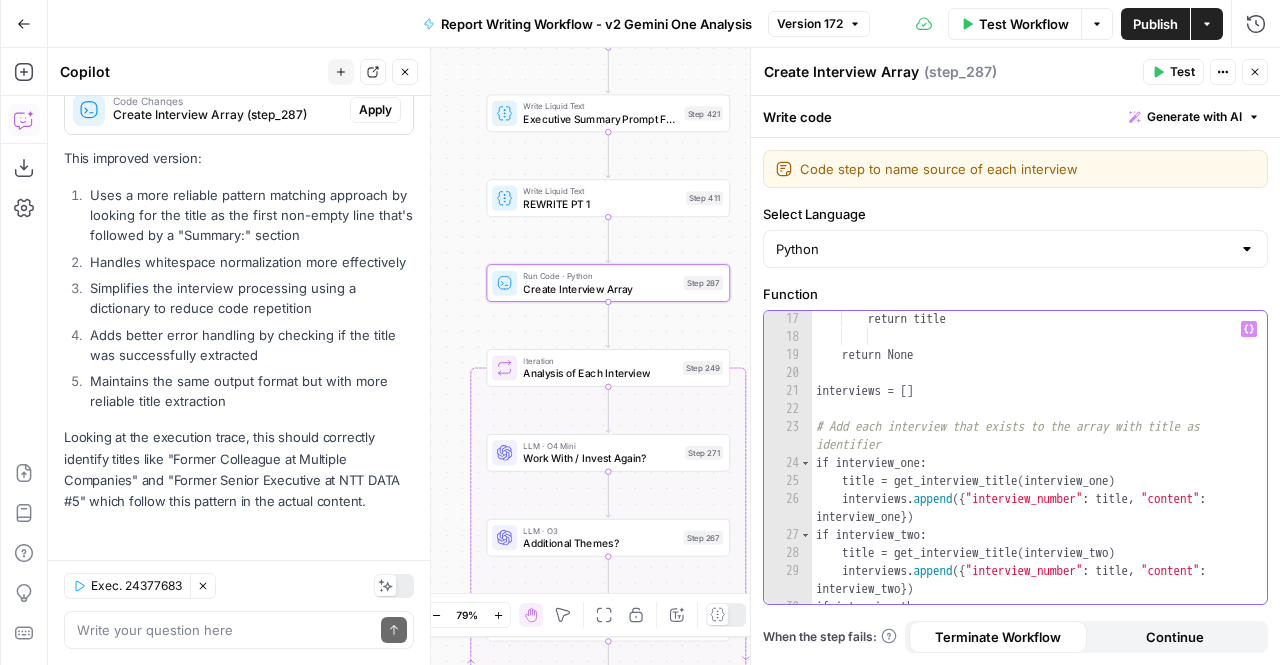 scroll, scrollTop: 417, scrollLeft: 0, axis: vertical 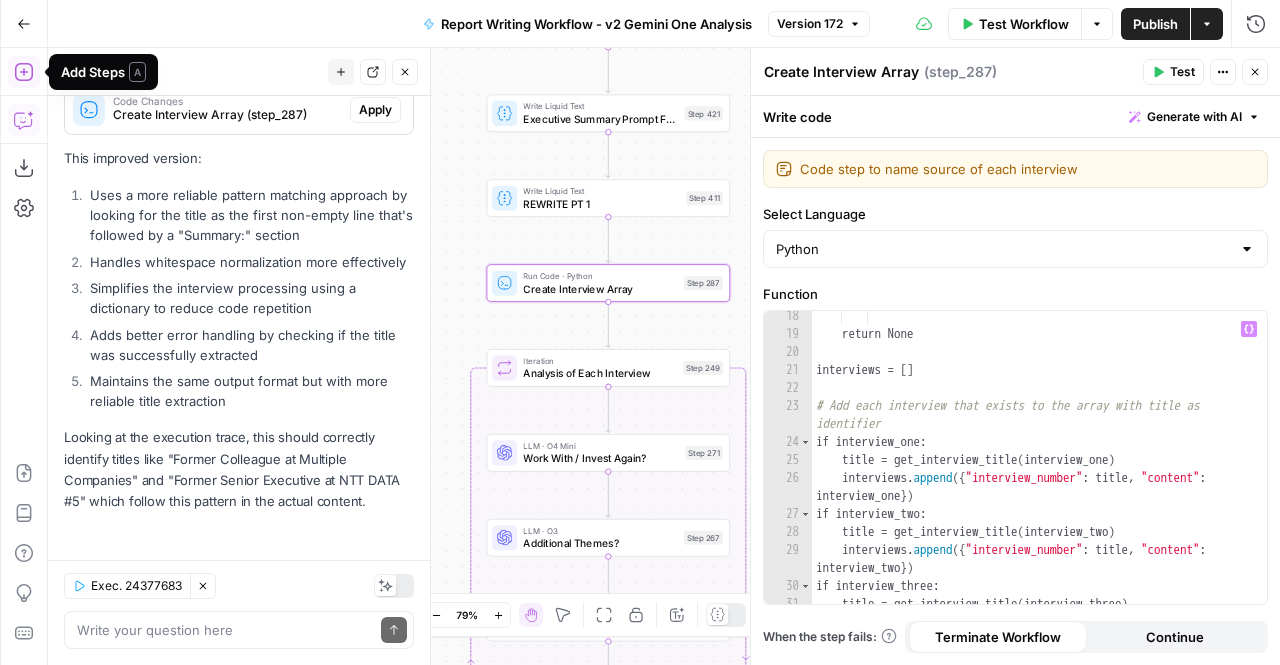 click 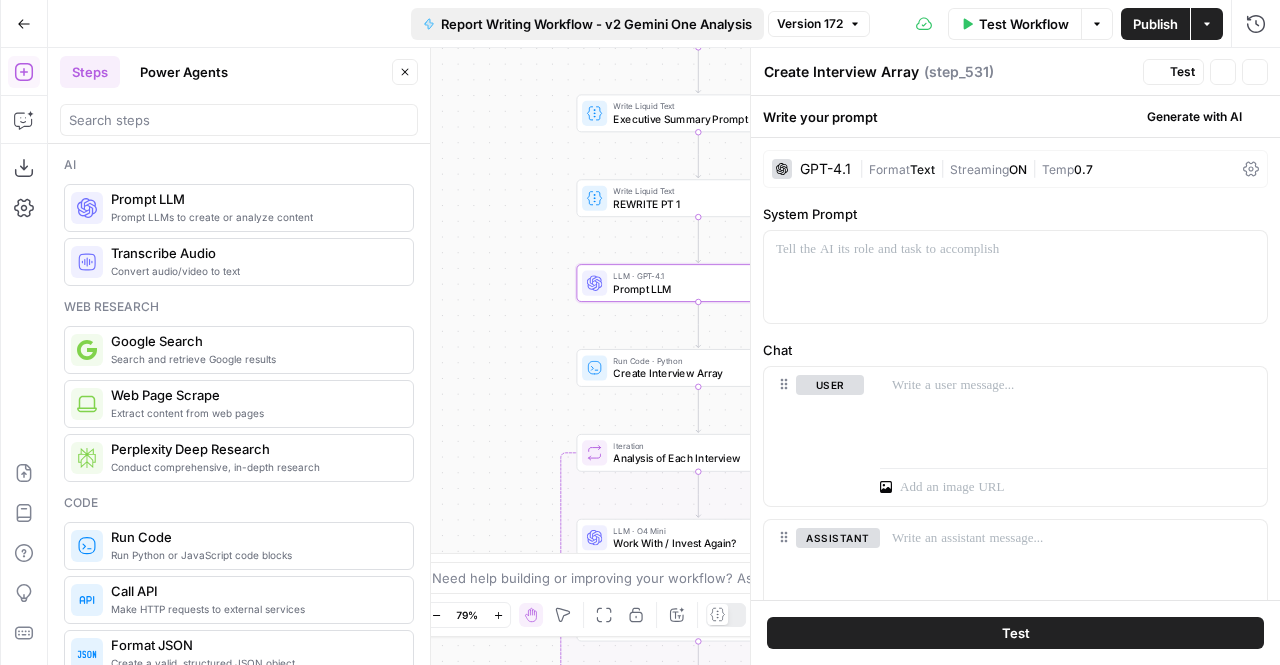 type on "Prompt LLM" 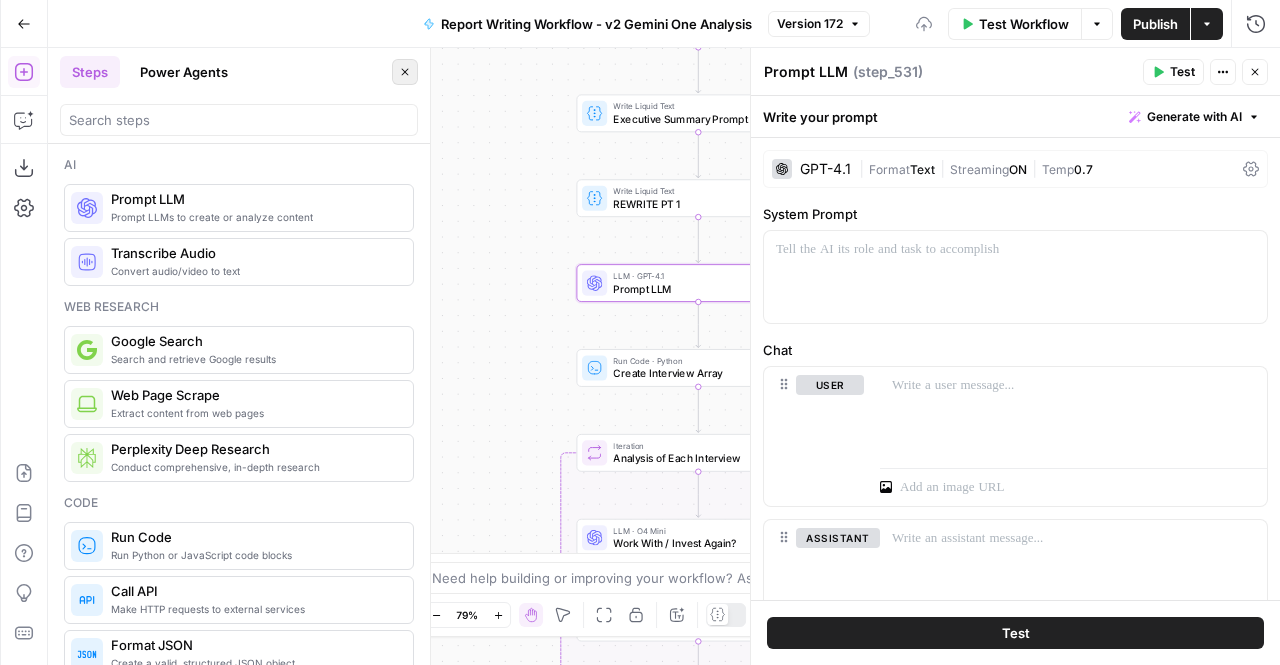 click 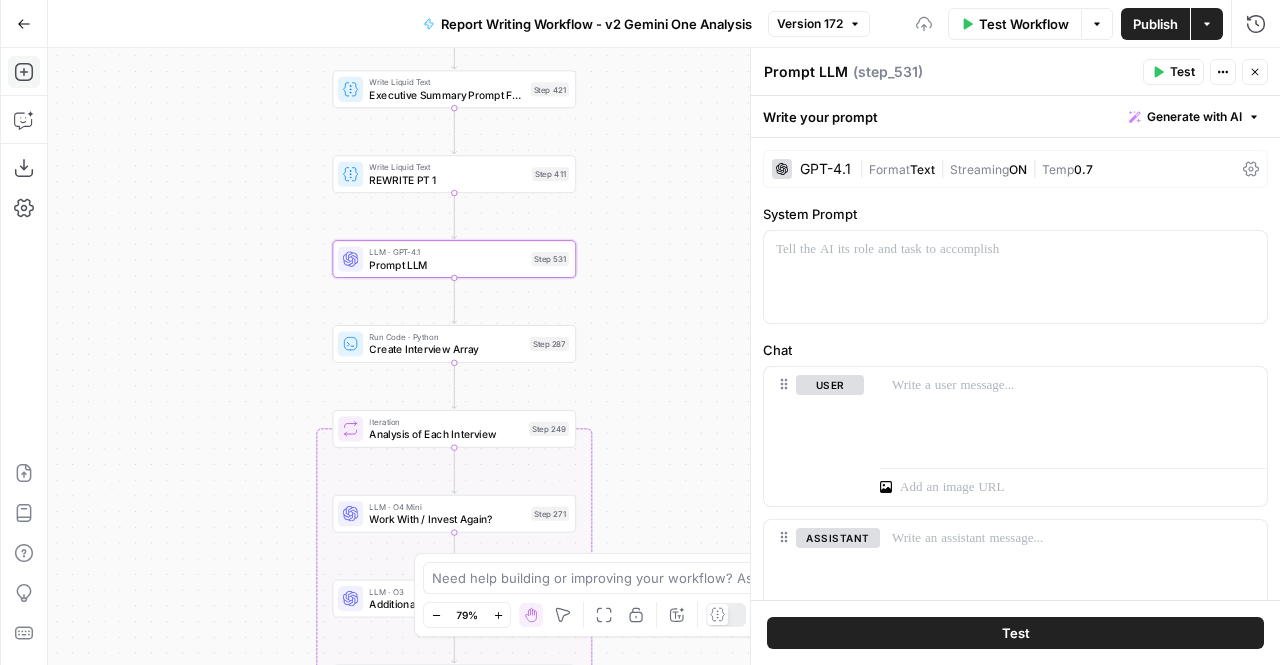 drag, startPoint x: 447, startPoint y: 226, endPoint x: 153, endPoint y: 189, distance: 296.3191 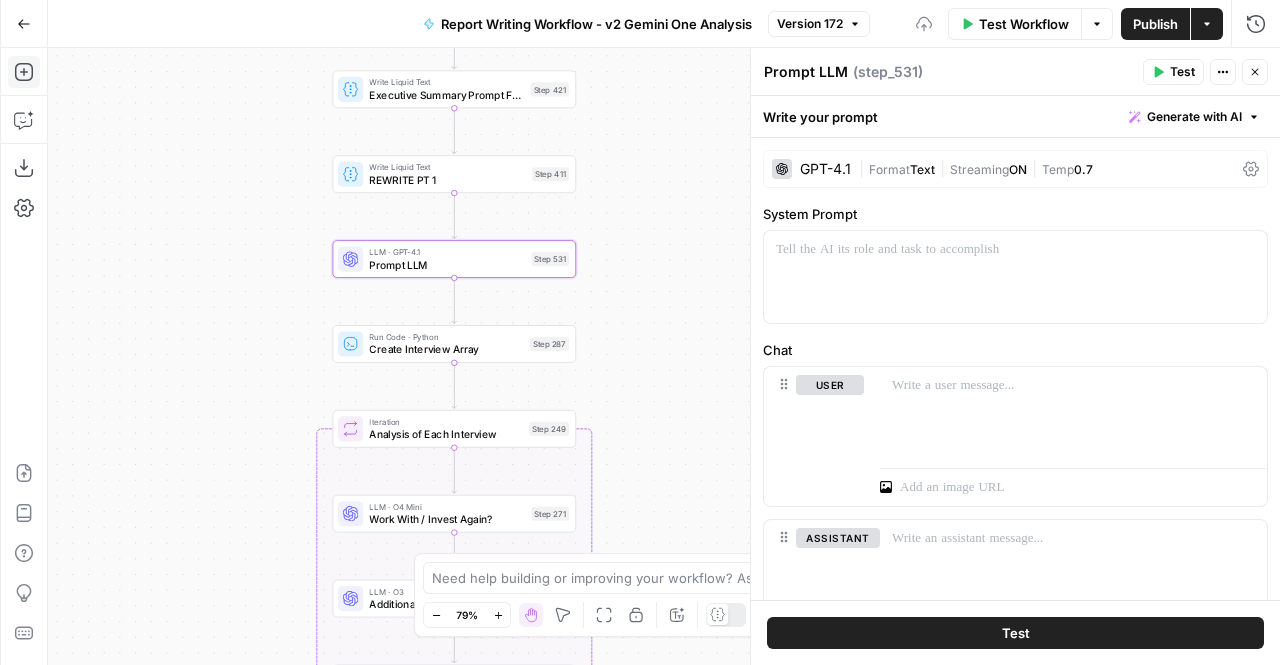 click on "true false Workflow Set Inputs Inputs LLM · Perplexity Sonar Deep Research Latest News Step 442 LLM · GPT-4o Latest News Output Step 455 Condition Condition Step 458 LLM · gemini-2.5-pro-preview-05-06 10K or 10Q Analysis Step 440 Write Liquid Text Write Liquid Text Step 460 LLM · o3-2025-04-16 Most Important Factors Update Step 435 Write Liquid Text FINAL Most Important Factors Update Step 437 LLM · gpt-4o-2024-11-20 Earnings Call Name Step 519 Write Liquid Text Latest Earnings Call Step 518 LLM · Perplexity Sonar Deep Research Circumstances of Executive Step 505 LLM · GPT-4o Circumstances of Executive CLEAN Step 425 LLM · GPT-4o Search Preview Company Industry Step 428 LLM · GPT-4o Title Responsibilities Step 429 Write Liquid Text Executive Summary Prompt Primary Step 427 Write Liquid Text Section Intro Step 395 Write Liquid Text Skills & Experience Prompt Step 401 Write Liquid Text Summary Prompt Step 396 Write Liquid Text Executive Background NOT IN USE Step 422 Write Liquid Text Path to Executive" at bounding box center (664, 356) 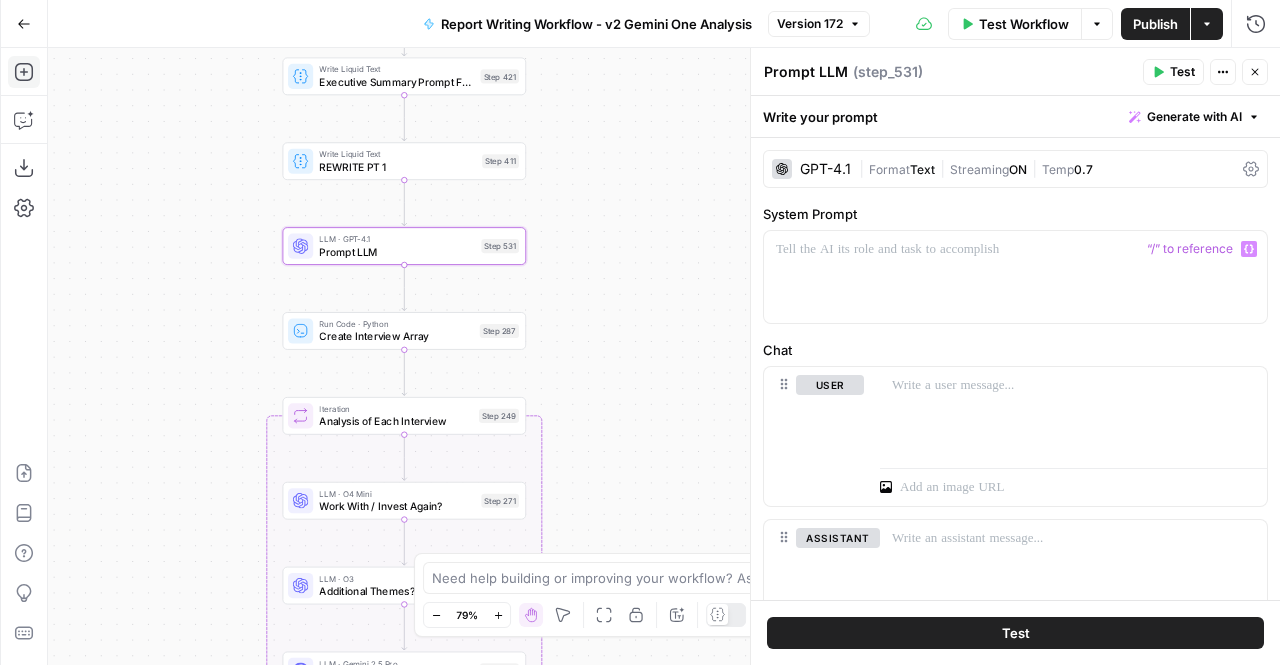 click on "GPT-4.1   |   Format  Text   |   Streaming  ON   |   Temp  0.7" at bounding box center (1015, 169) 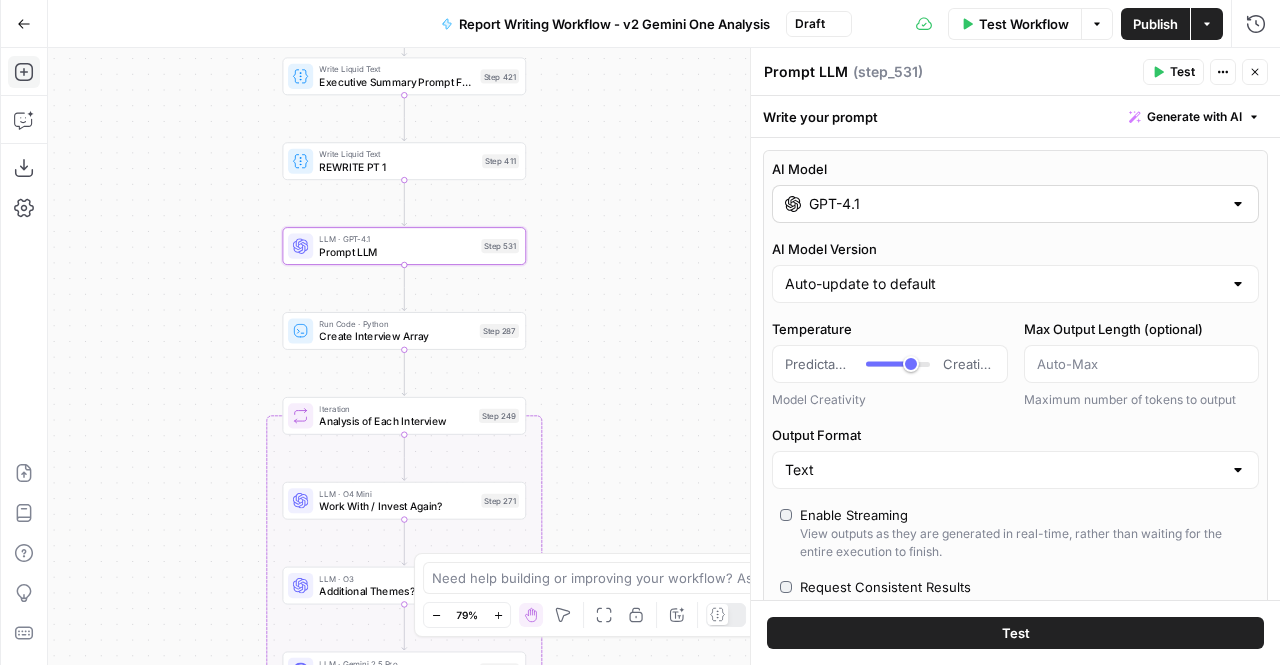 click on "GPT-4.1" at bounding box center [1015, 204] 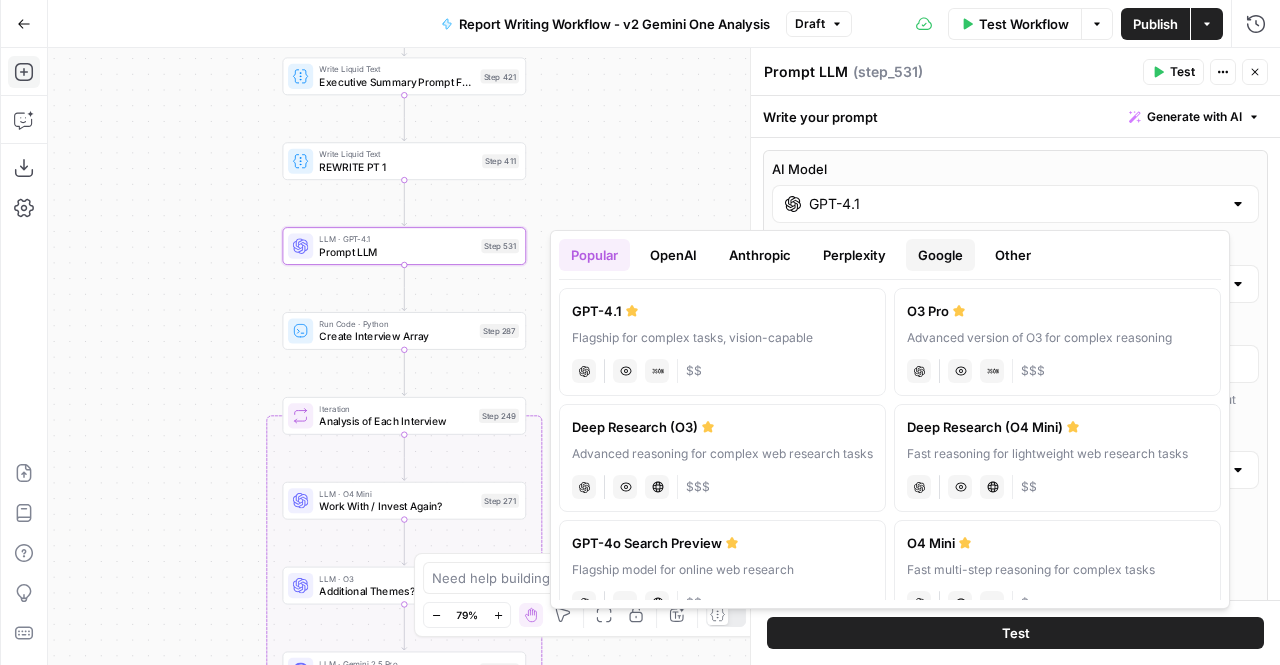 click on "Google" at bounding box center (940, 255) 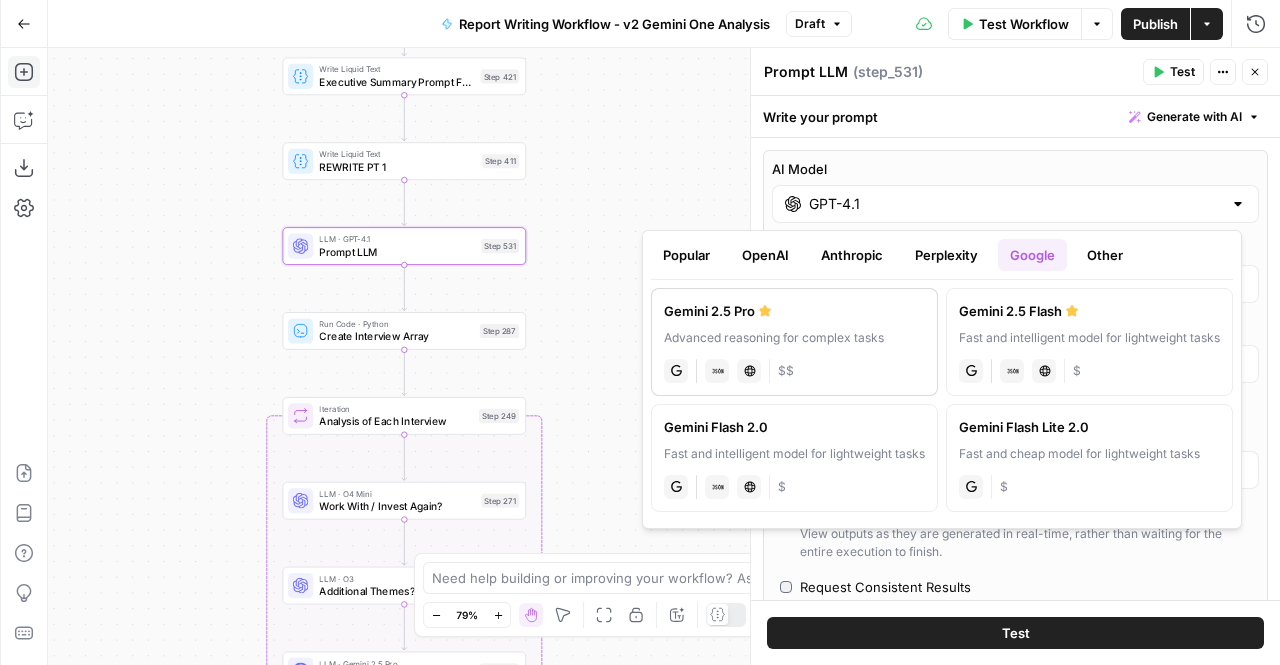click on "Advanced reasoning for complex tasks" at bounding box center (794, 338) 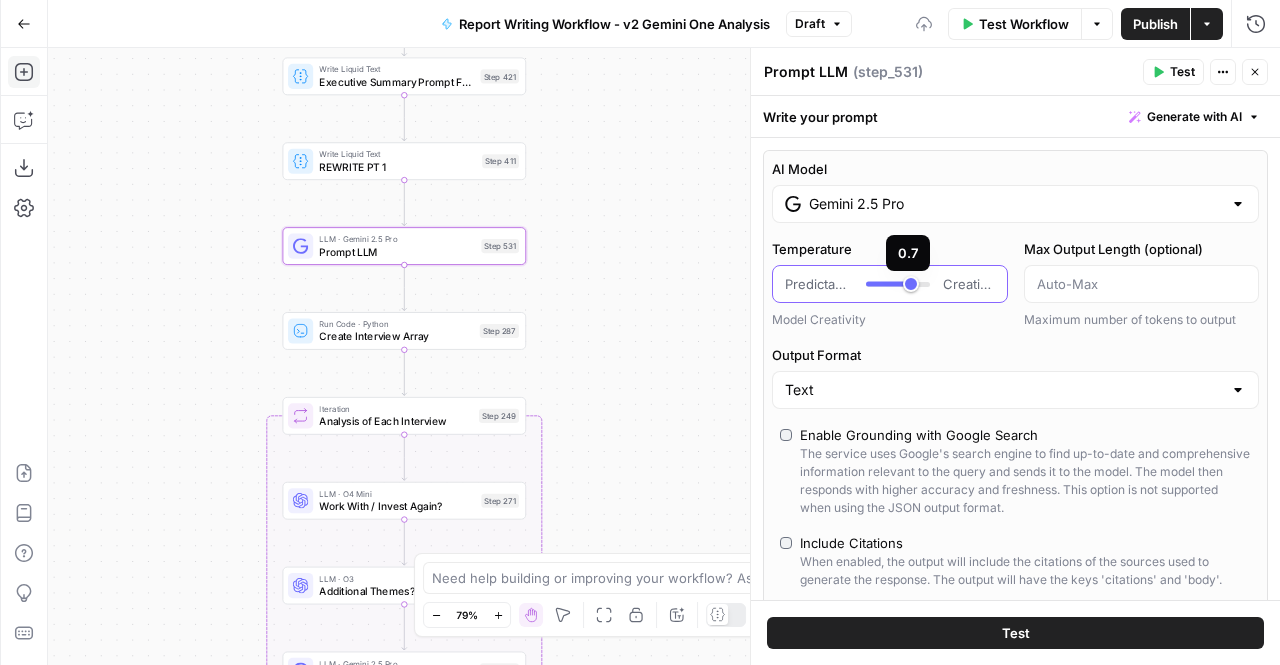 type on "*" 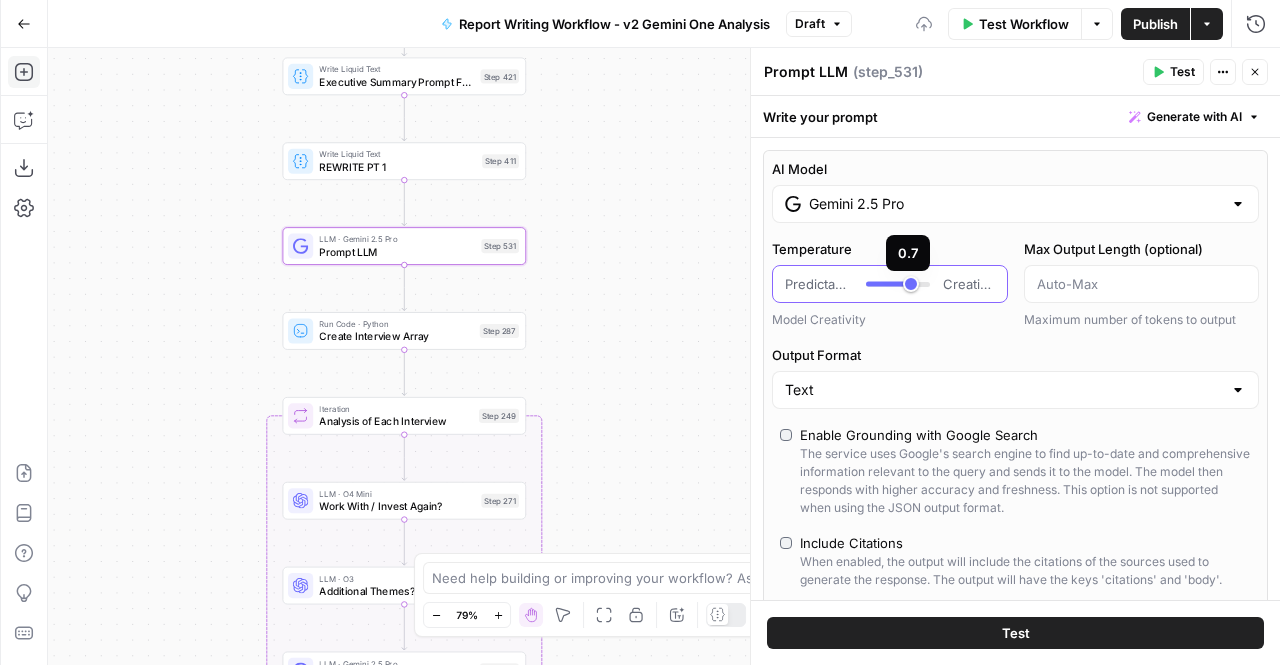 drag, startPoint x: 904, startPoint y: 281, endPoint x: 810, endPoint y: 281, distance: 94 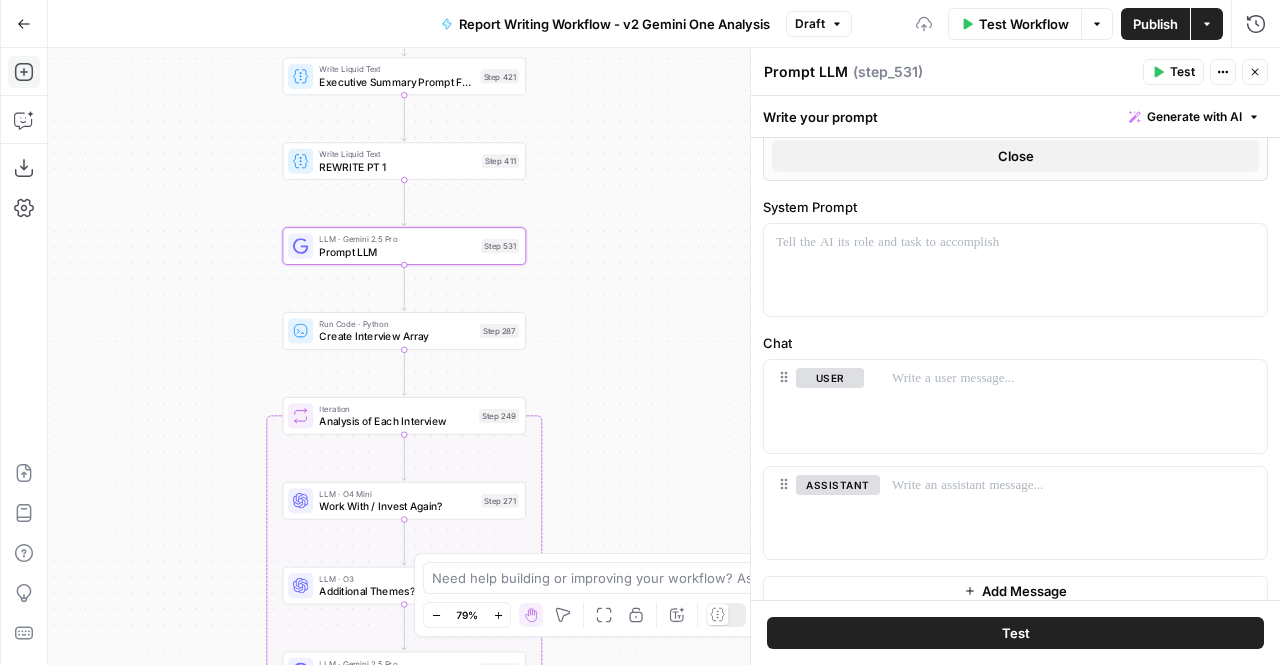 scroll, scrollTop: 586, scrollLeft: 0, axis: vertical 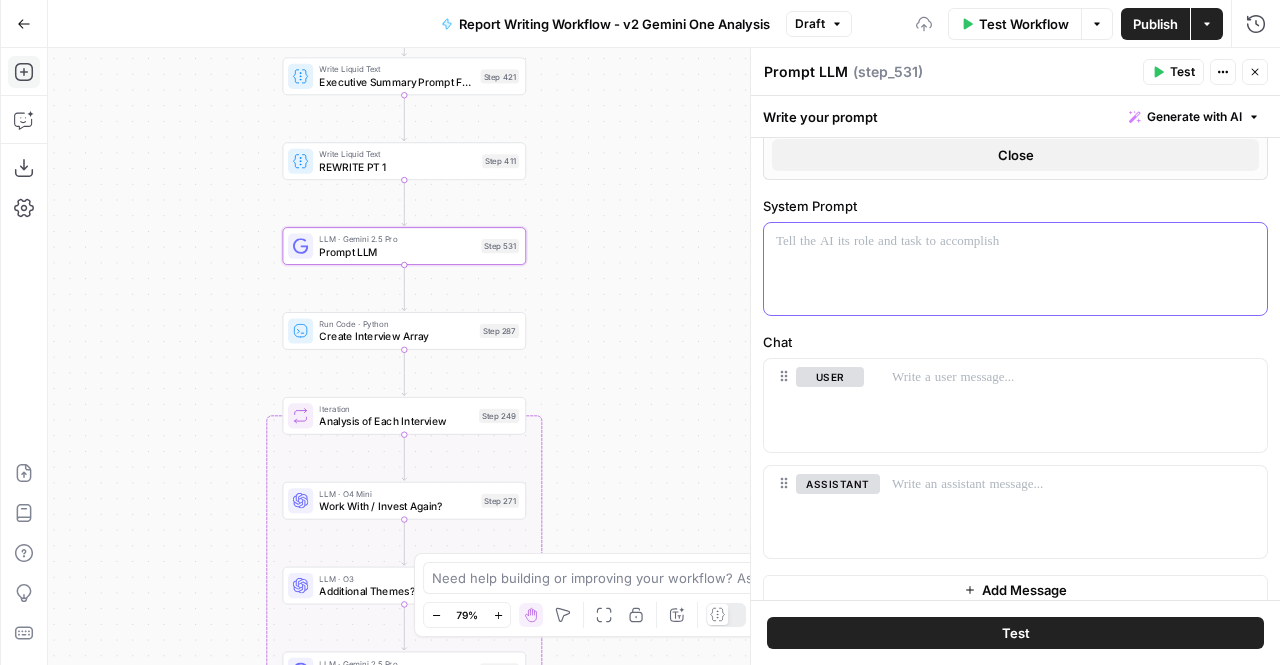 click at bounding box center [1015, 269] 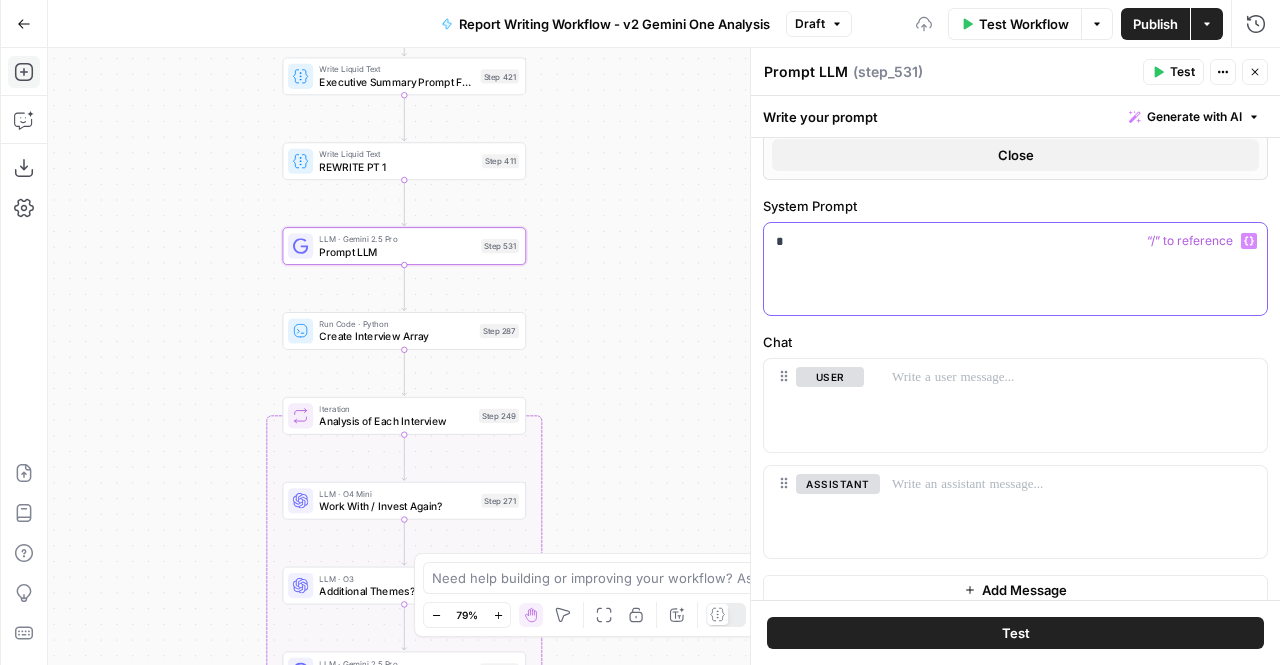 type 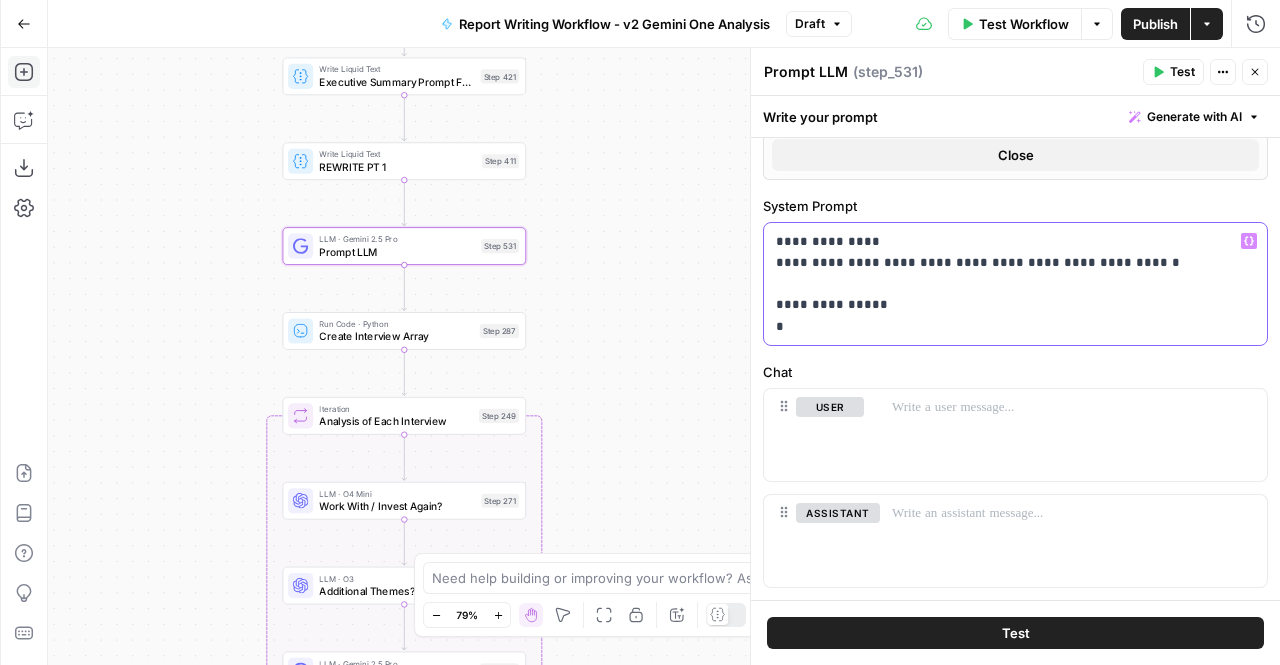 click on "**********" at bounding box center (1008, 284) 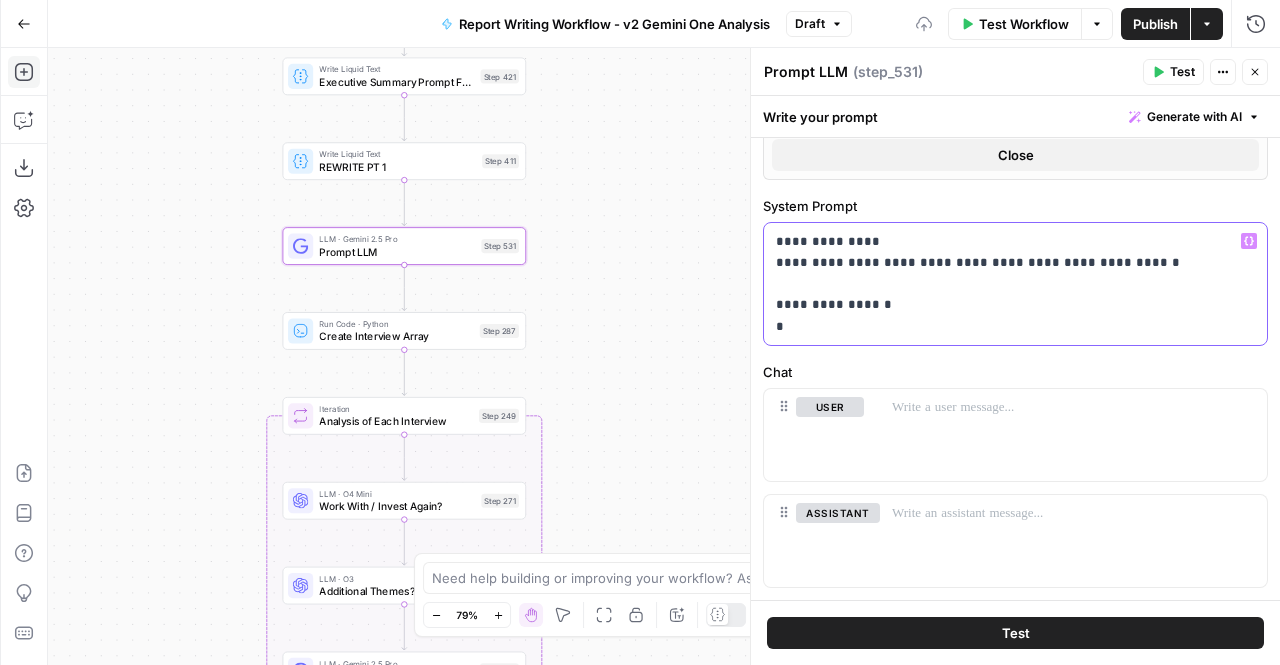 click on "**********" at bounding box center (1008, 284) 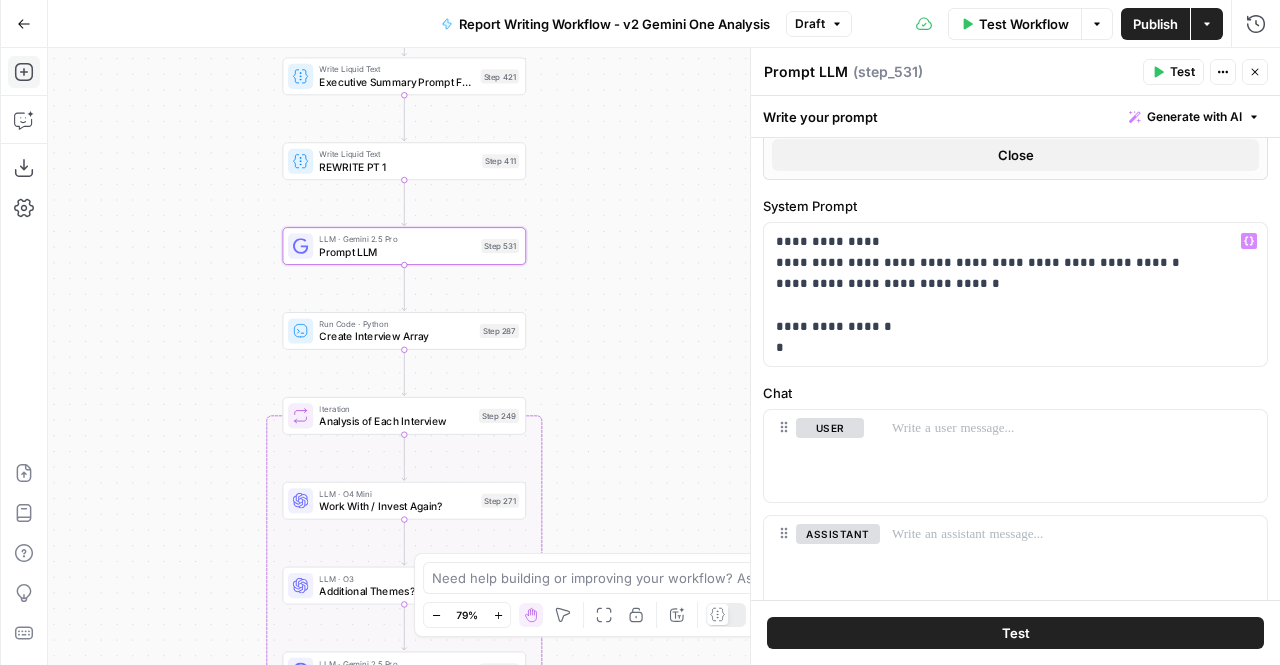 click on "Run Code · Python Create Interview Array Step 287 Copy step Delete step Edit Note Test" at bounding box center (403, 331) 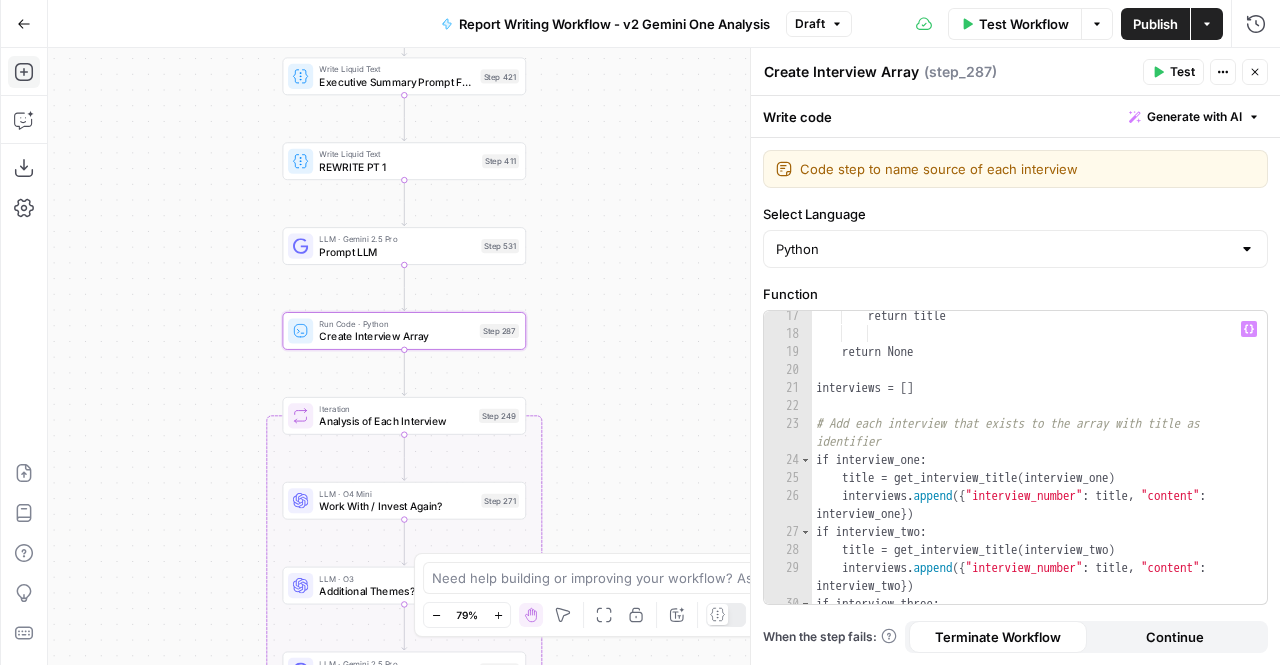scroll, scrollTop: 399, scrollLeft: 0, axis: vertical 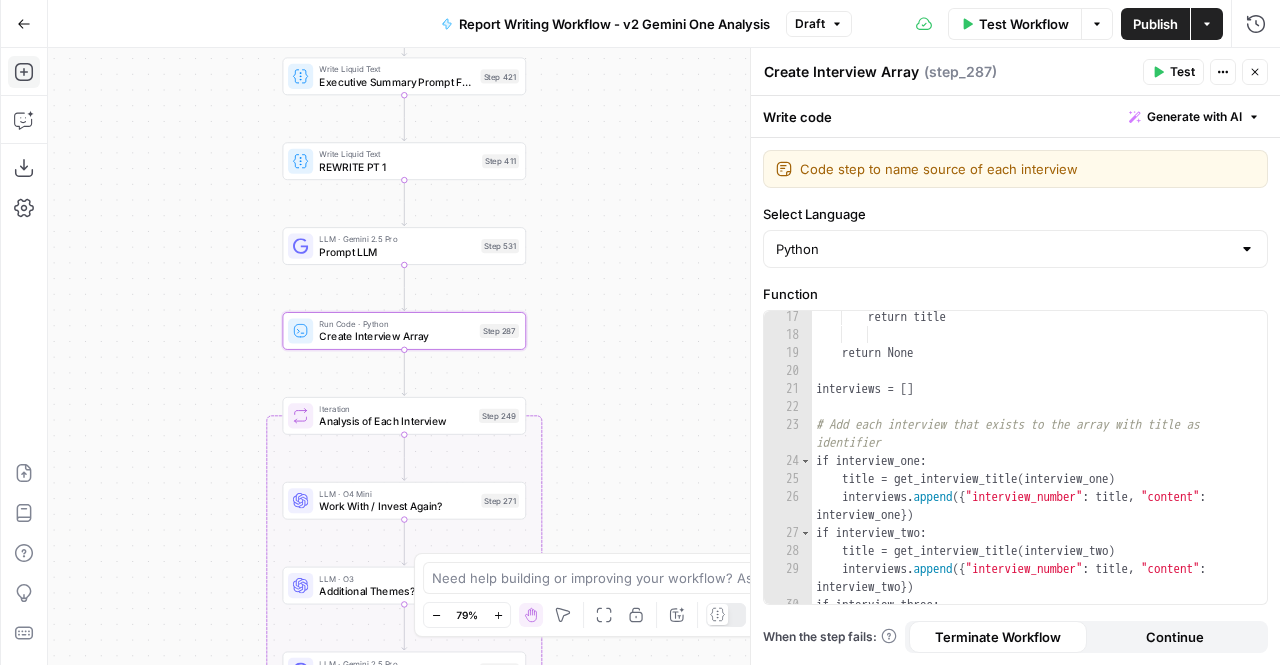 click on "Prompt LLM" at bounding box center (397, 252) 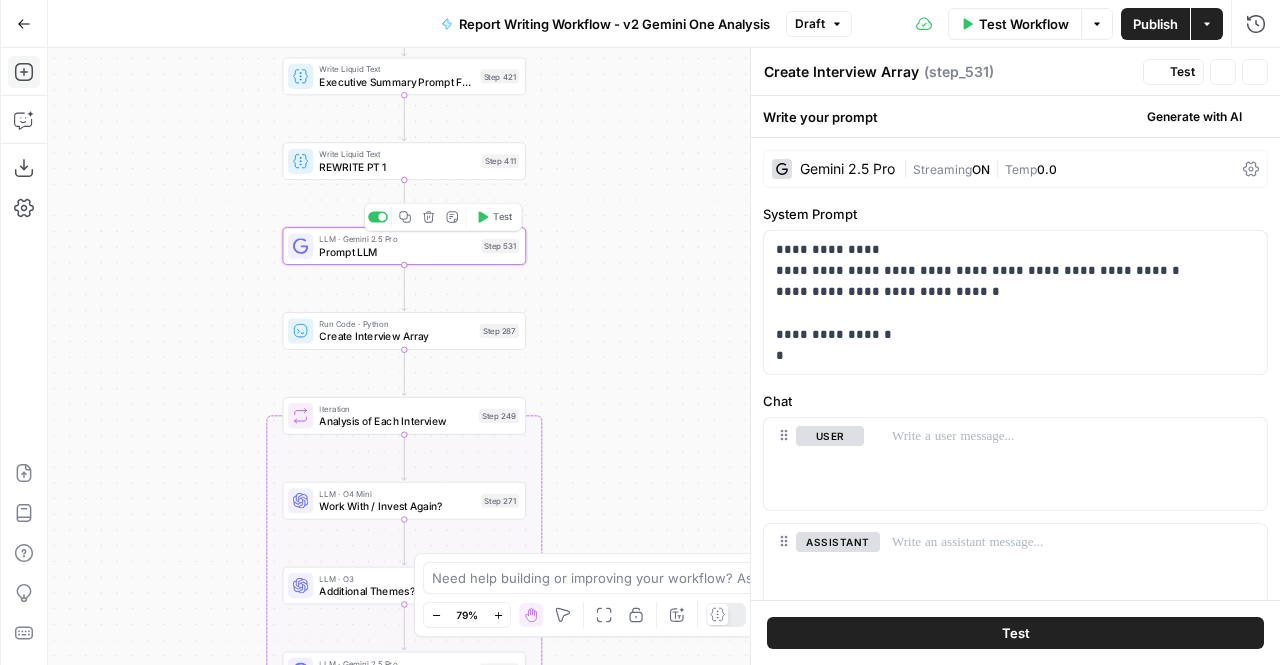 type on "Prompt LLM" 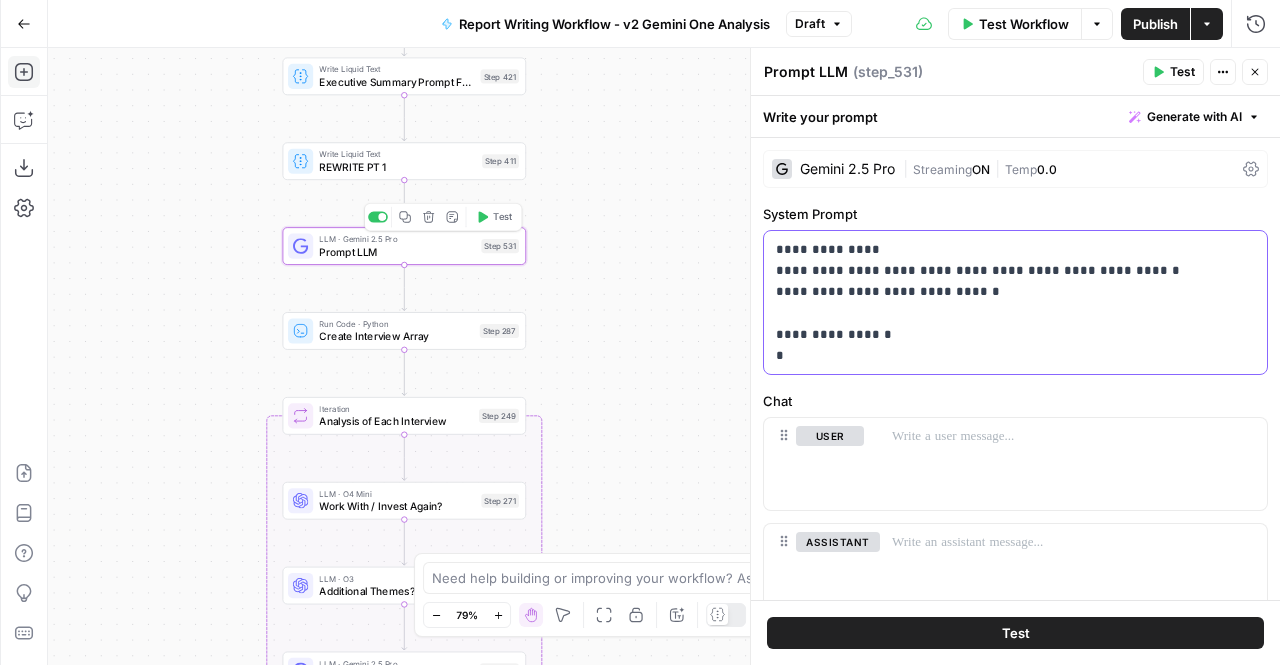 click on "**********" at bounding box center [1008, 302] 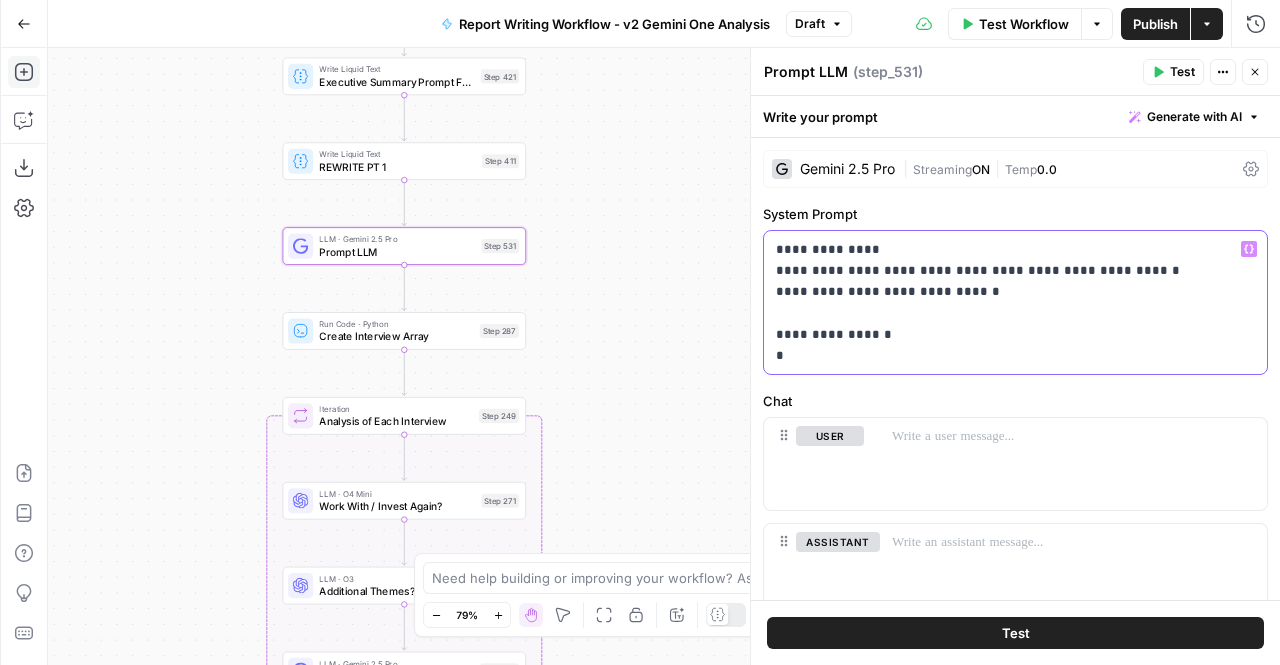 type 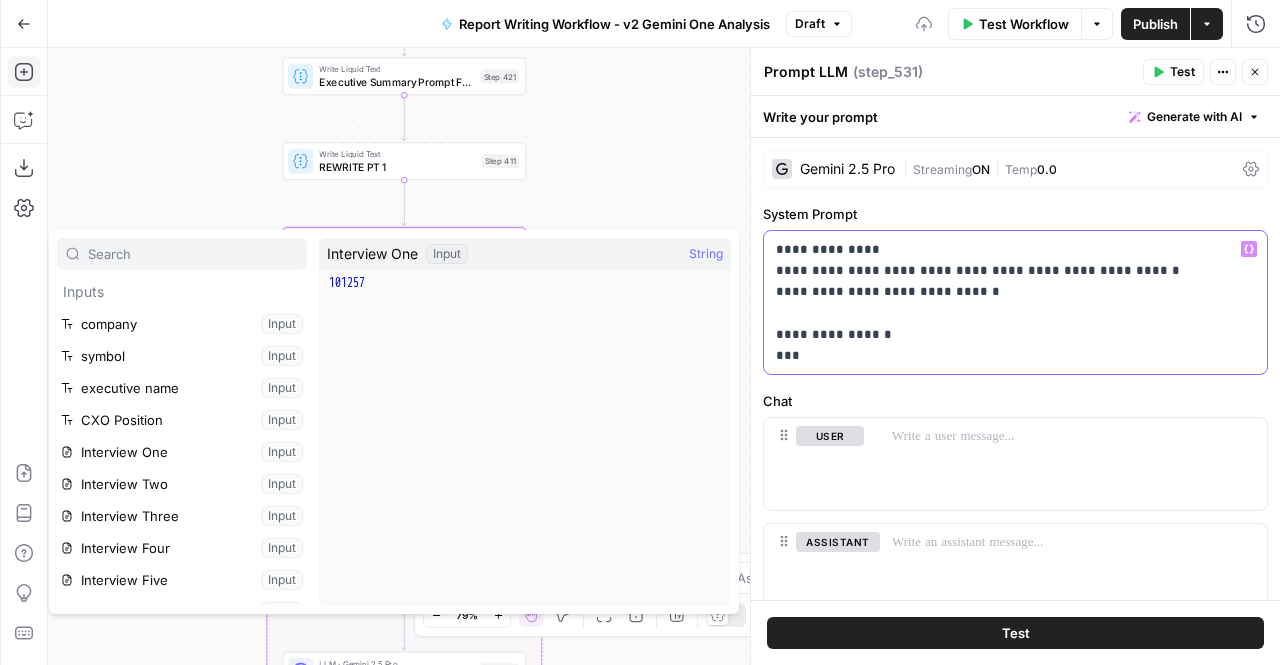 click on "**********" at bounding box center [1008, 302] 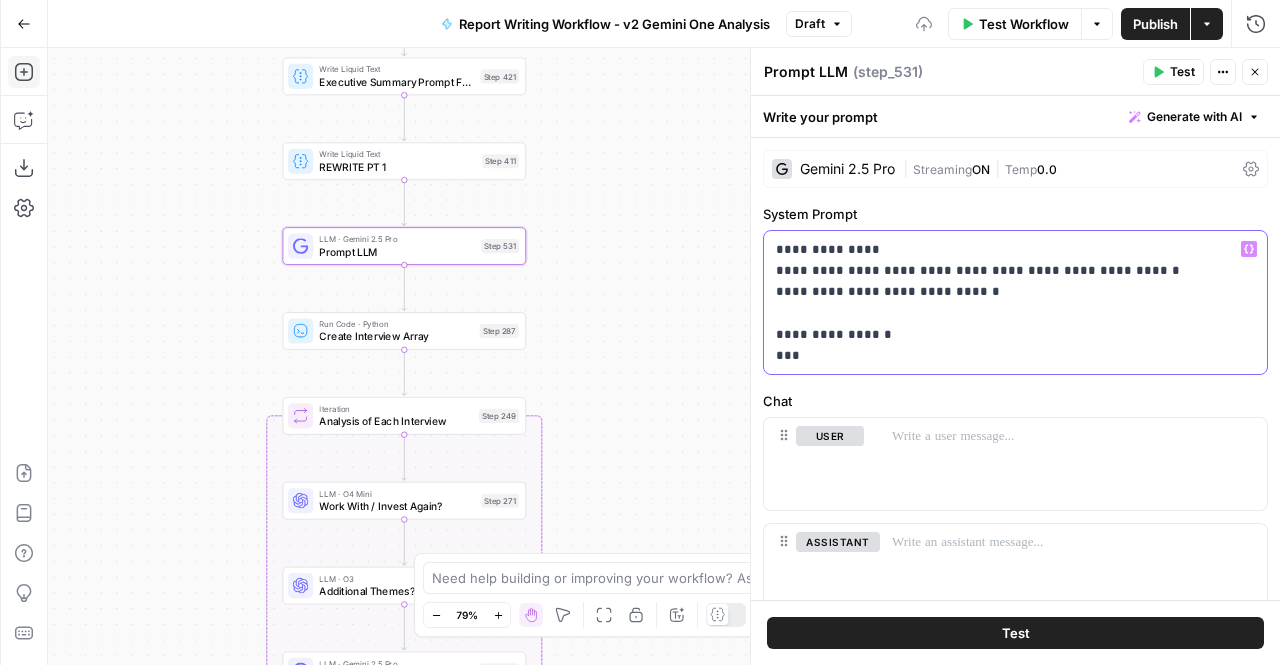 click on "**********" at bounding box center (1008, 302) 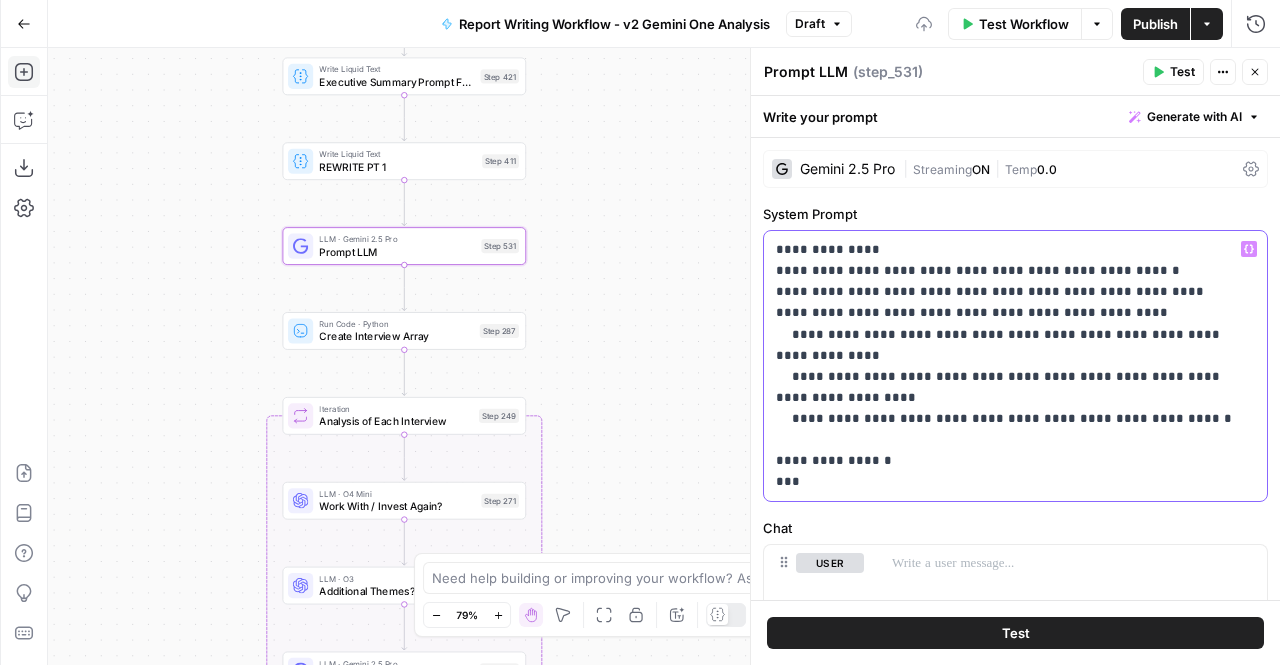 scroll, scrollTop: 122, scrollLeft: 0, axis: vertical 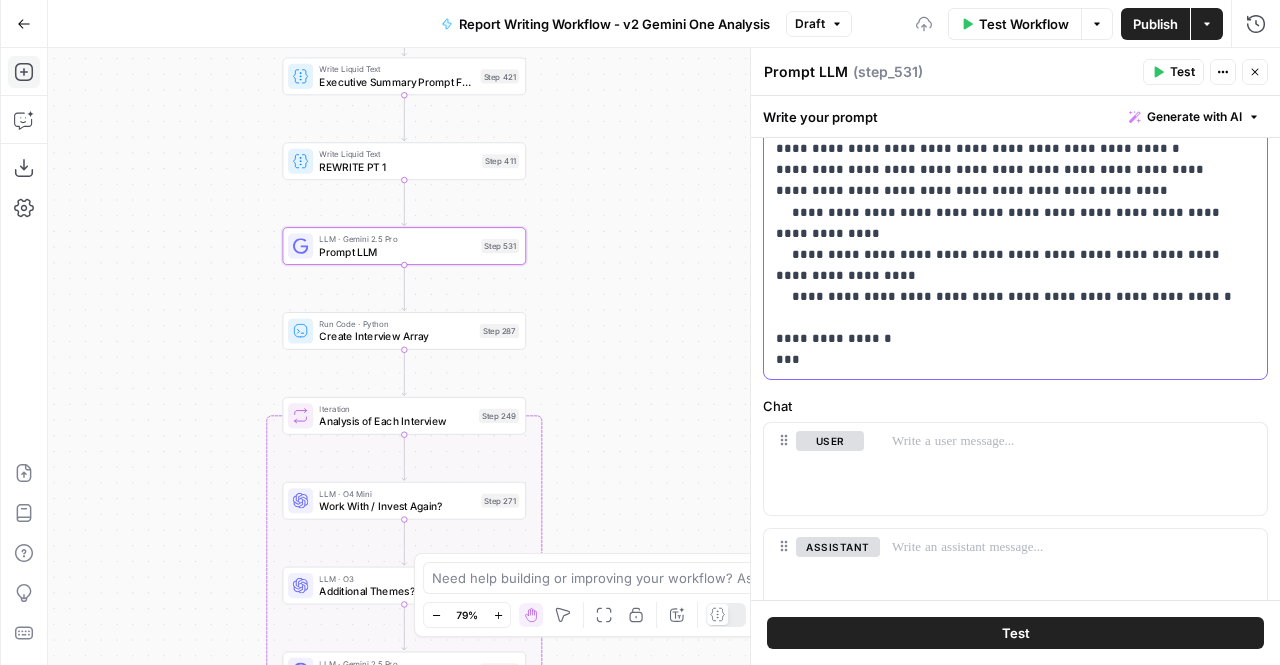click on "**********" at bounding box center [1008, 244] 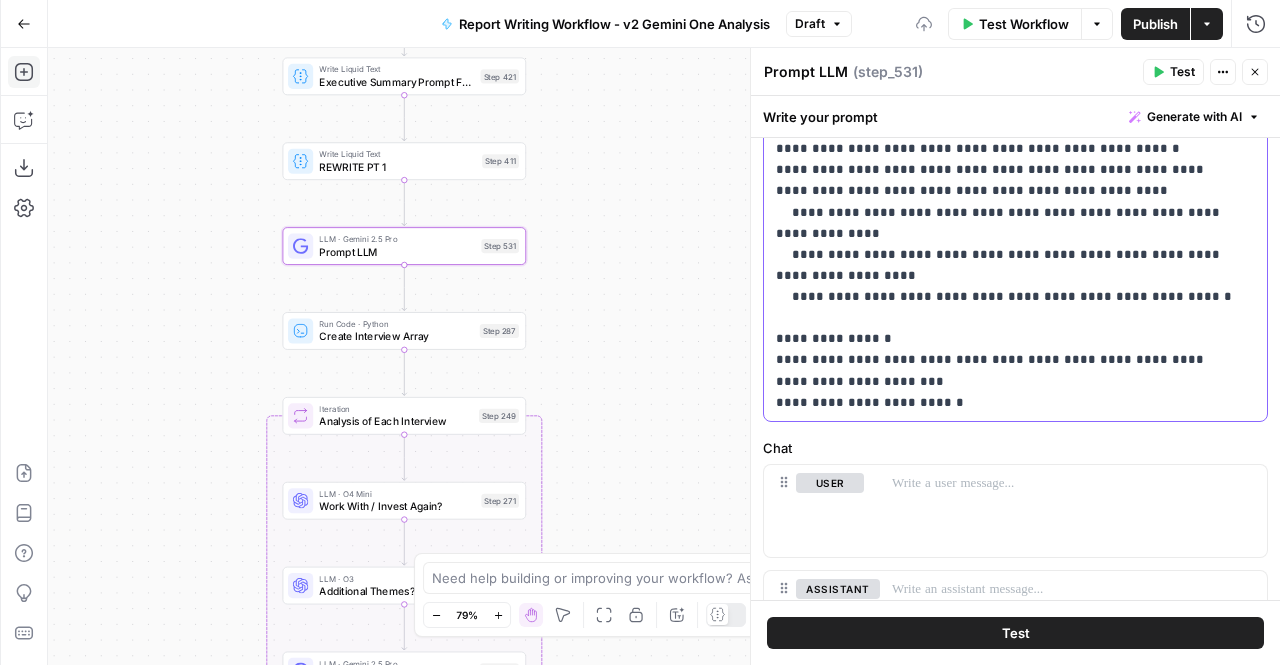 click on "**********" at bounding box center [1008, 265] 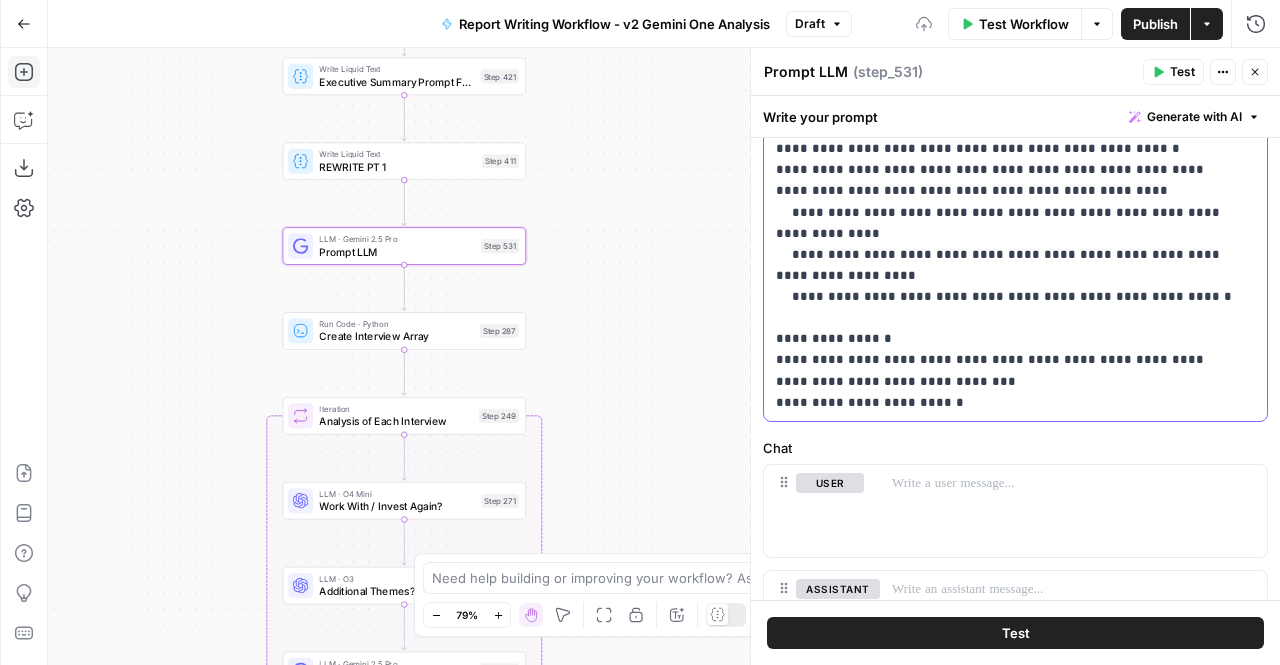 click on "**********" at bounding box center [1008, 265] 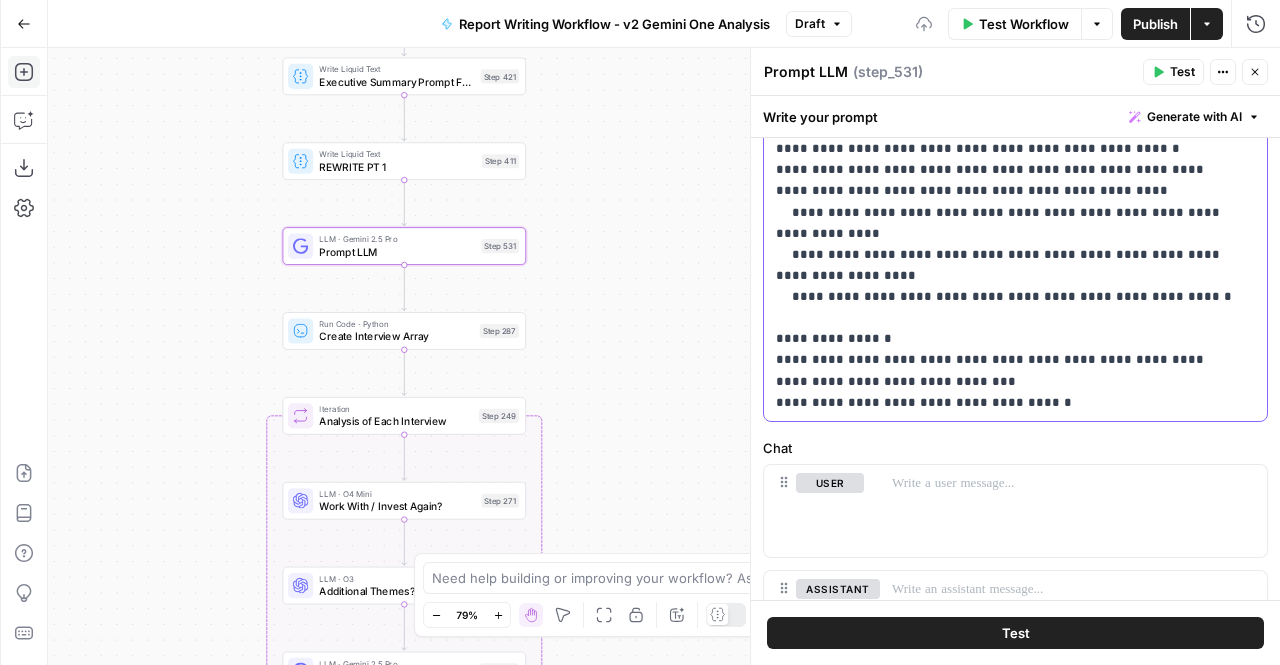 click on "**********" at bounding box center (1008, 265) 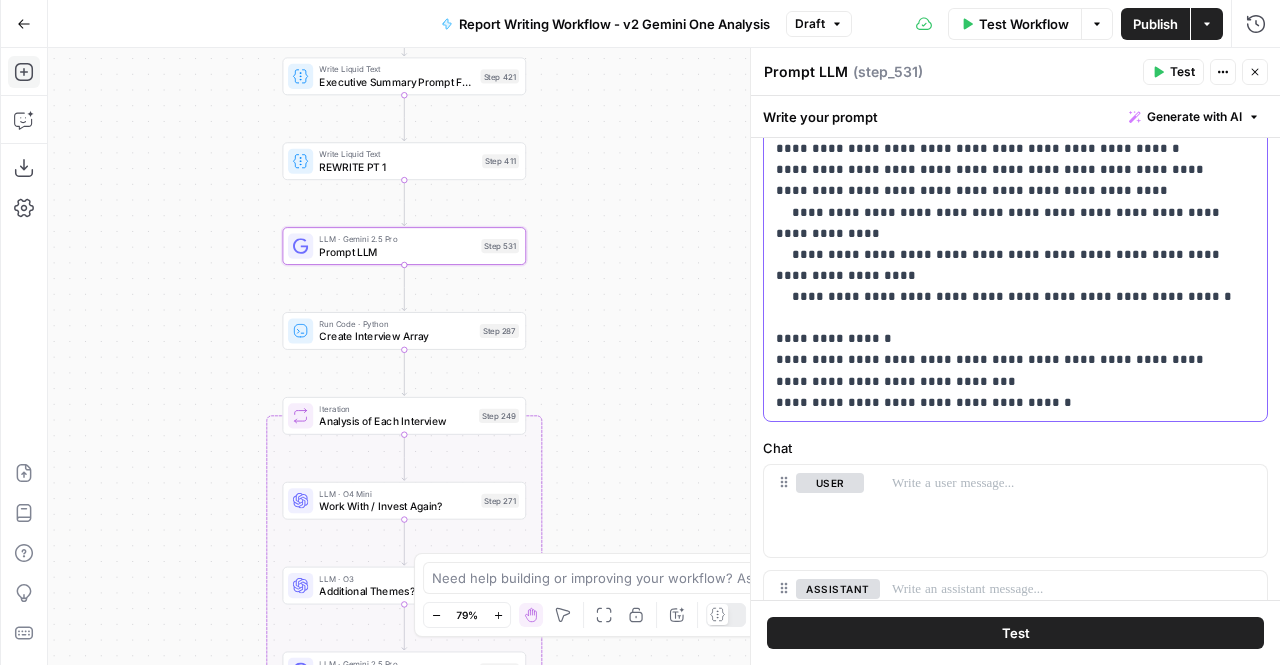 click on "**********" at bounding box center [1008, 265] 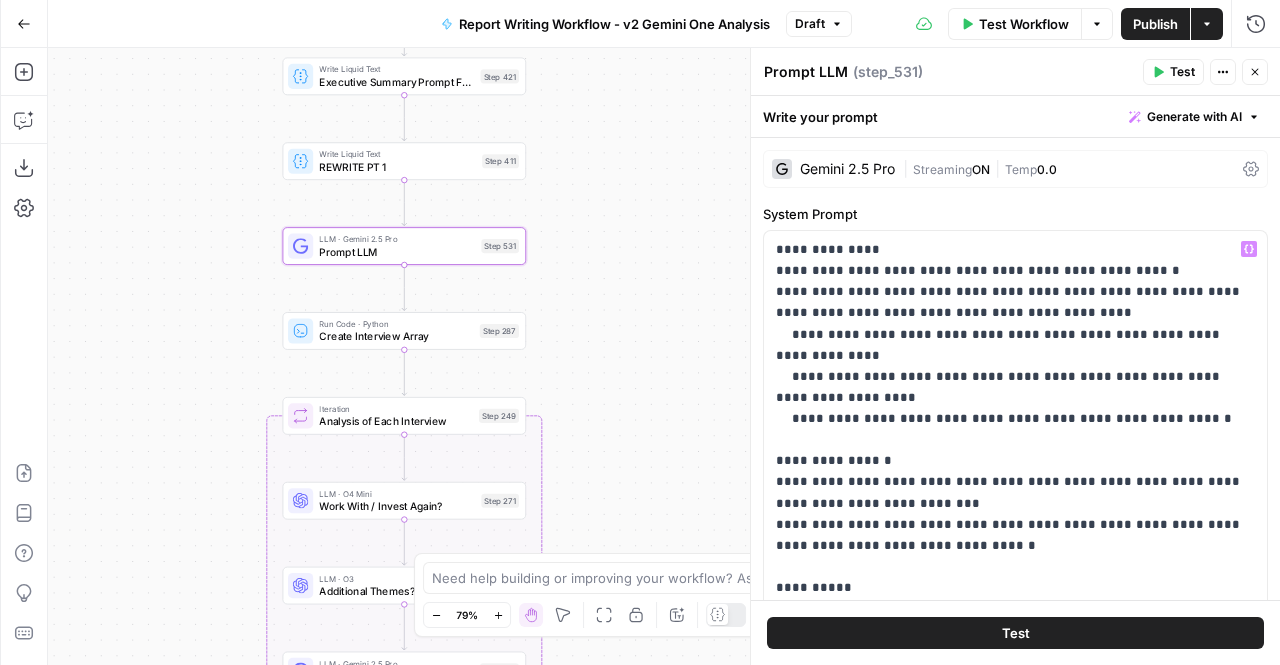 scroll, scrollTop: 0, scrollLeft: 0, axis: both 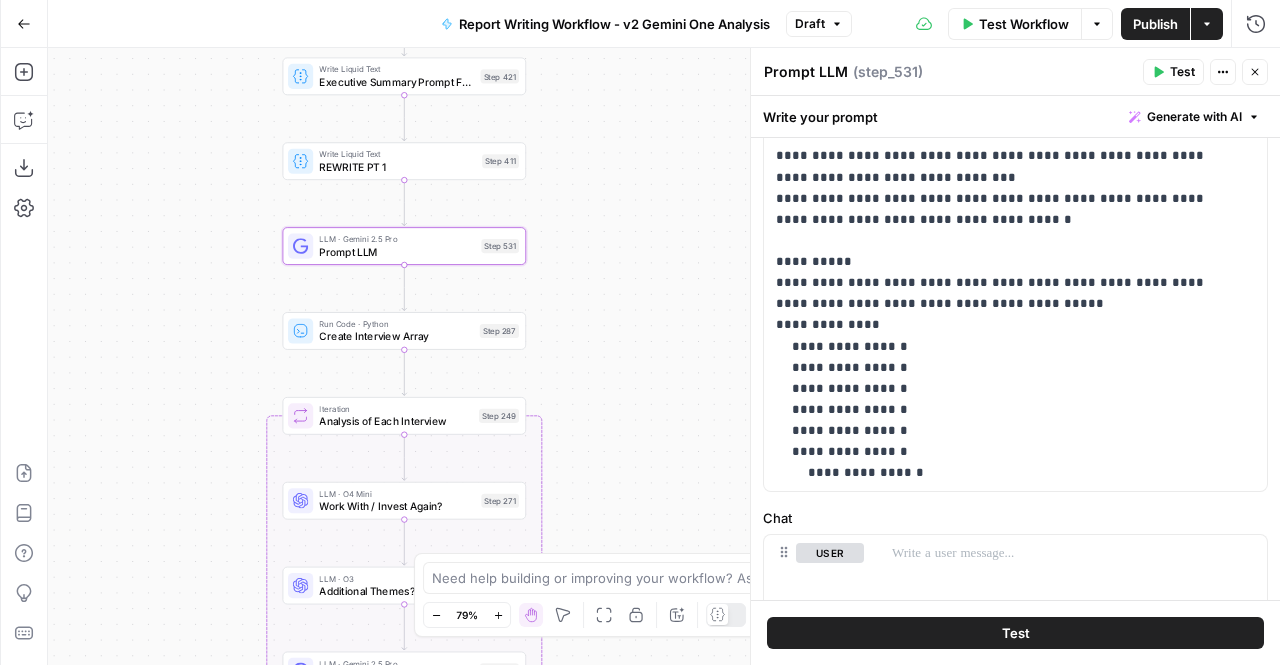 type 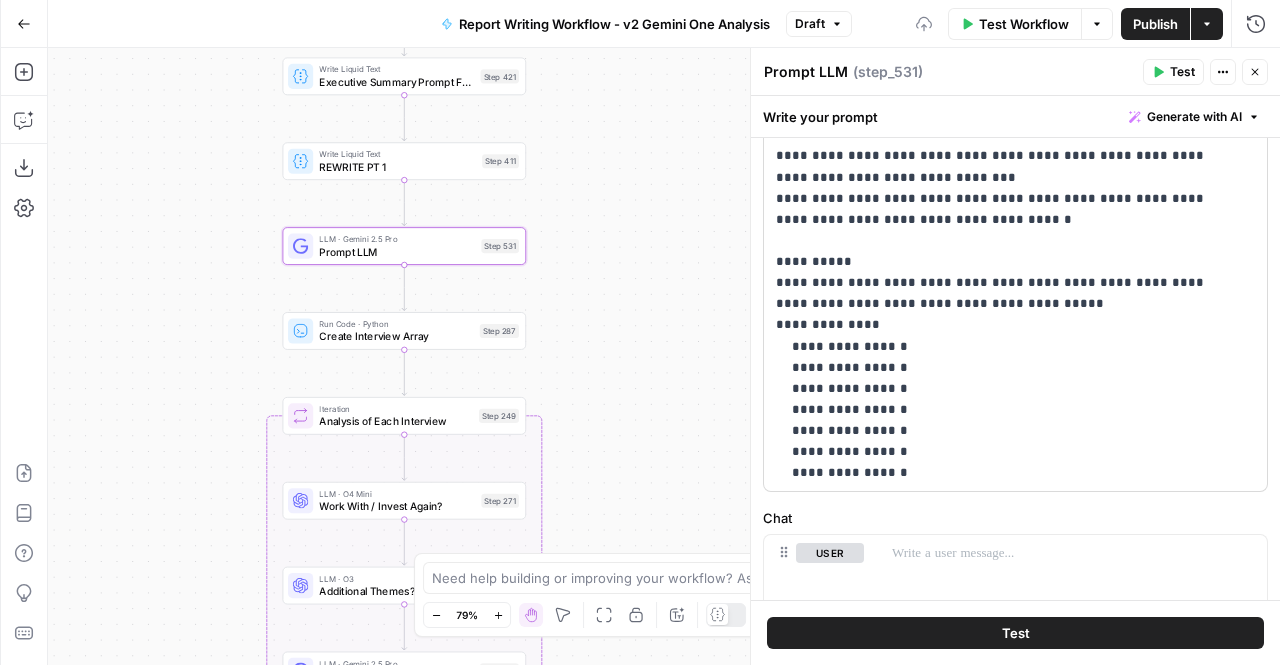 click on "**********" at bounding box center [1008, 198] 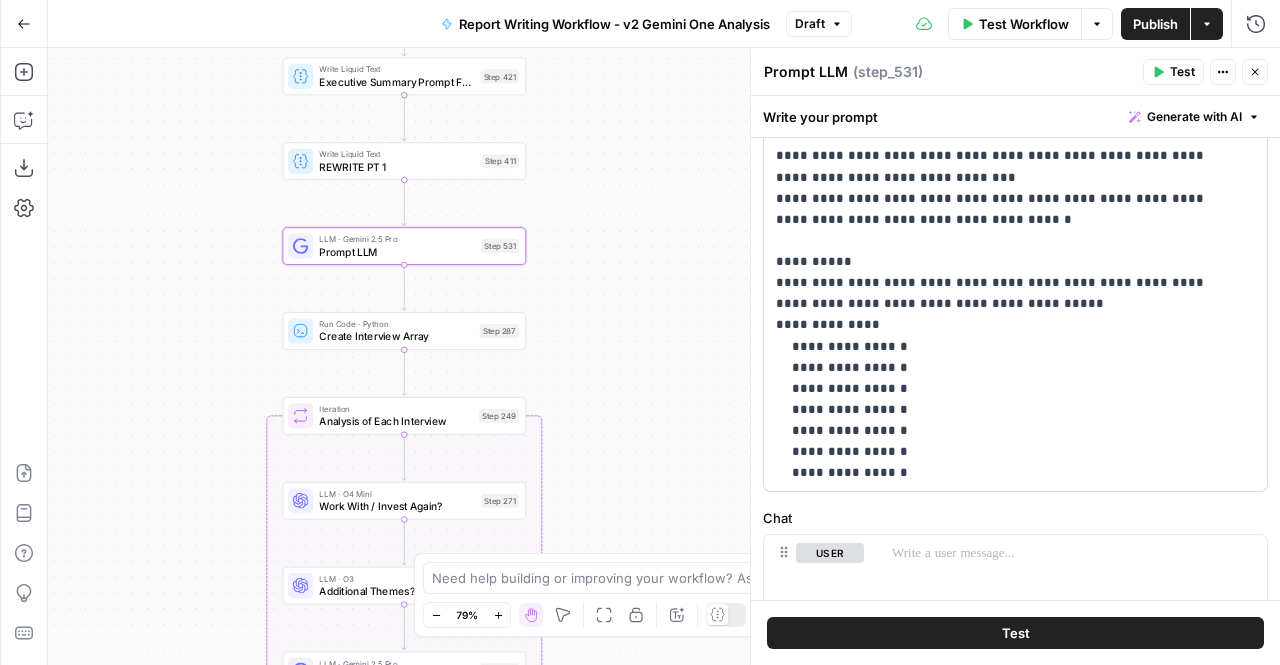 click on "**********" at bounding box center (1008, 198) 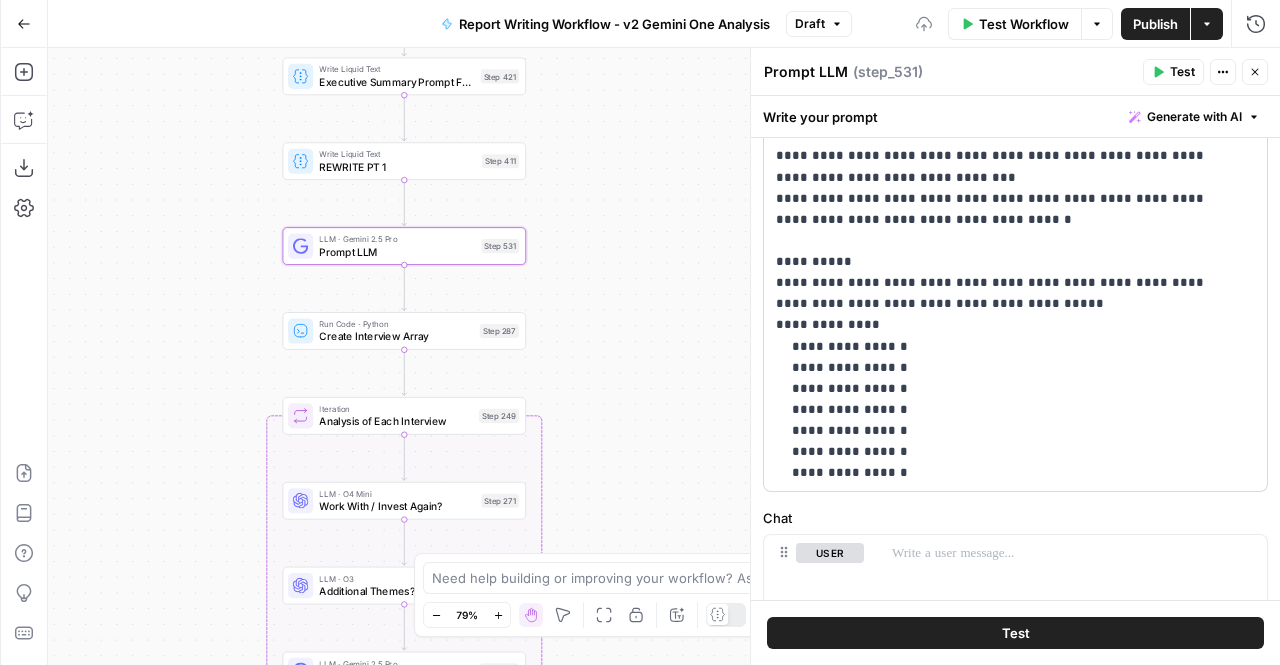click on "**********" at bounding box center (1008, 198) 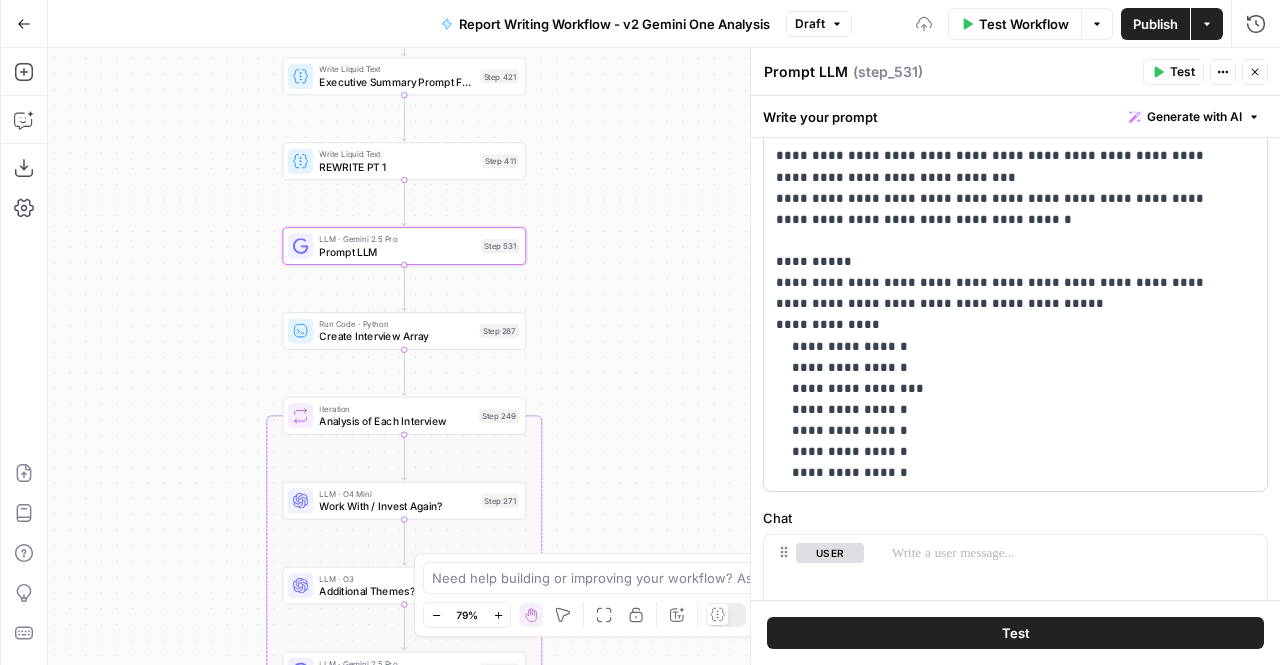 click on "**********" at bounding box center (1008, 198) 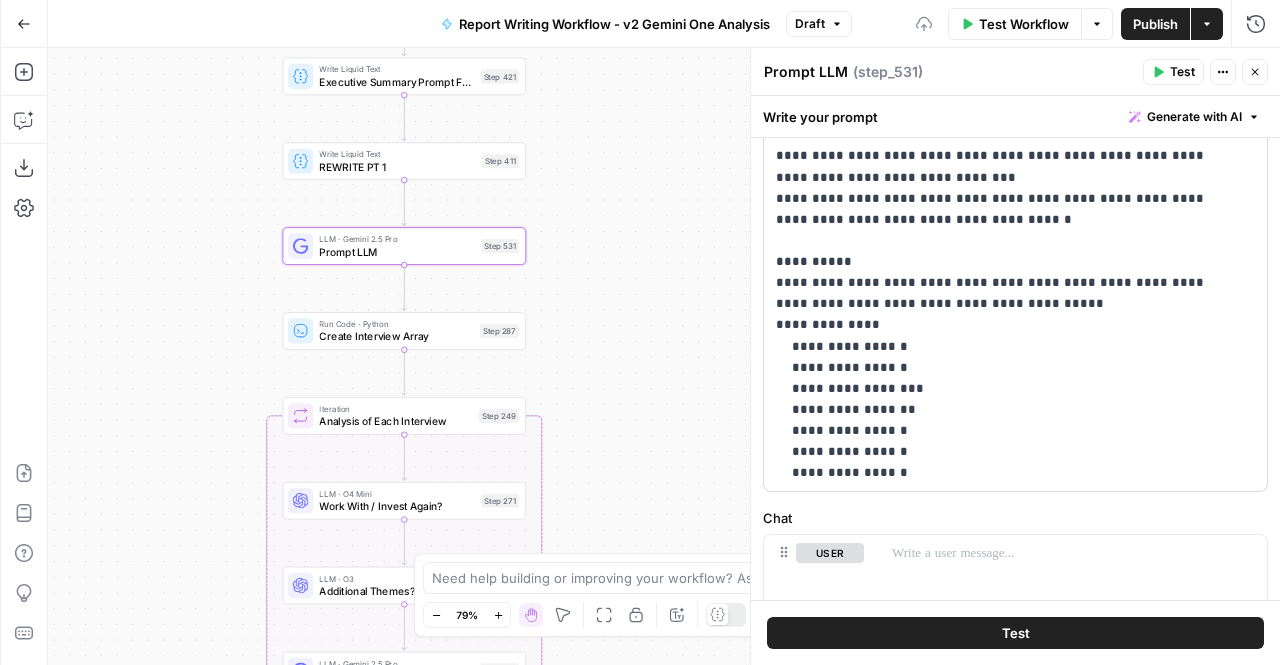 click on "**********" at bounding box center (1008, 198) 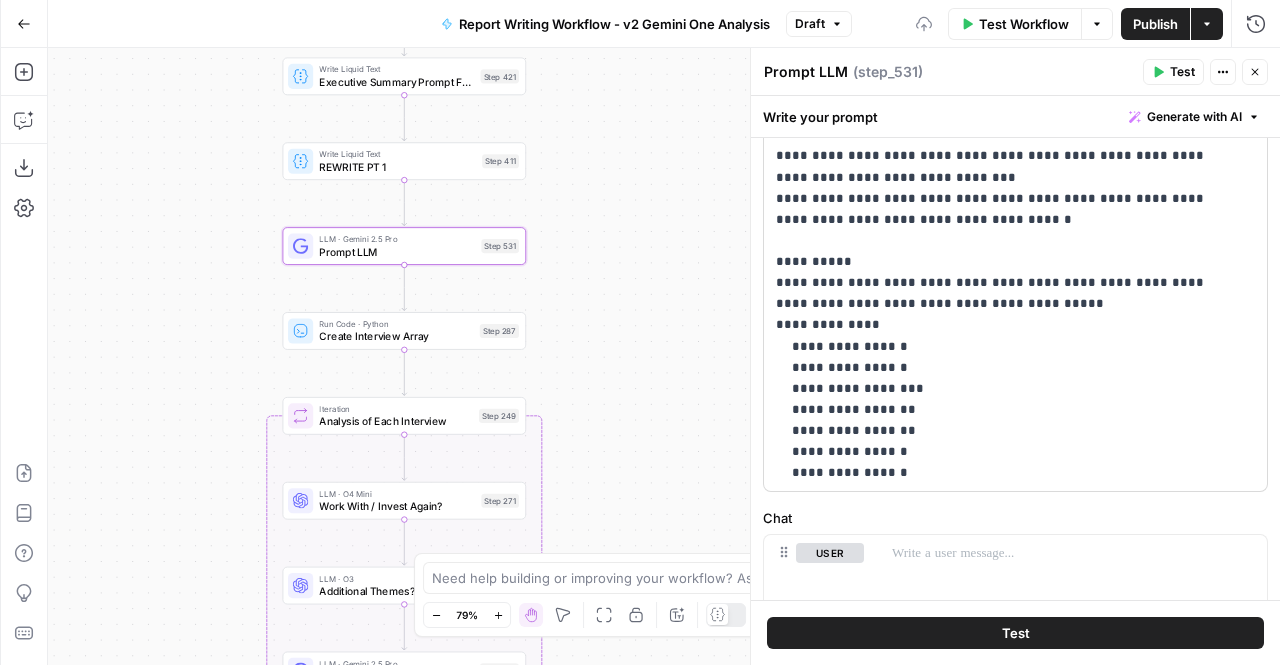 click on "**********" at bounding box center [1008, 198] 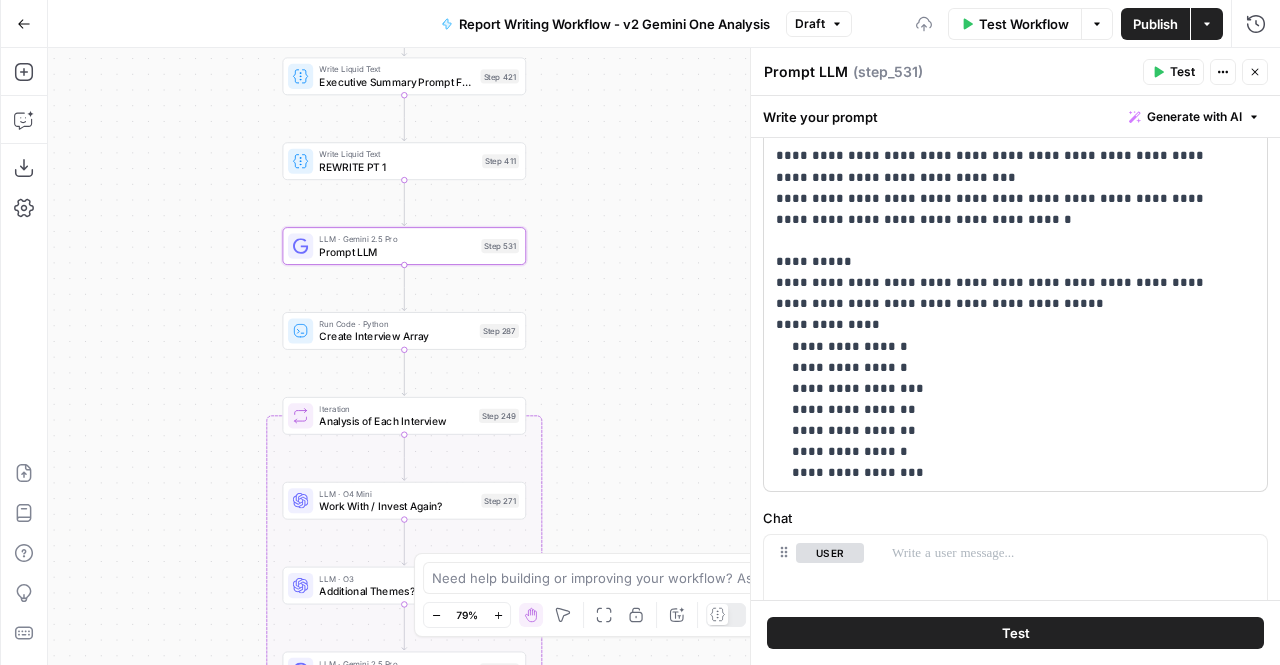 click on "**********" at bounding box center [1008, 198] 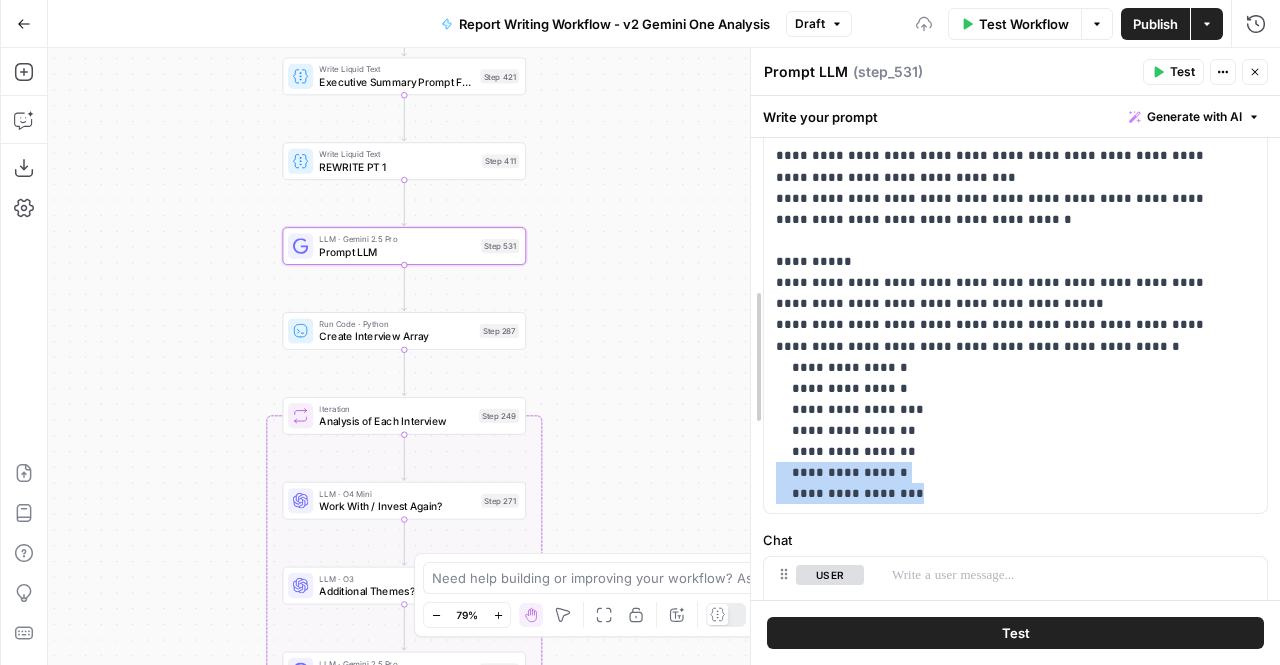drag, startPoint x: 916, startPoint y: 497, endPoint x: 740, endPoint y: 466, distance: 178.70926 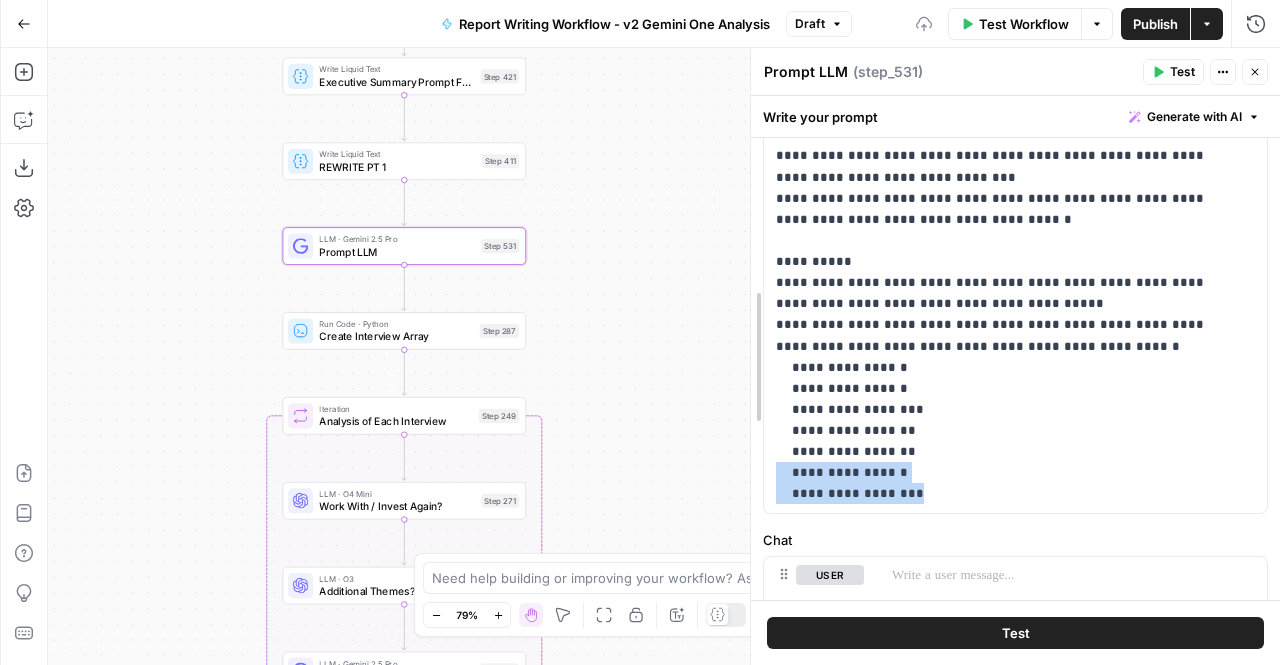 click on "**********" at bounding box center [1015, 356] 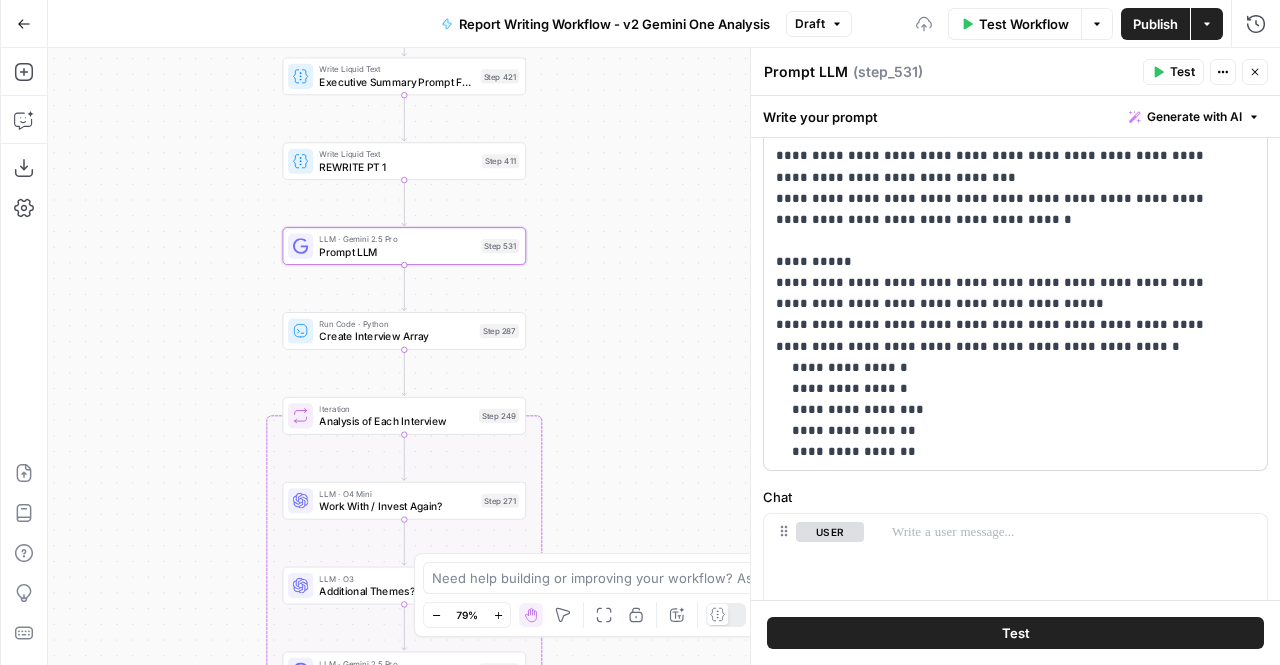 click on "**********" at bounding box center [1008, 187] 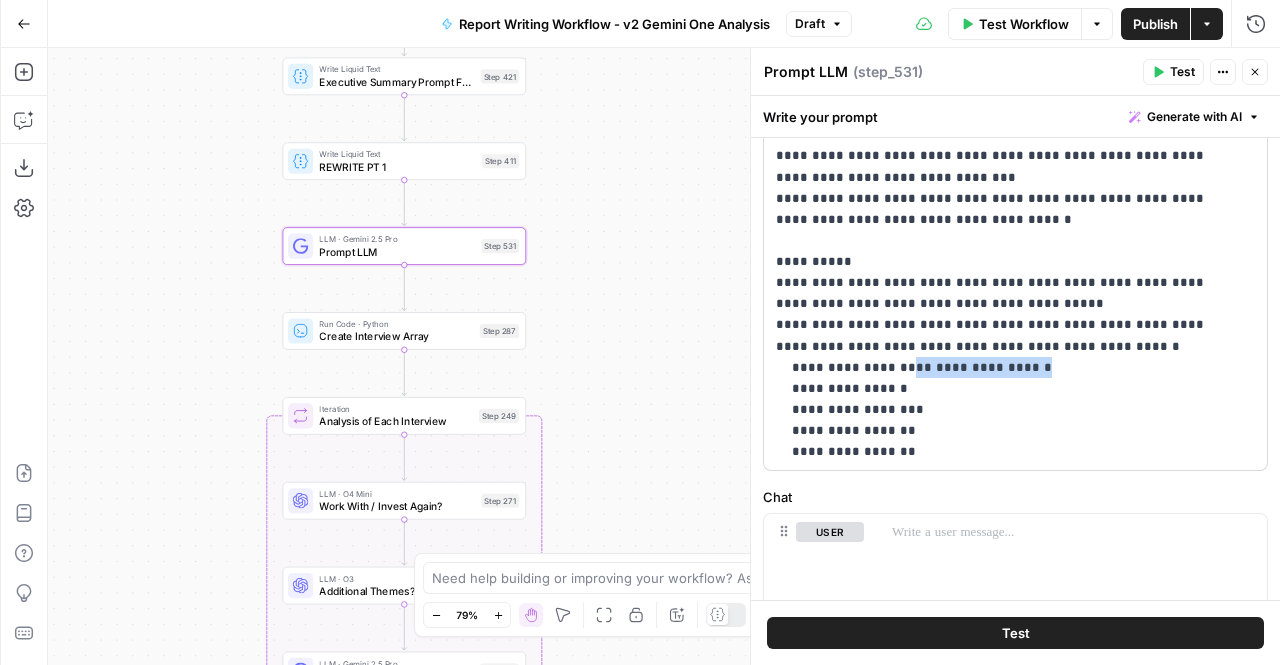 drag, startPoint x: 1008, startPoint y: 367, endPoint x: 890, endPoint y: 367, distance: 118 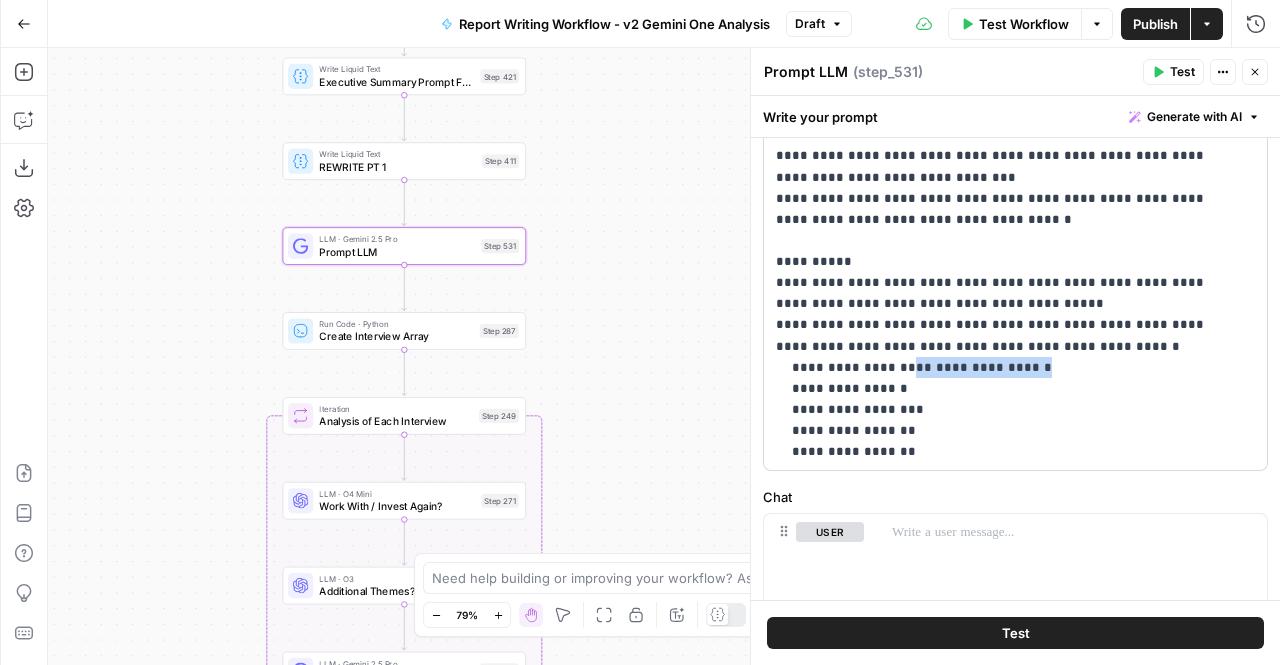 click on "**********" at bounding box center [1008, 187] 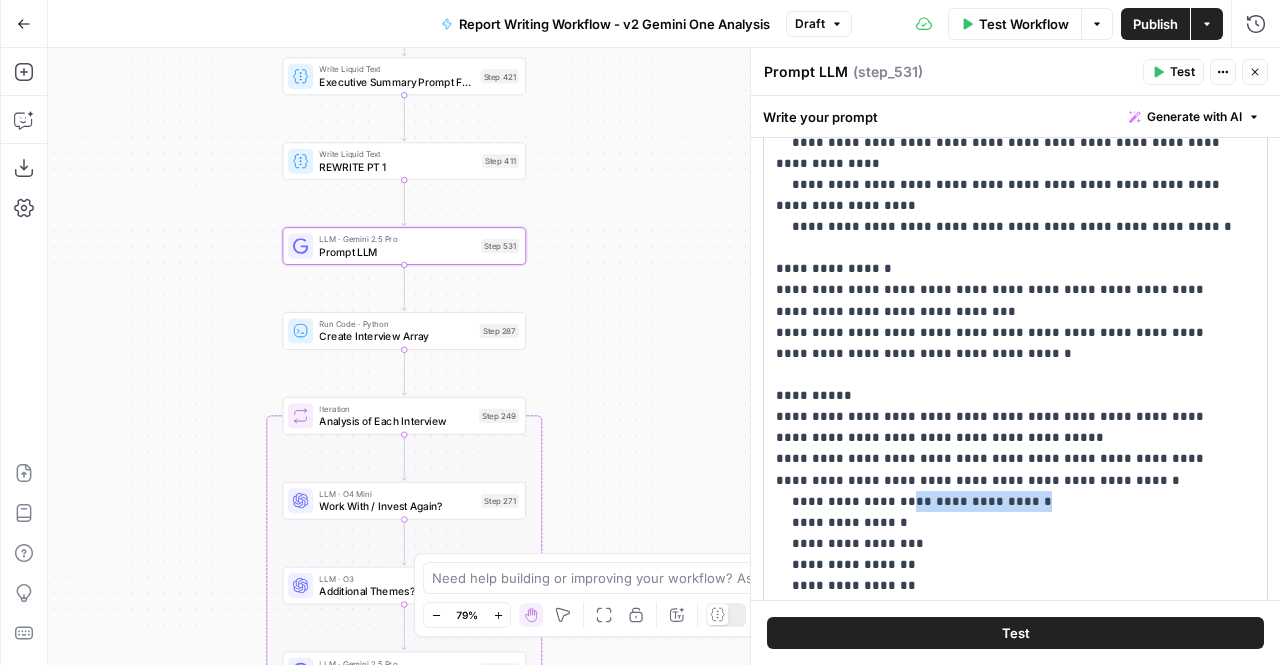 scroll, scrollTop: 183, scrollLeft: 0, axis: vertical 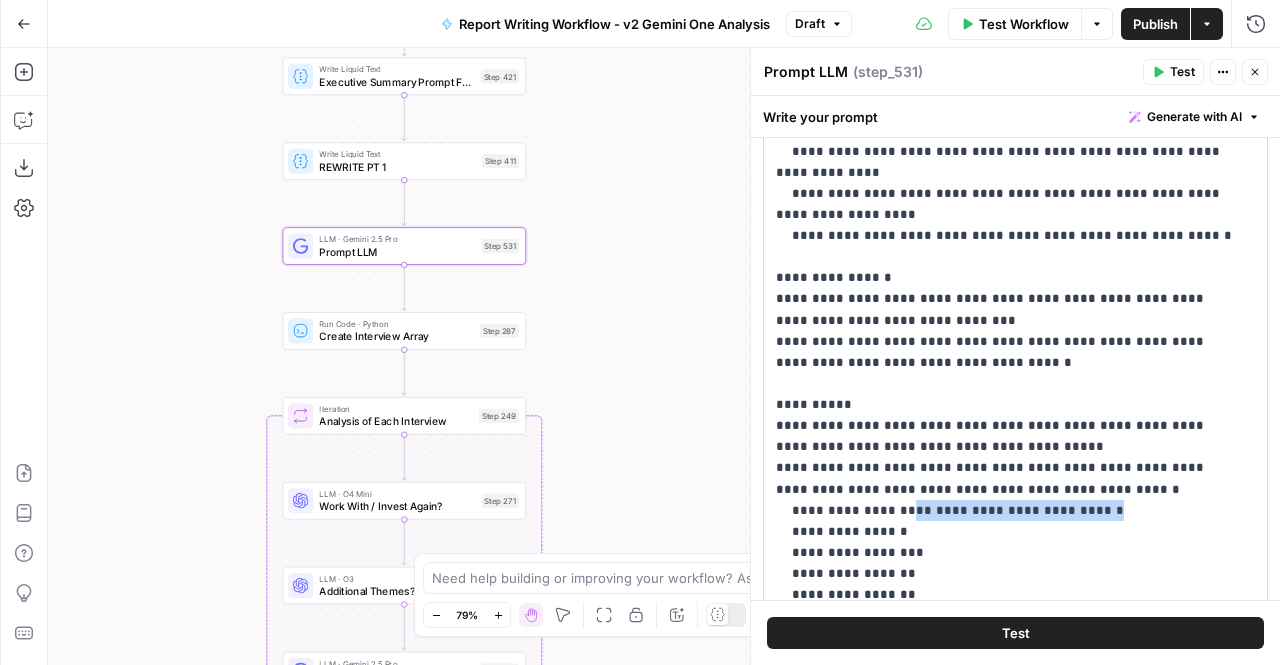 drag, startPoint x: 1085, startPoint y: 501, endPoint x: 886, endPoint y: 506, distance: 199.0628 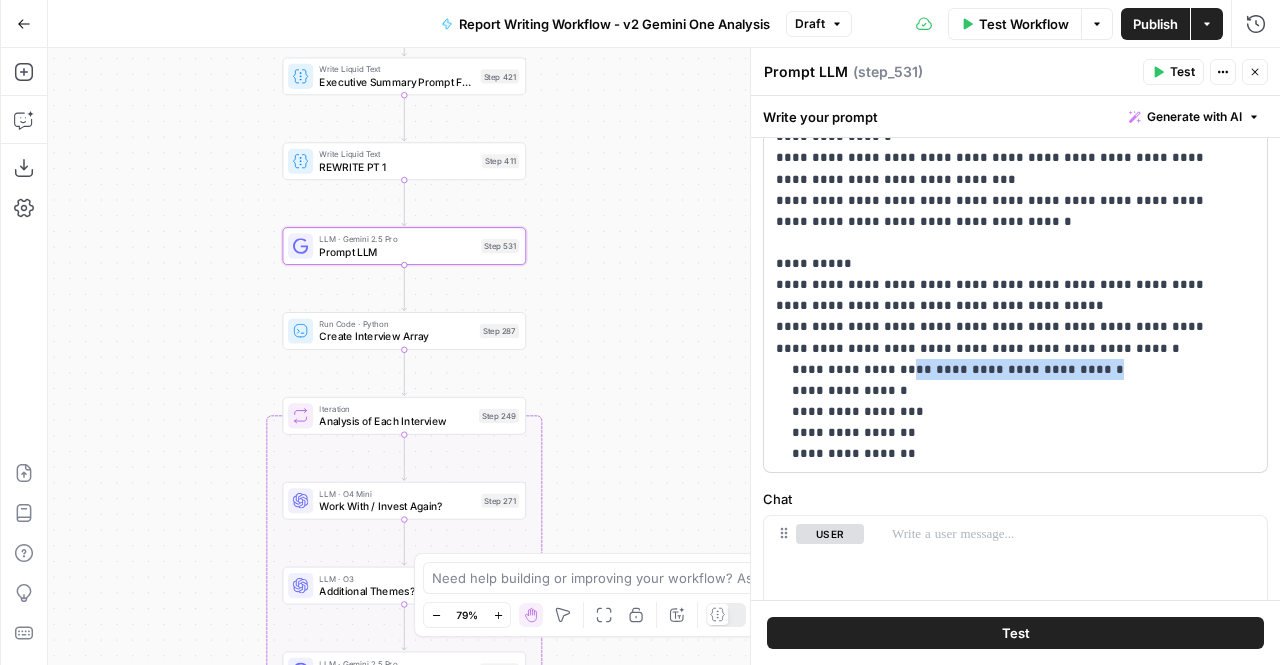 scroll, scrollTop: 323, scrollLeft: 0, axis: vertical 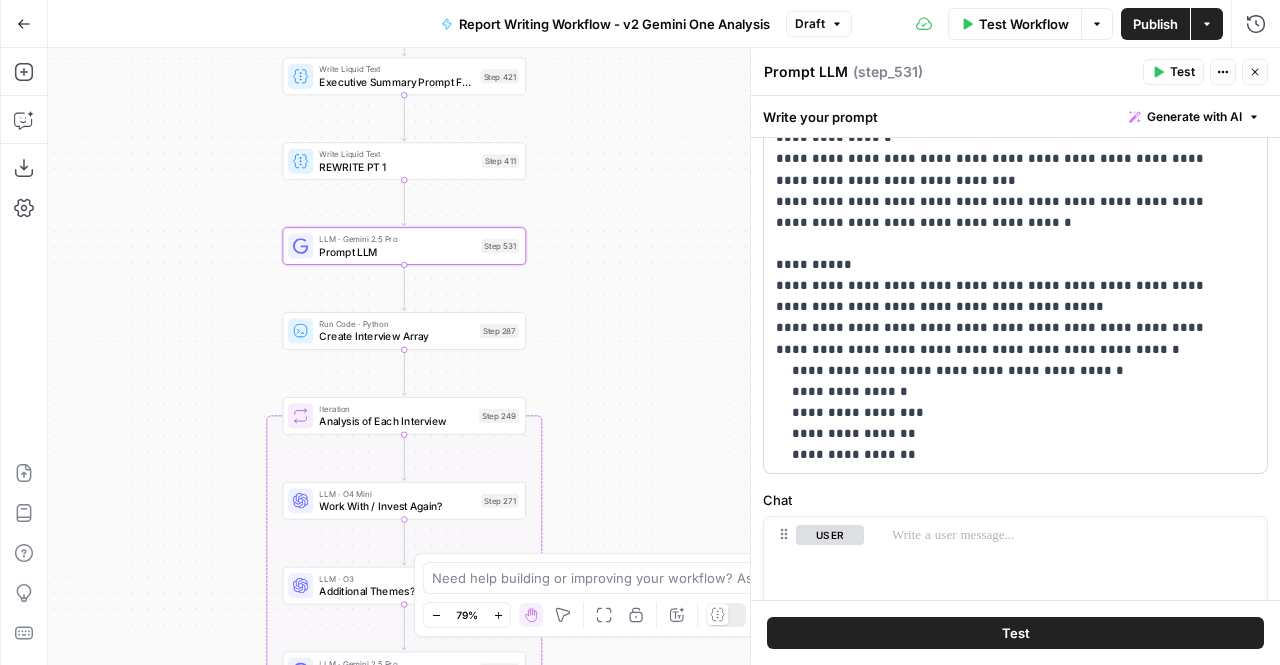 click on "**********" at bounding box center (1008, 190) 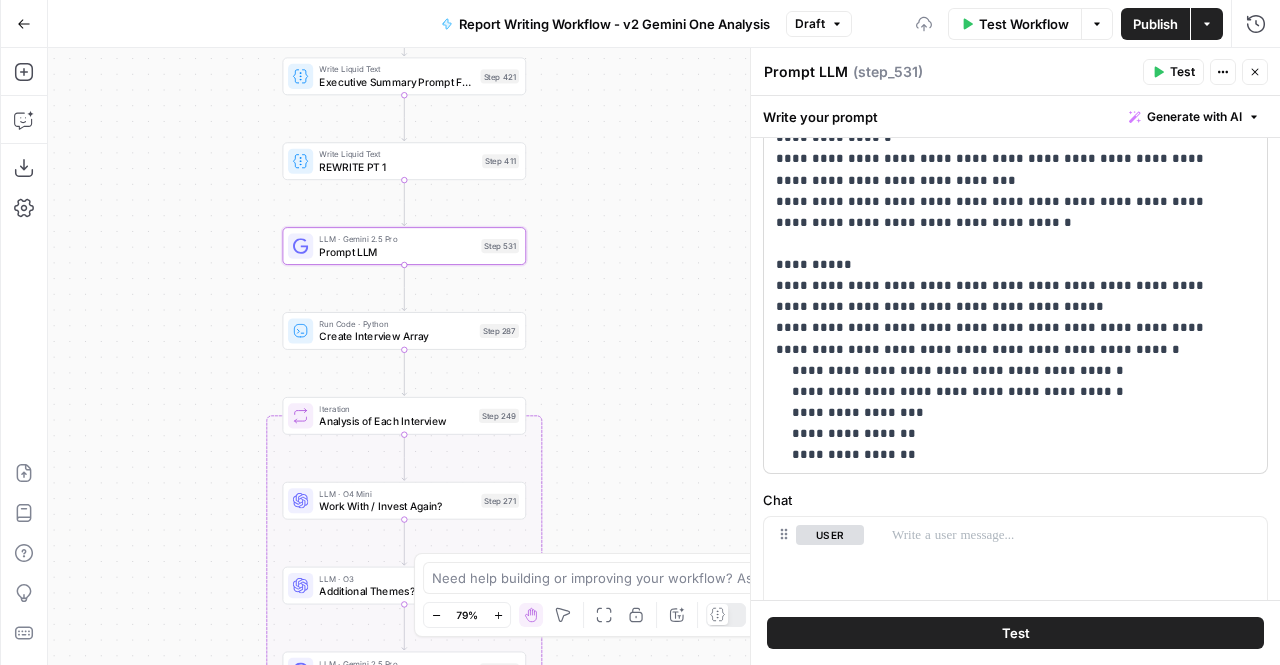 click on "**********" at bounding box center (1008, 190) 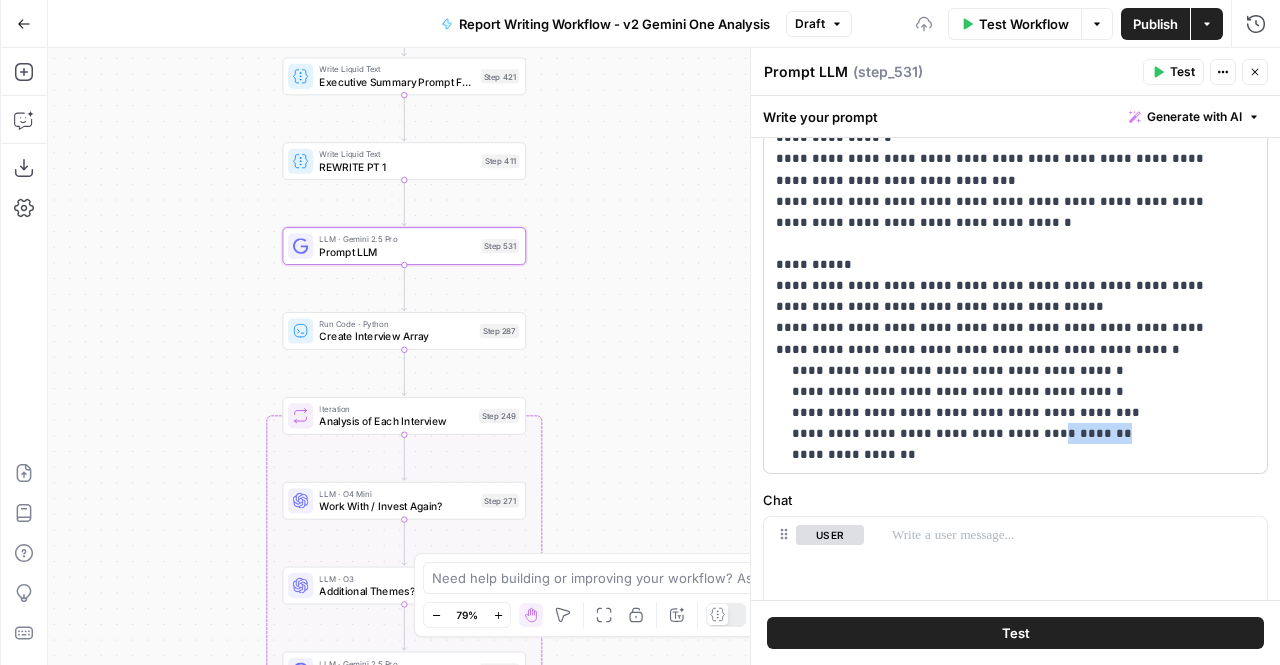 drag, startPoint x: 1015, startPoint y: 431, endPoint x: 1091, endPoint y: 441, distance: 76.655075 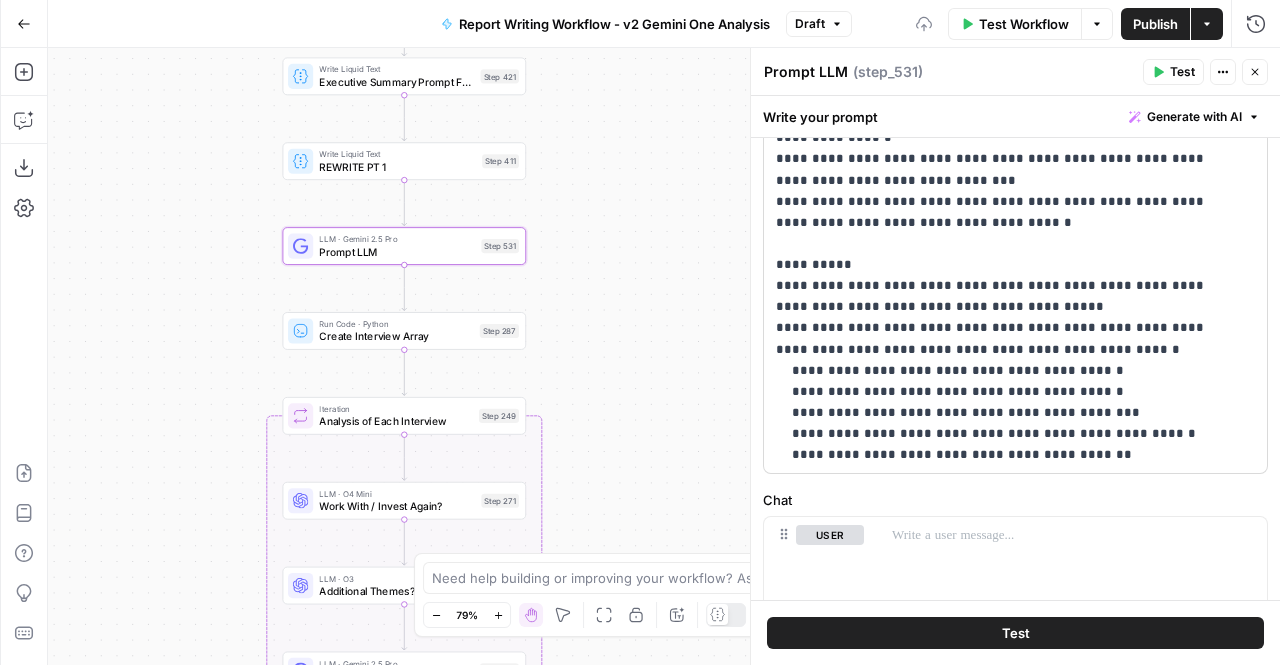 scroll, scrollTop: 420, scrollLeft: 0, axis: vertical 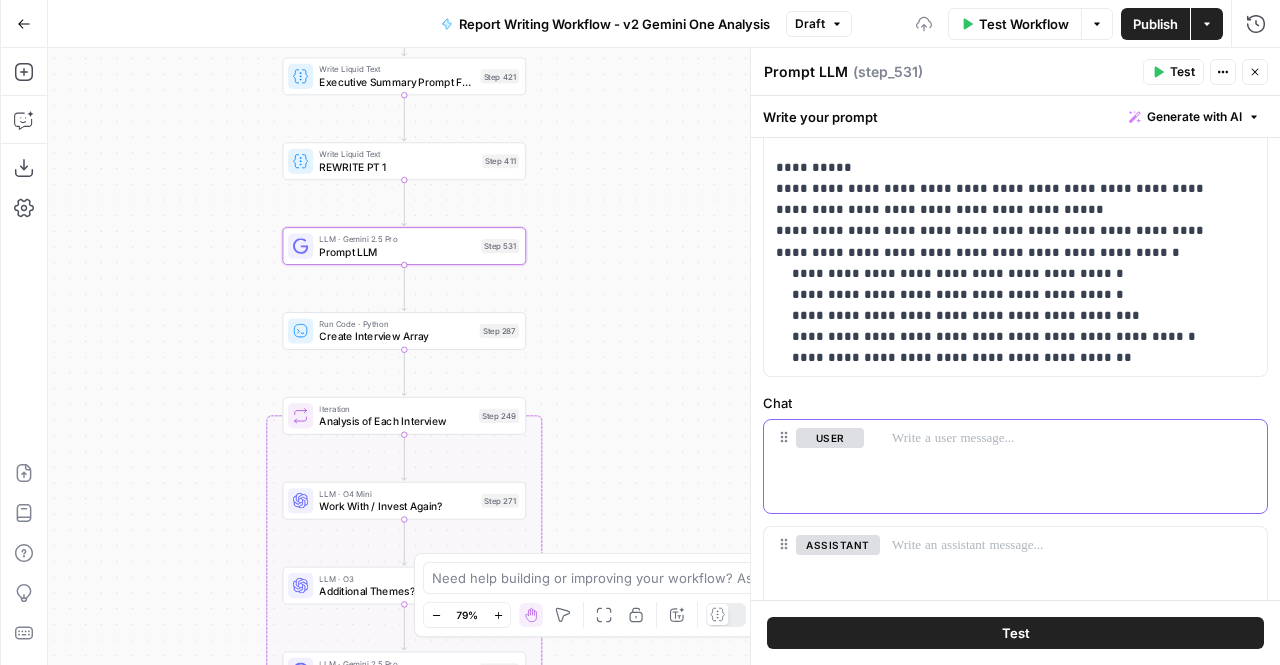 click at bounding box center (1073, 438) 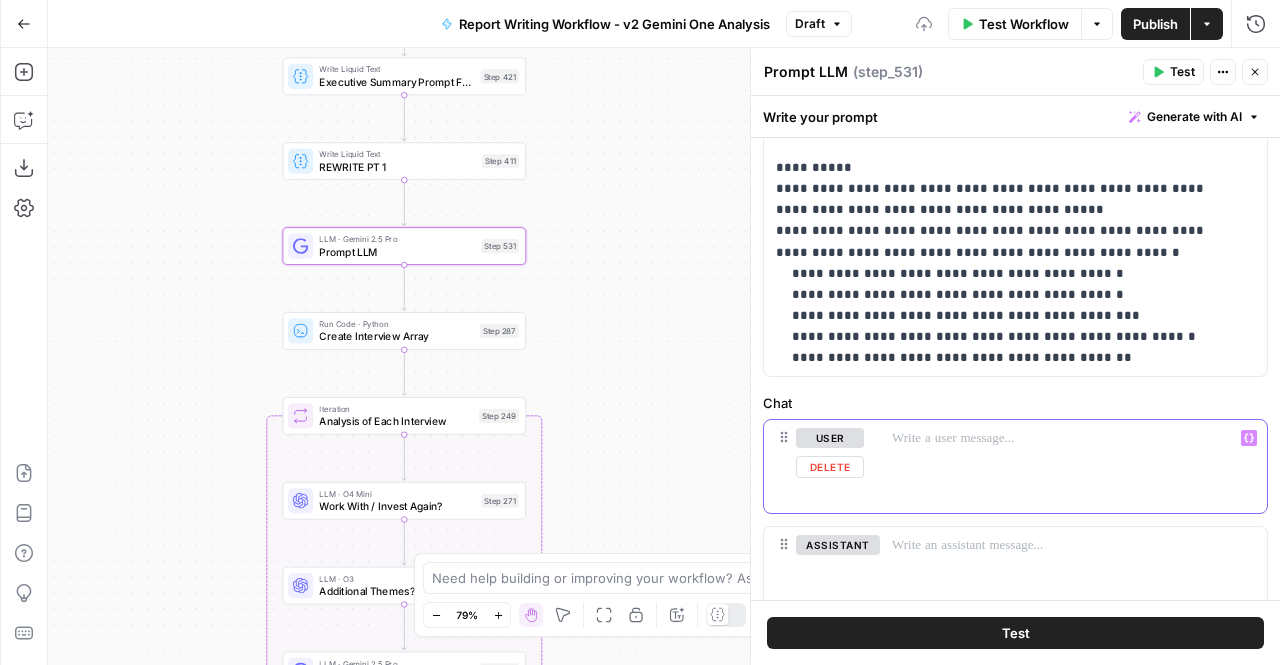 type 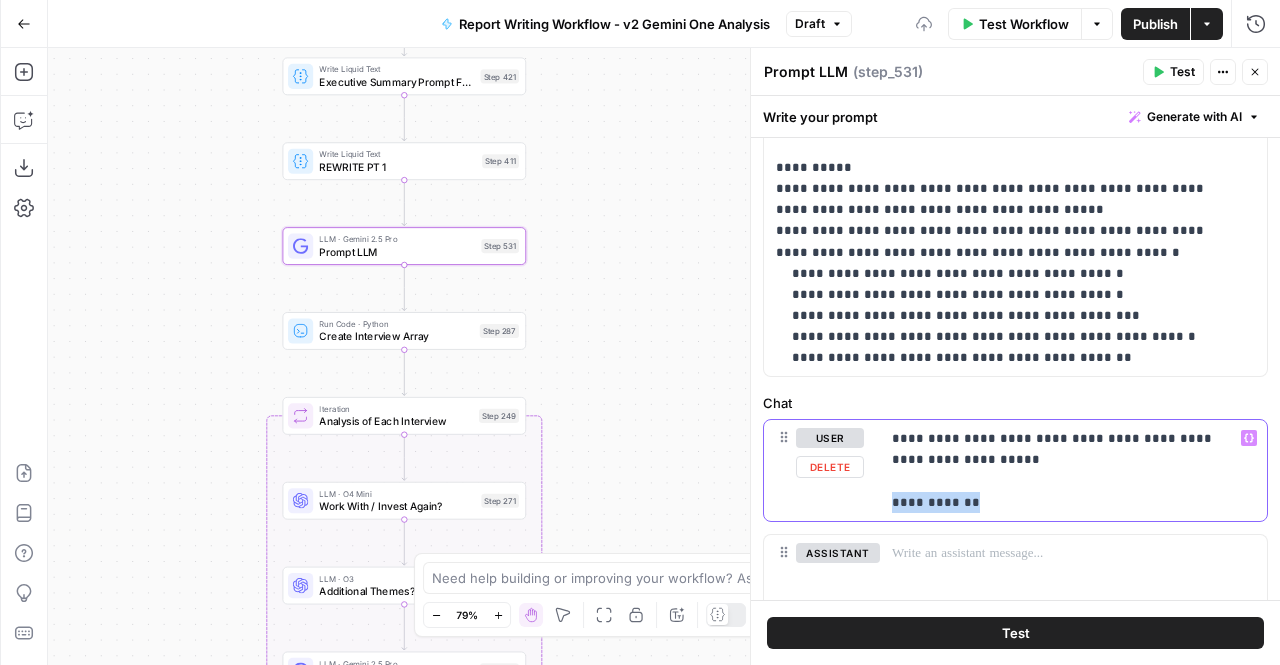 copy on "**********" 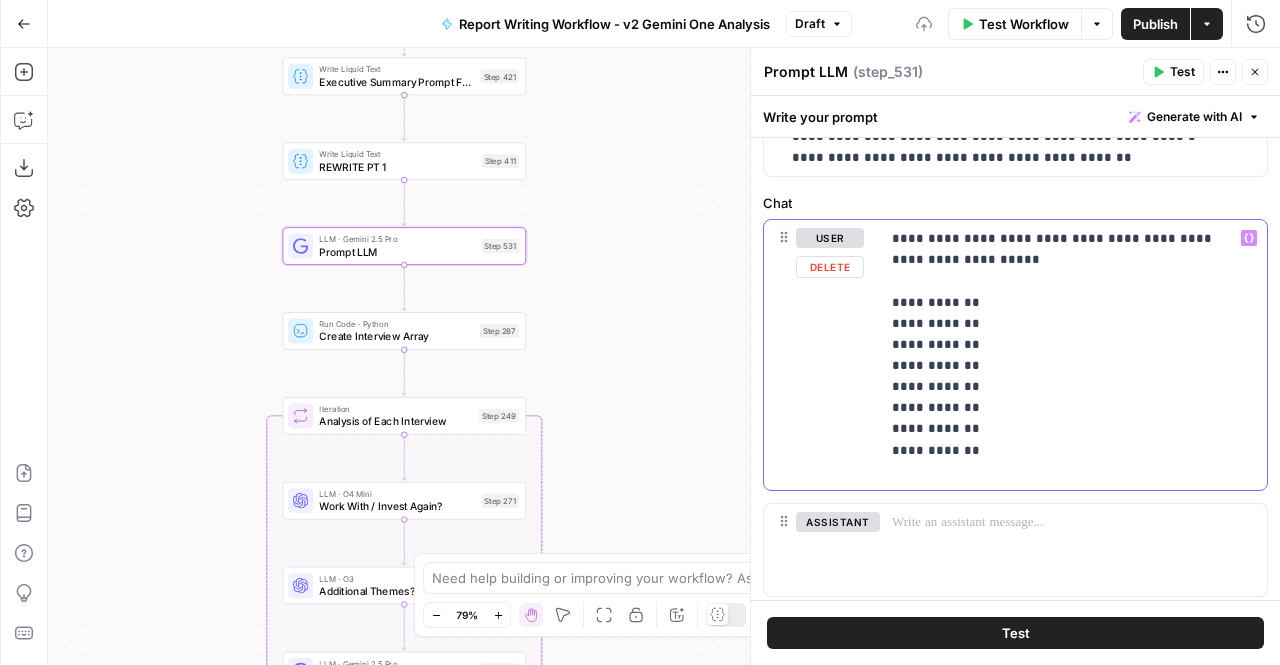 scroll, scrollTop: 619, scrollLeft: 0, axis: vertical 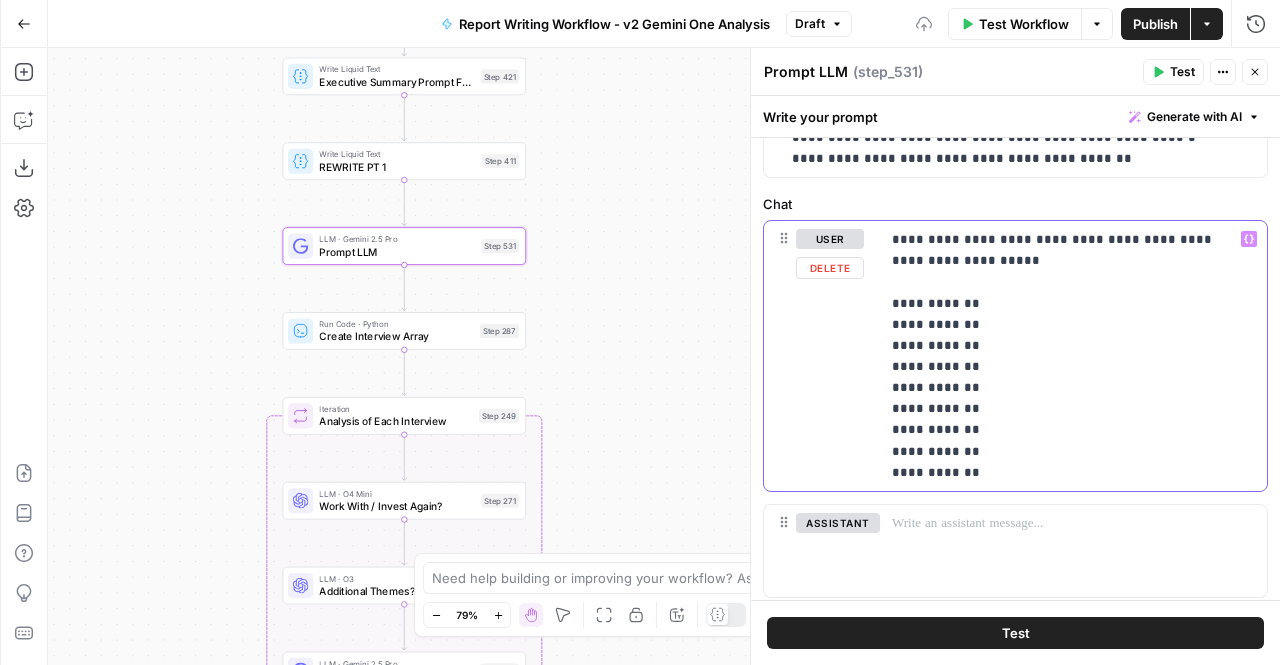 click on "**********" at bounding box center [1066, 356] 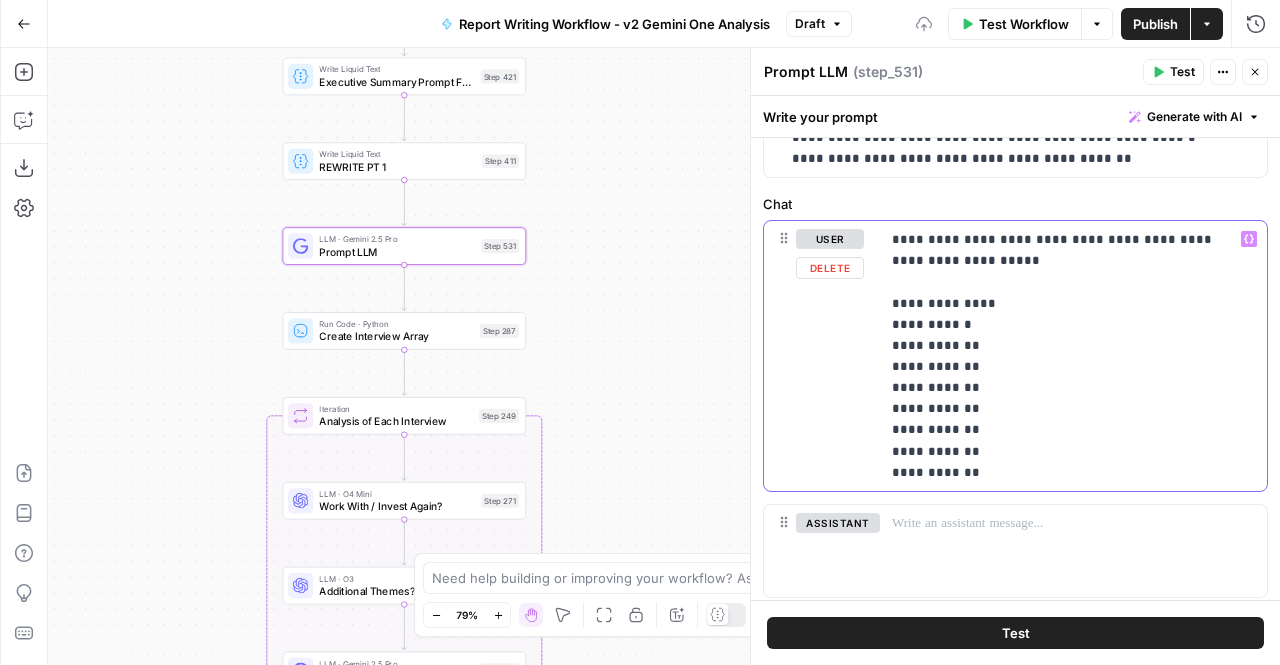 click on "**********" at bounding box center (1066, 356) 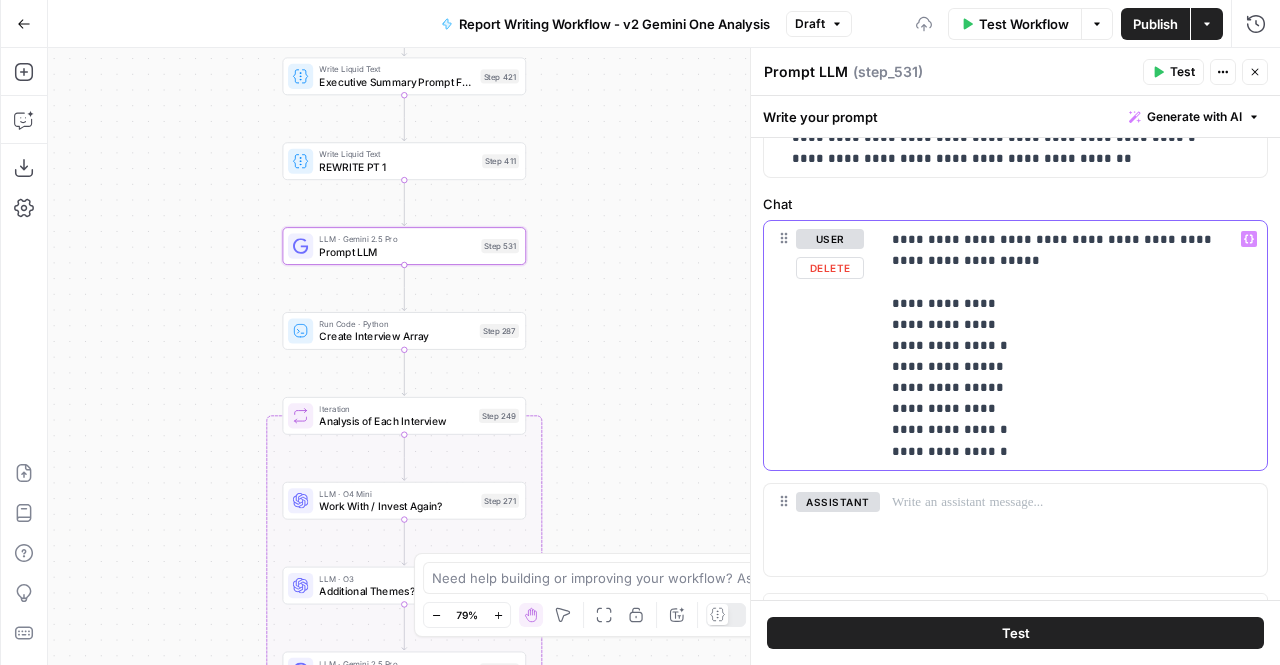 click on "**********" at bounding box center (1066, 345) 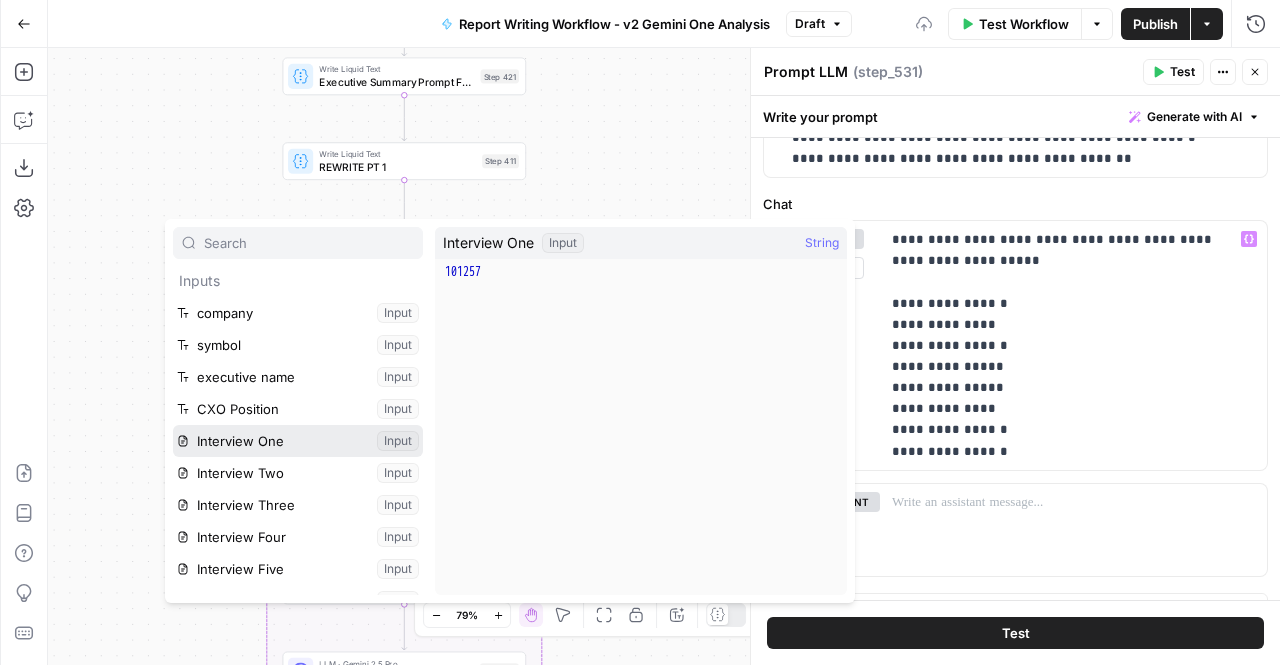 click at bounding box center (298, 441) 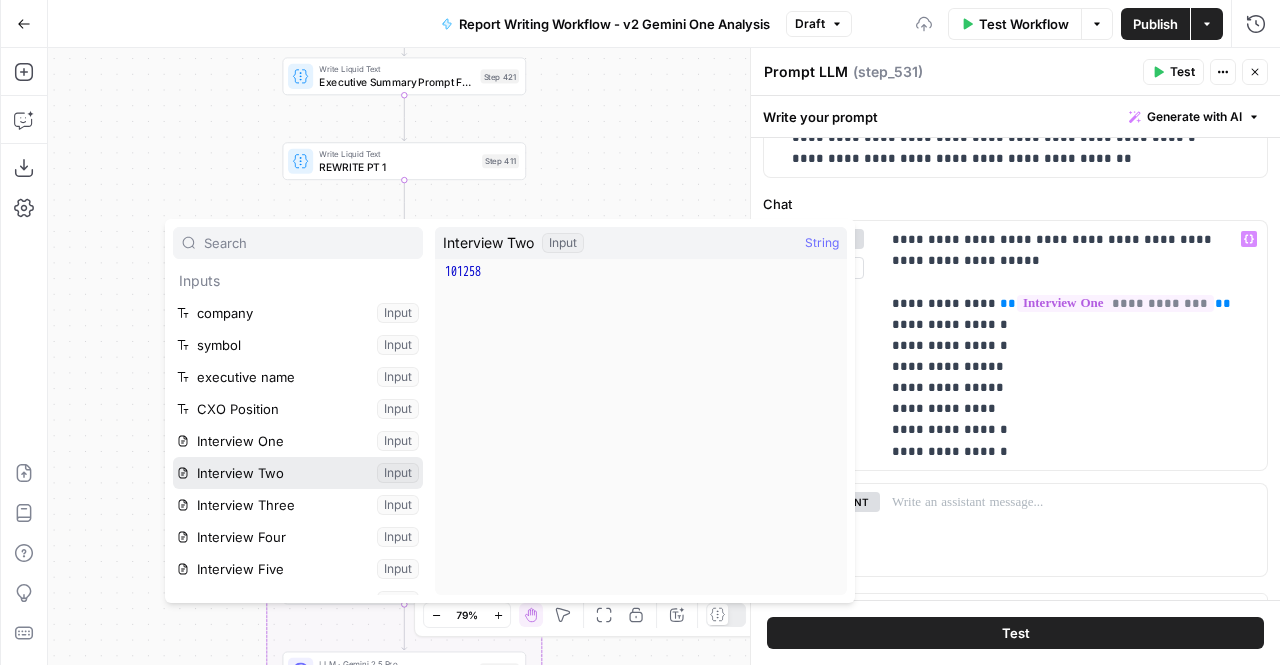 click at bounding box center [298, 473] 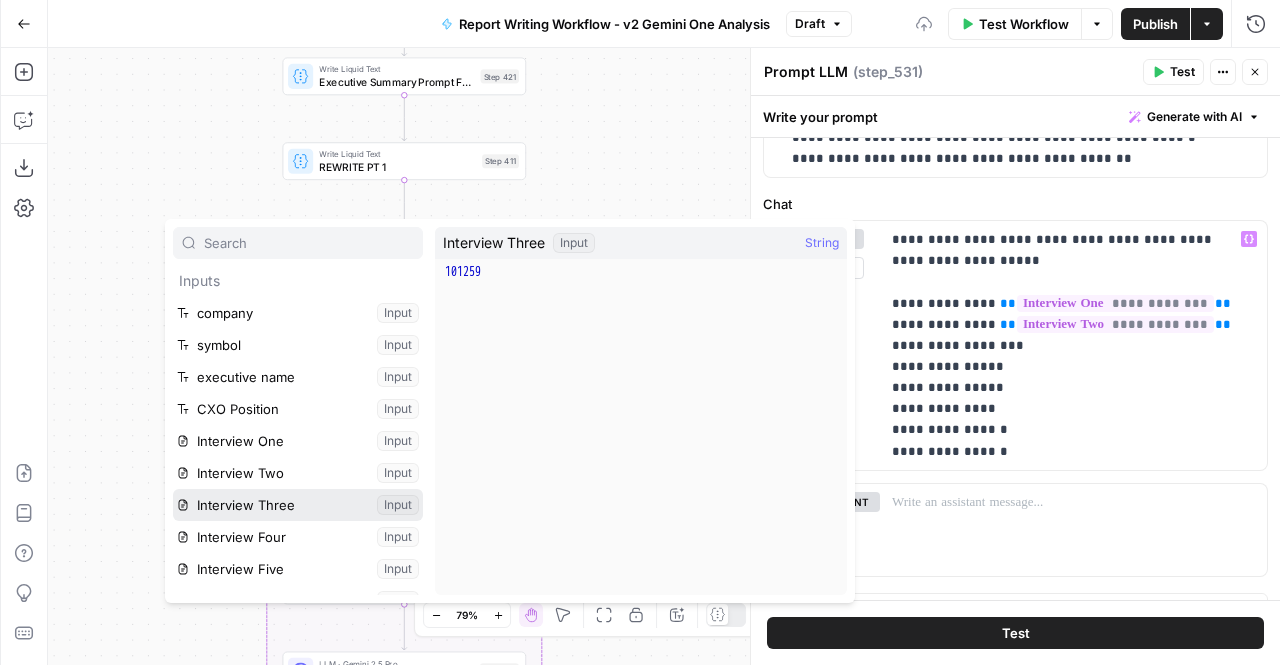 click at bounding box center (298, 505) 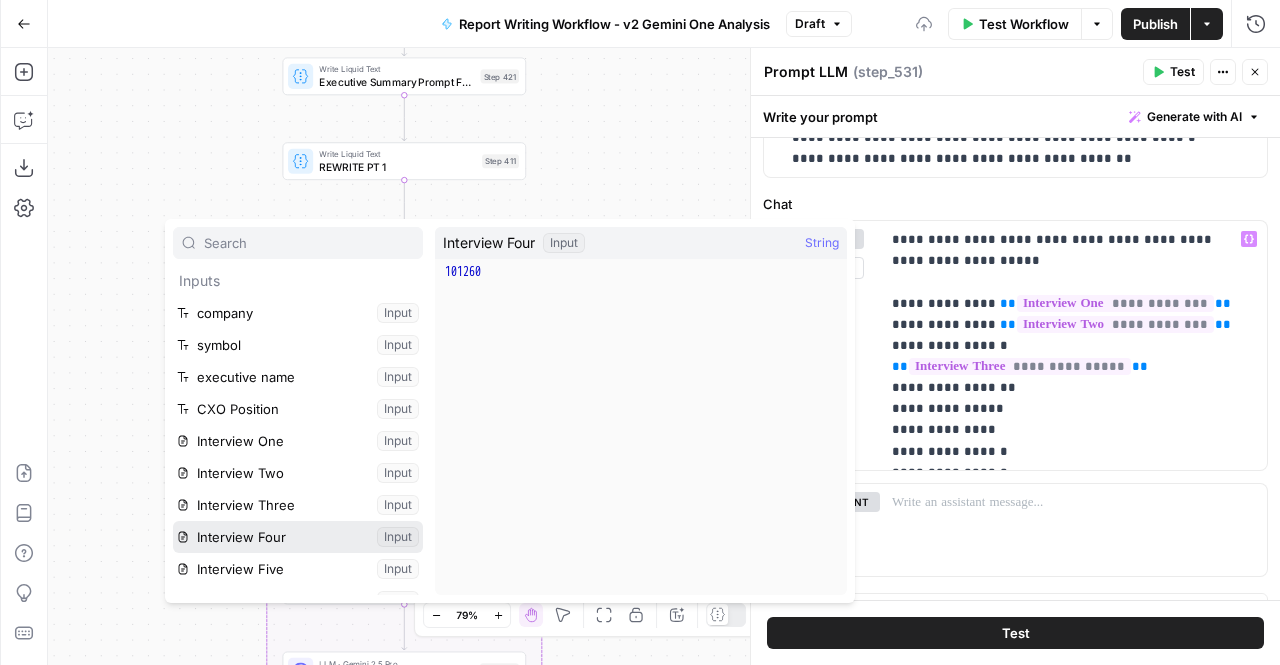 click at bounding box center [298, 537] 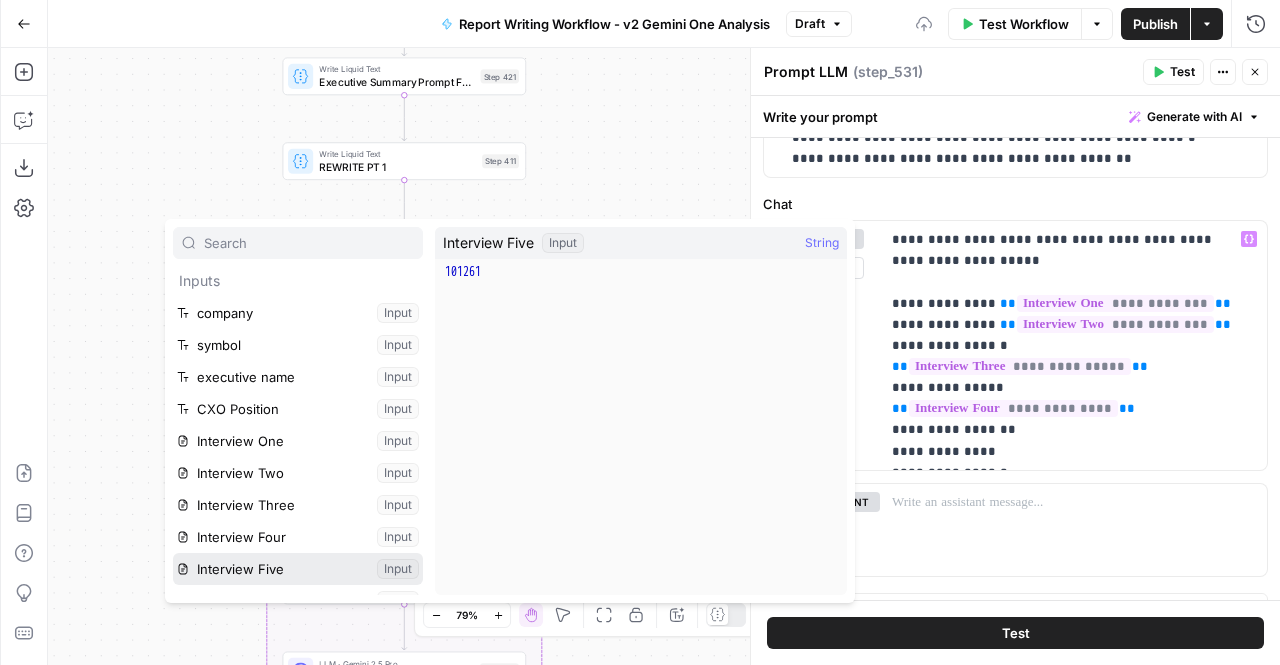click at bounding box center (298, 569) 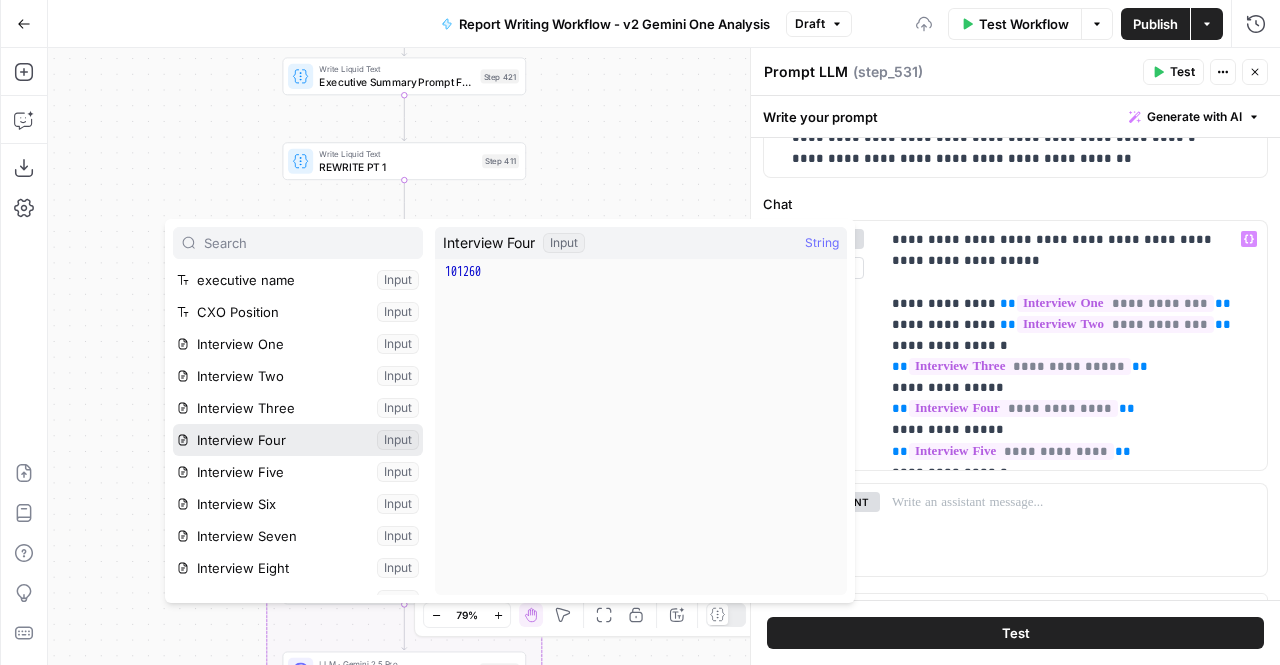scroll, scrollTop: 96, scrollLeft: 0, axis: vertical 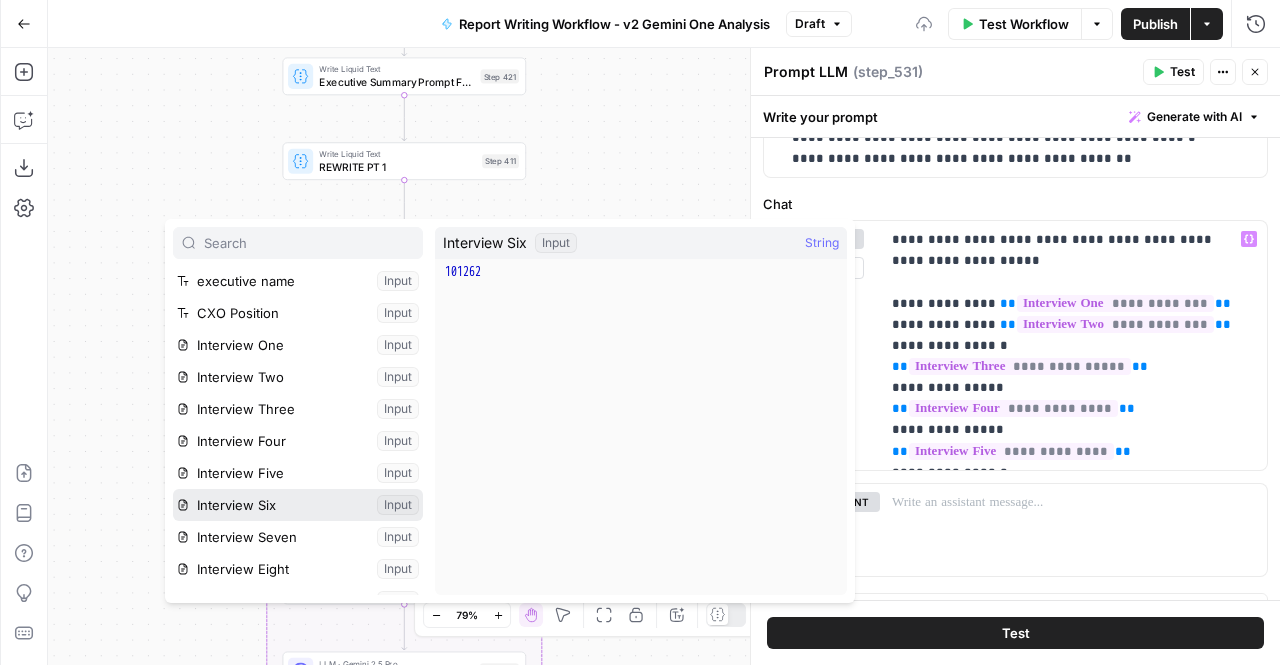 click at bounding box center [298, 505] 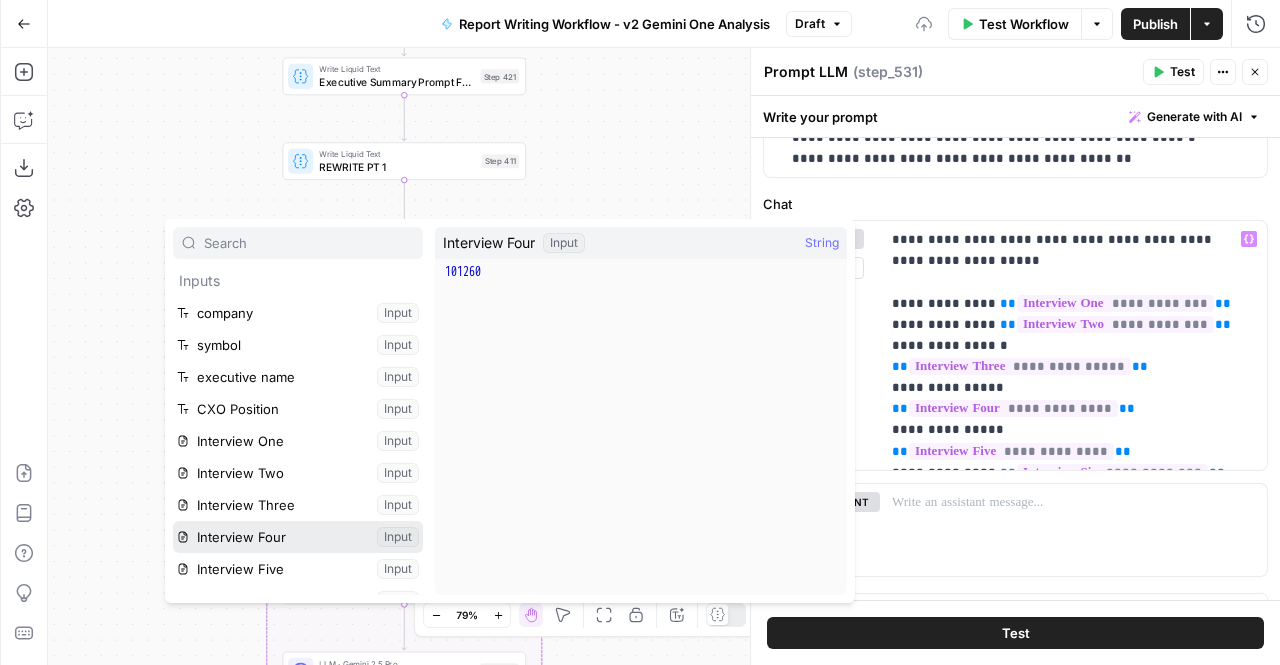 scroll, scrollTop: 92, scrollLeft: 0, axis: vertical 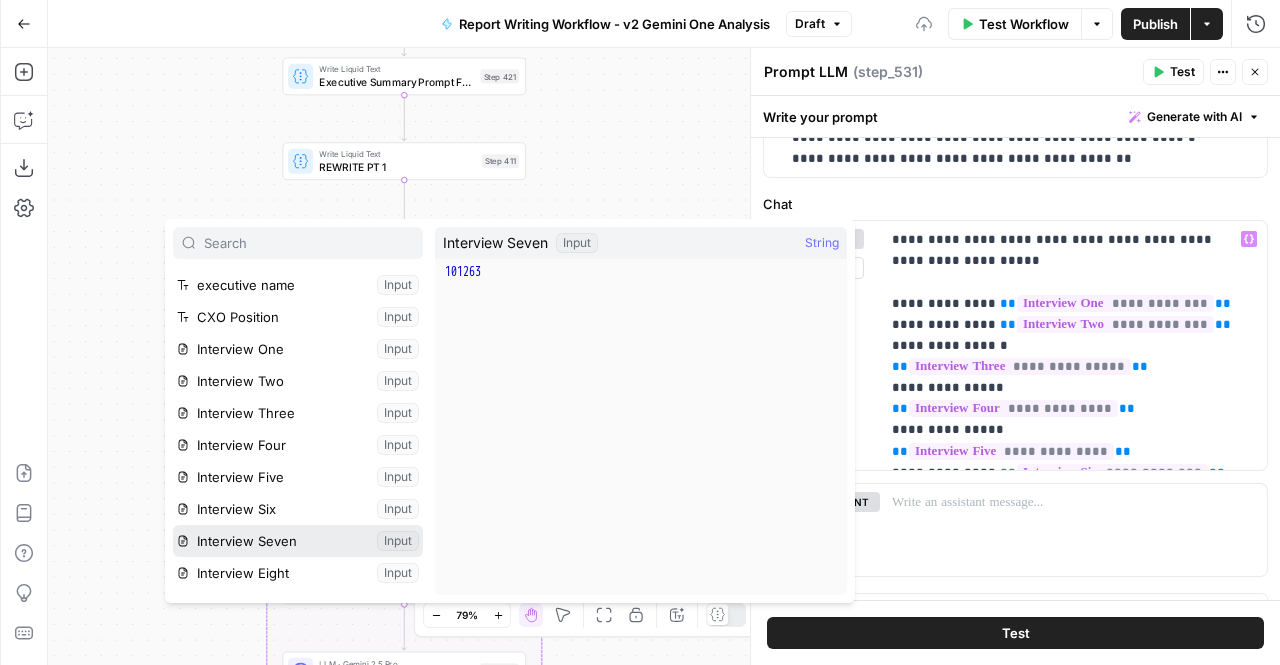 click at bounding box center (298, 541) 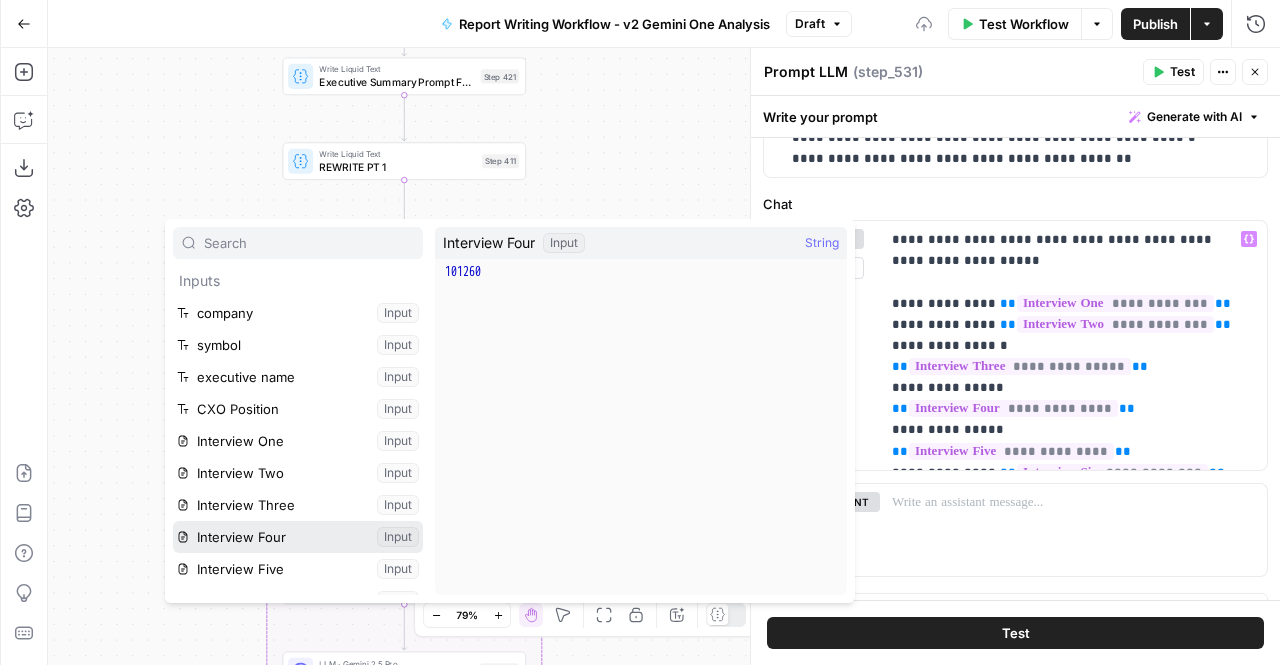 scroll, scrollTop: 160, scrollLeft: 0, axis: vertical 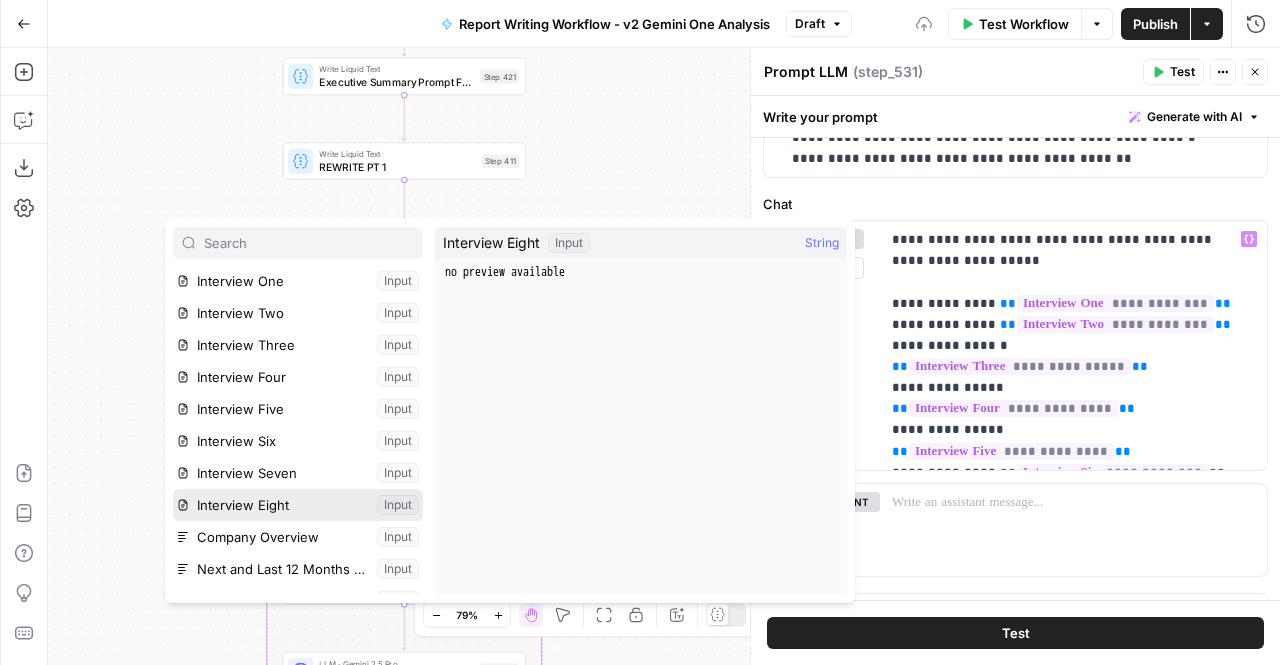 click at bounding box center (298, 505) 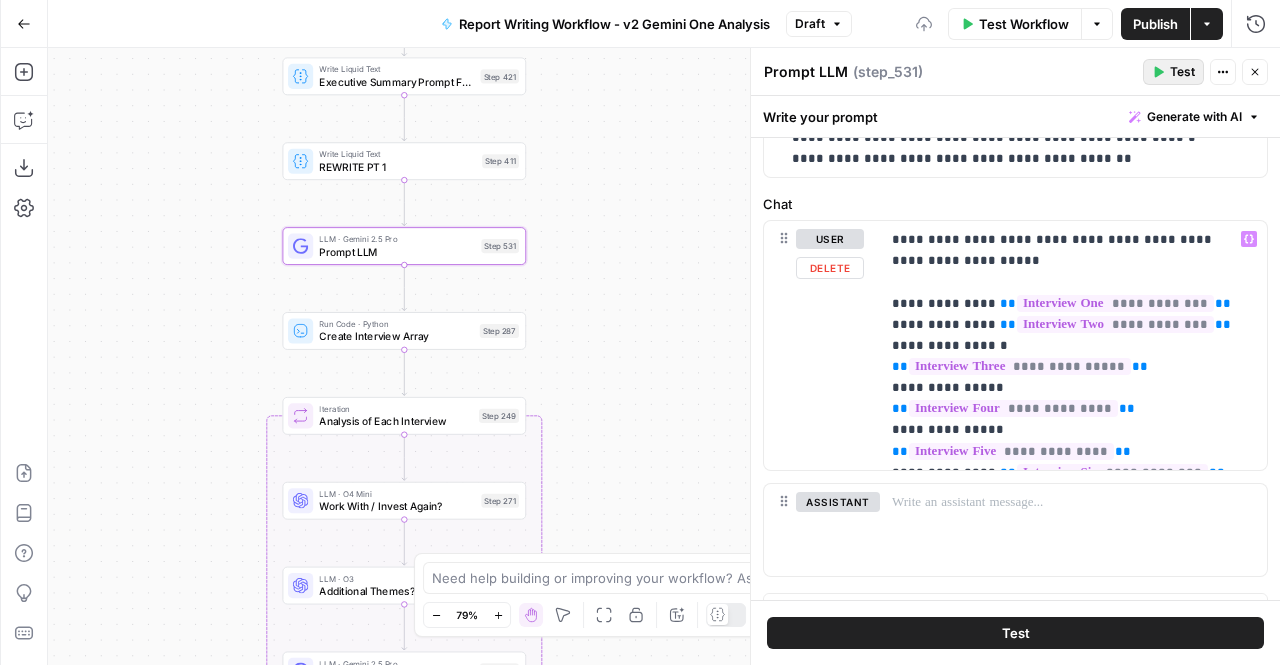 click 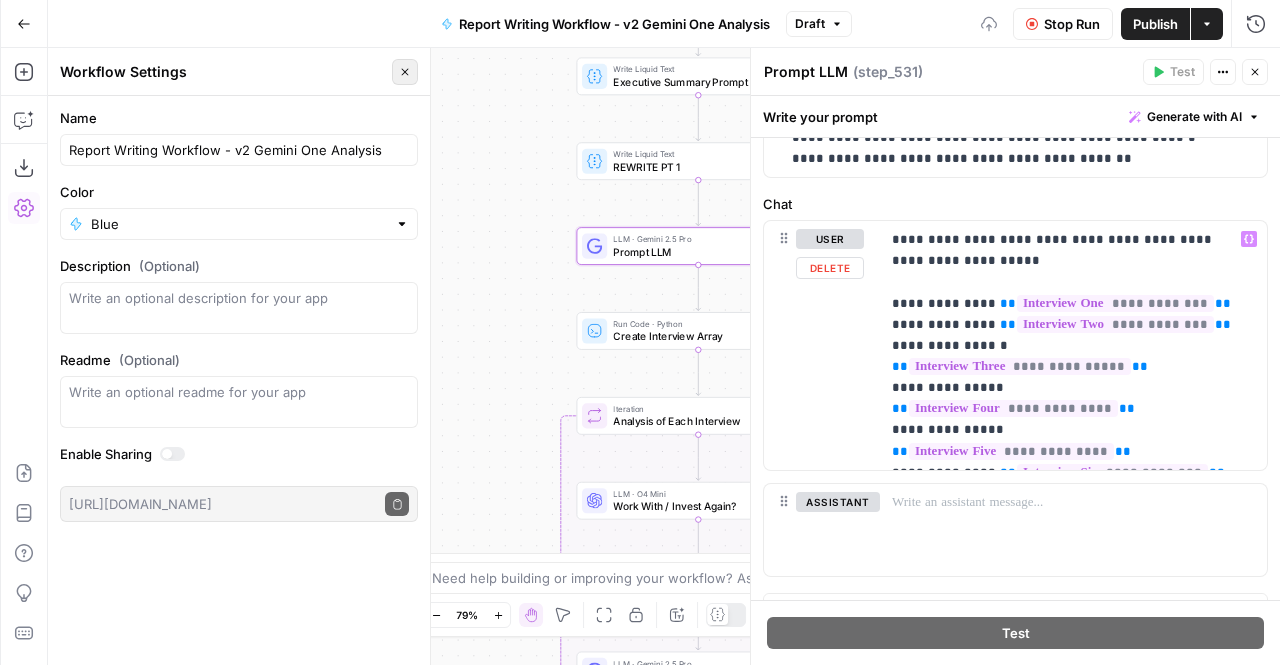 click on "Close" at bounding box center (405, 72) 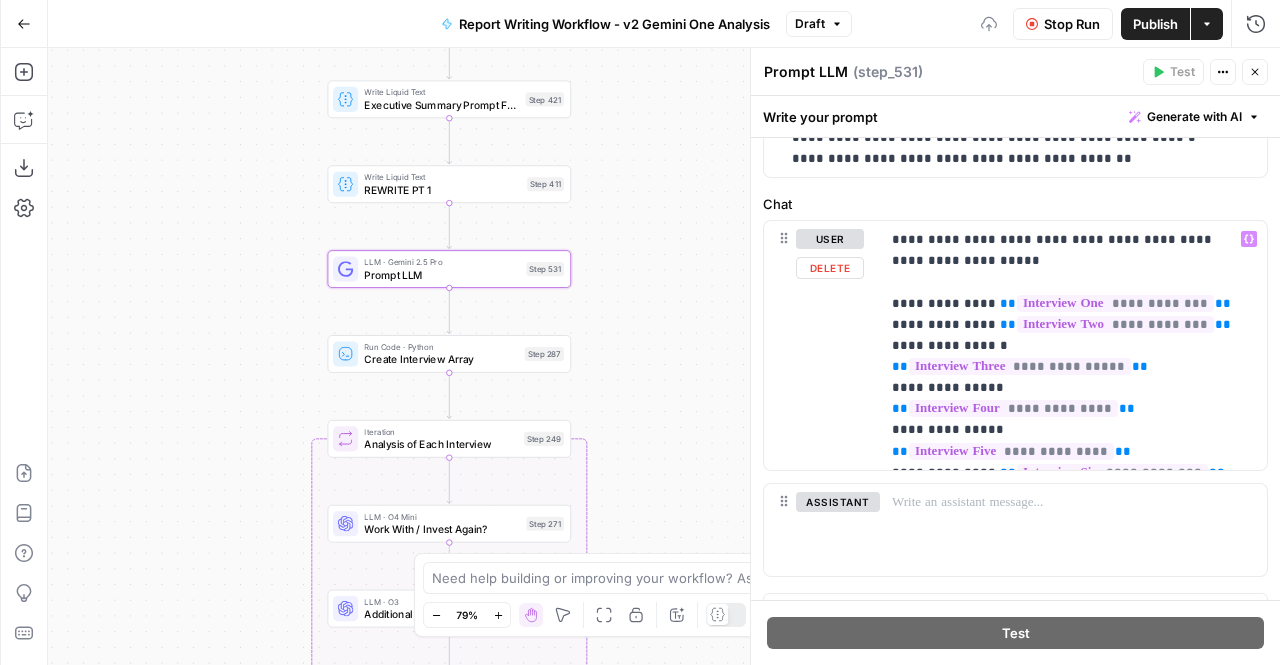 drag, startPoint x: 414, startPoint y: 262, endPoint x: 264, endPoint y: 274, distance: 150.47923 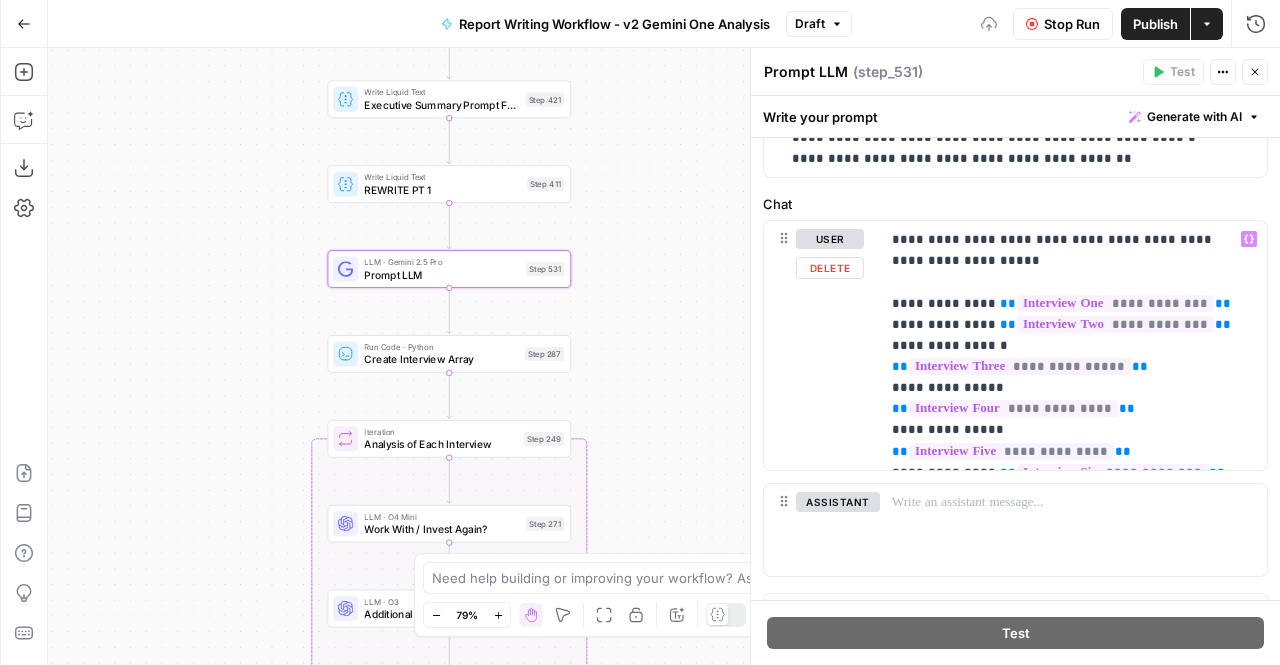 click on "true false Workflow Set Inputs Inputs LLM · Perplexity Sonar Deep Research Latest News Step 442 LLM · GPT-4o Latest News Output Step 455 Condition Condition Step 458 LLM · gemini-2.5-pro-preview-05-06 10K or 10Q Analysis Step 440 Write Liquid Text Write Liquid Text Step 460 LLM · o3-2025-04-16 Most Important Factors Update Step 435 Write Liquid Text FINAL Most Important Factors Update Step 437 LLM · gpt-4o-2024-11-20 Earnings Call Name Step 519 Write Liquid Text Latest Earnings Call Step 518 LLM · Perplexity Sonar Deep Research Circumstances of Executive Step 505 LLM · GPT-4o Circumstances of Executive CLEAN Step 425 LLM · GPT-4o Search Preview Company Industry Step 428 LLM · GPT-4o Title Responsibilities Step 429 Write Liquid Text Executive Summary Prompt Primary Step 427 Write Liquid Text Section Intro Step 395 Write Liquid Text Skills & Experience Prompt Step 401 Write Liquid Text Summary Prompt Step 396 Write Liquid Text Executive Background NOT IN USE Step 422 Write Liquid Text Path to Executive" at bounding box center [664, 356] 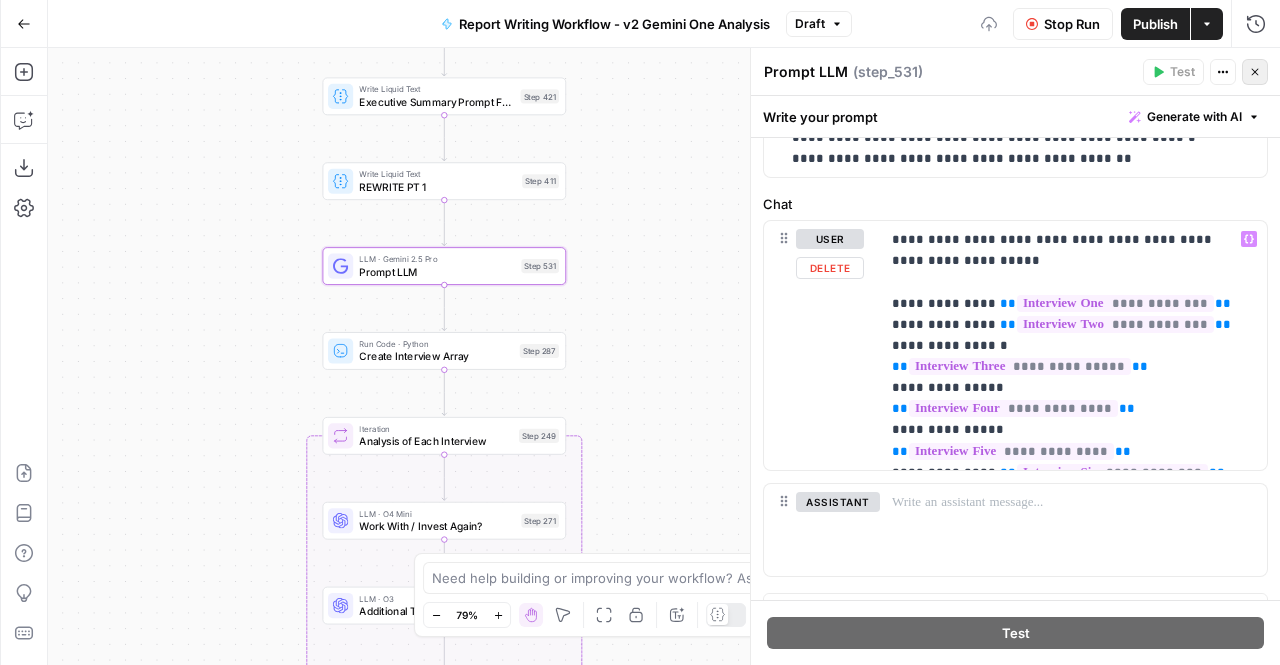 click on "Close" at bounding box center (1255, 72) 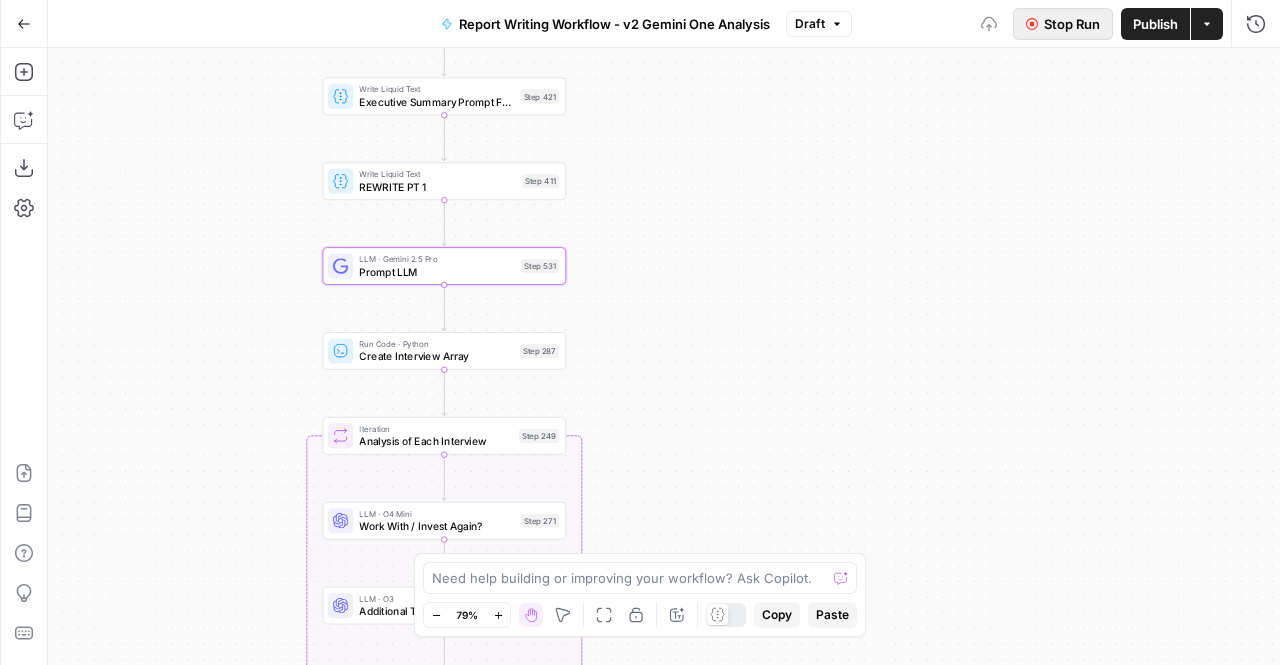 click on "Stop Run" at bounding box center [1072, 24] 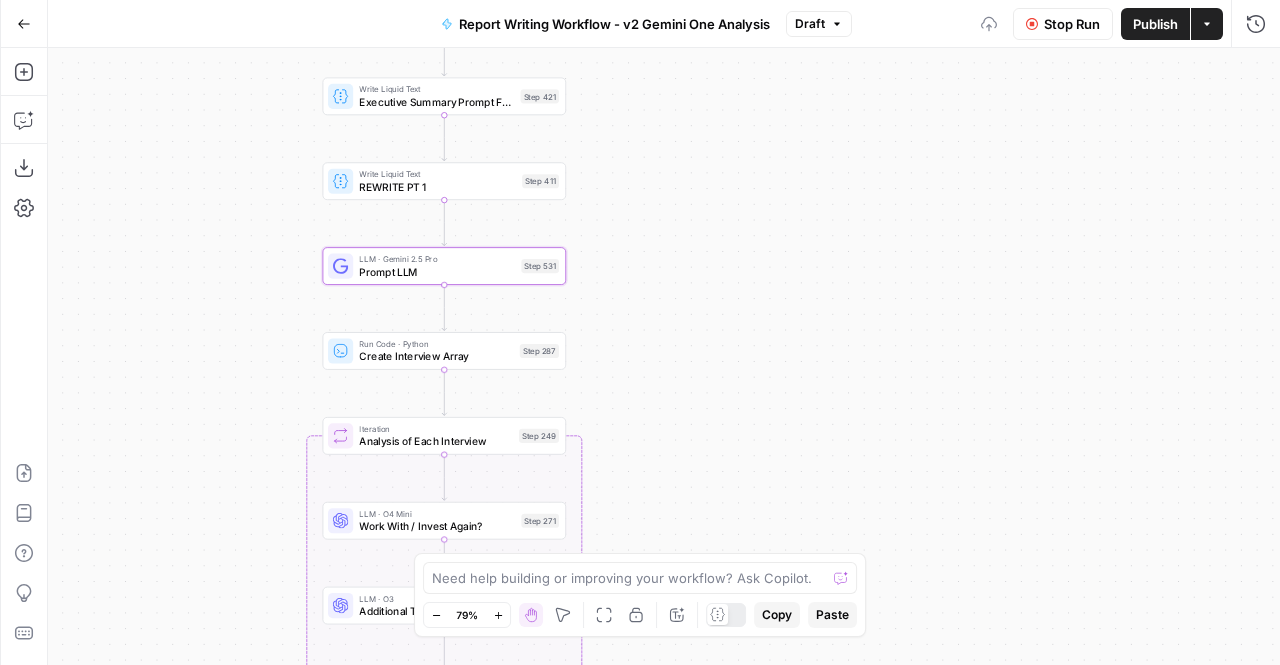 click on "Prompt LLM" at bounding box center [437, 272] 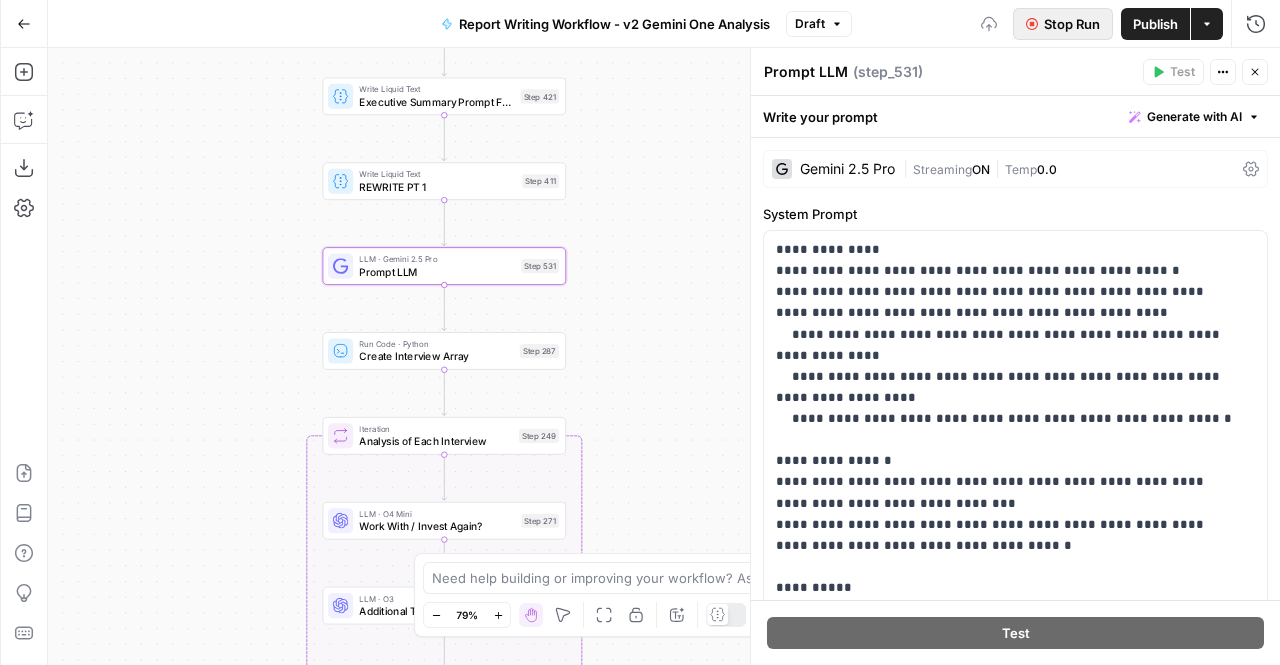 click on "Stop Run" at bounding box center [1072, 24] 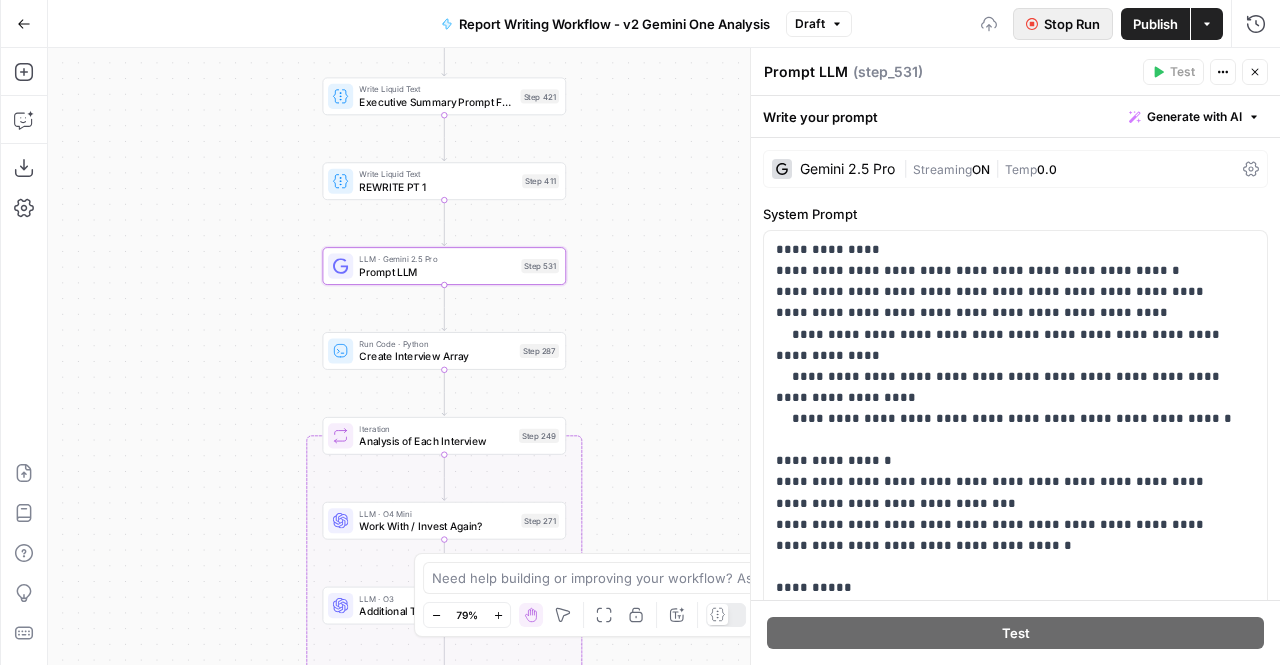 click on "Stop Run" at bounding box center [1072, 24] 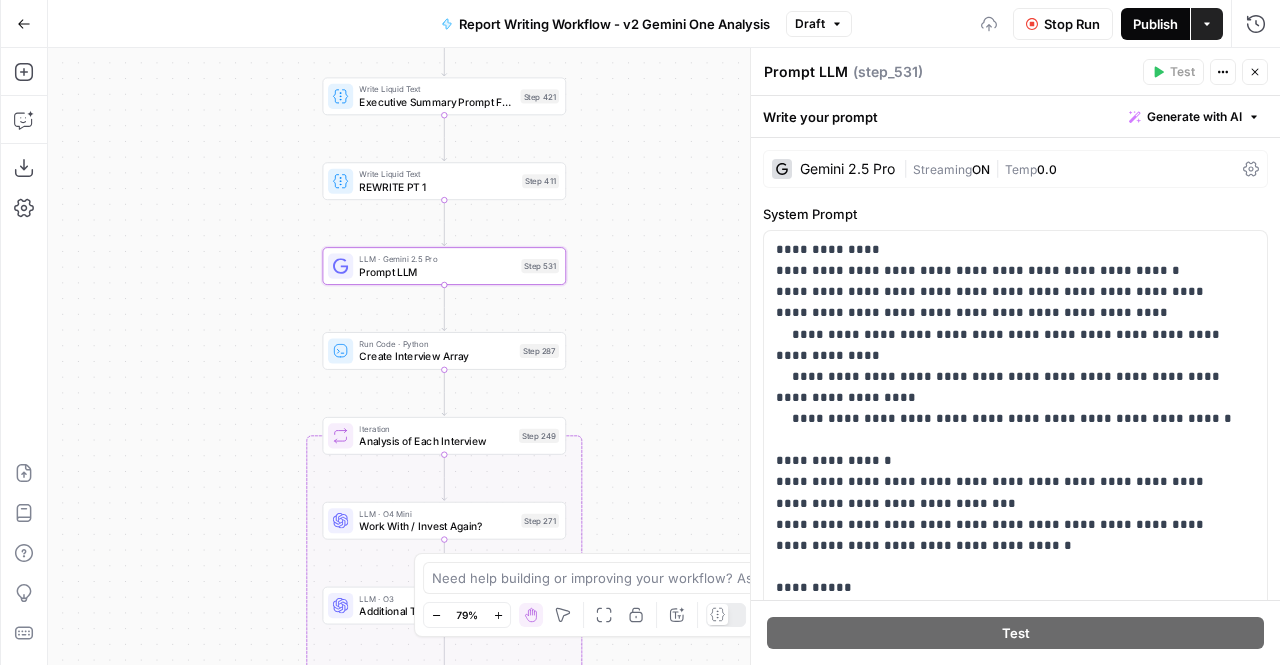click on "Publish" at bounding box center (1155, 24) 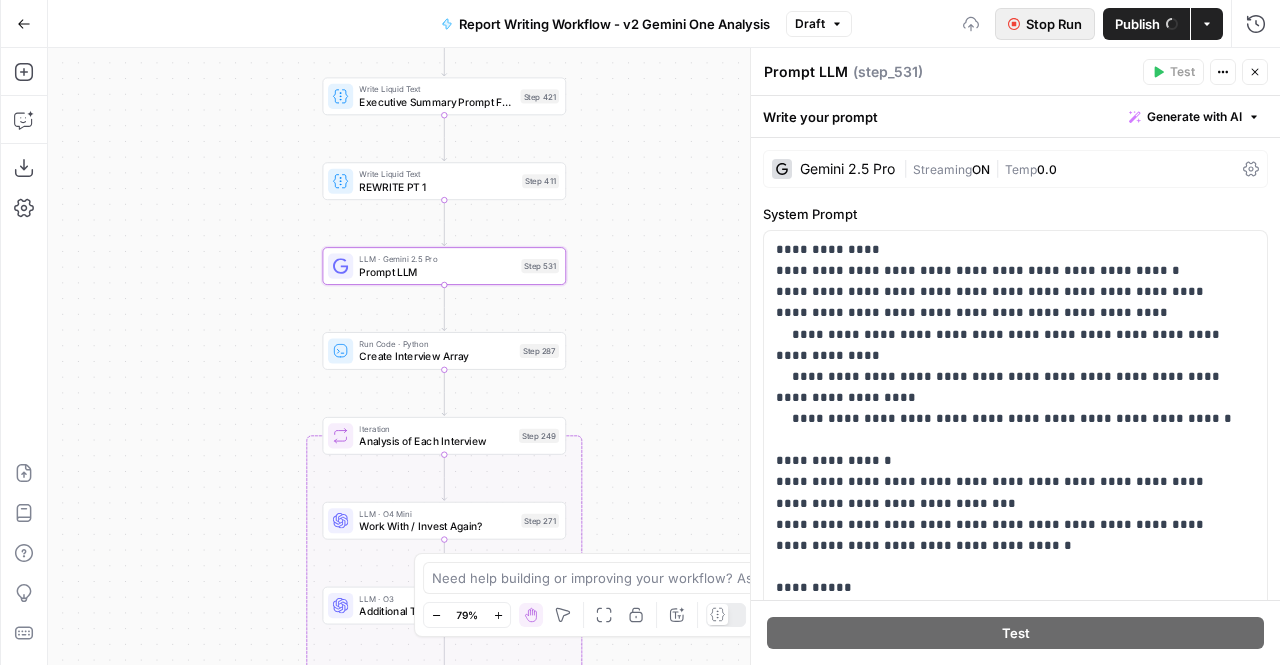 click 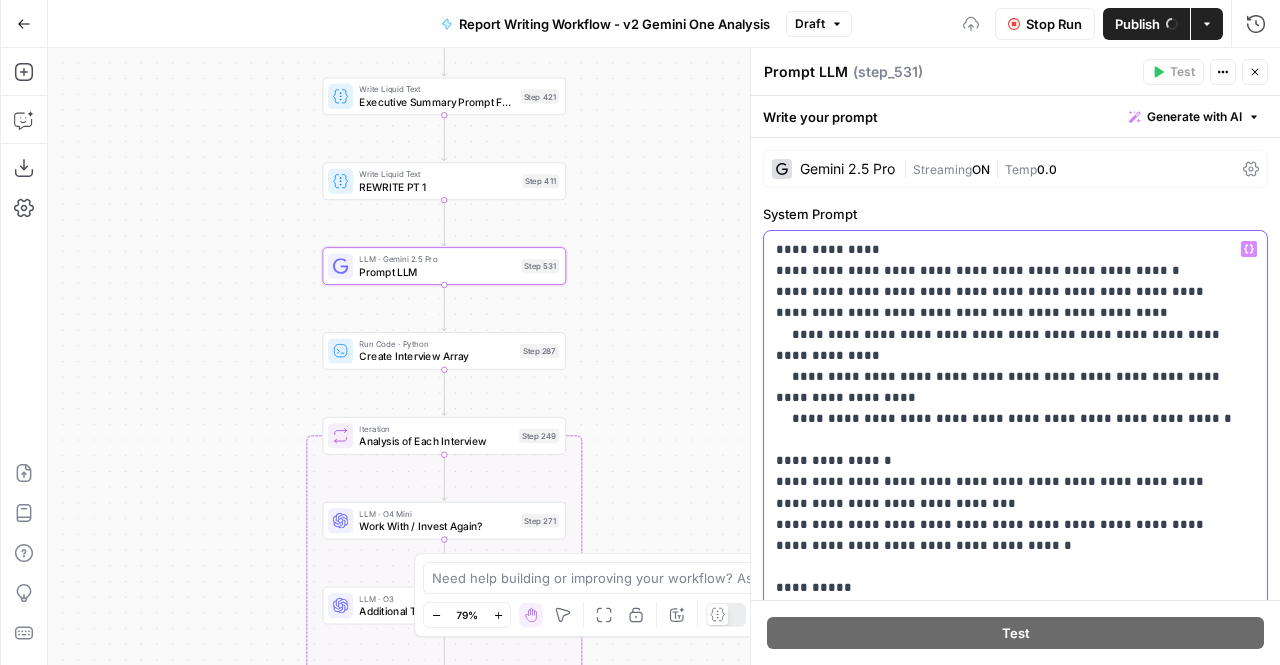 click on "**********" at bounding box center (1008, 513) 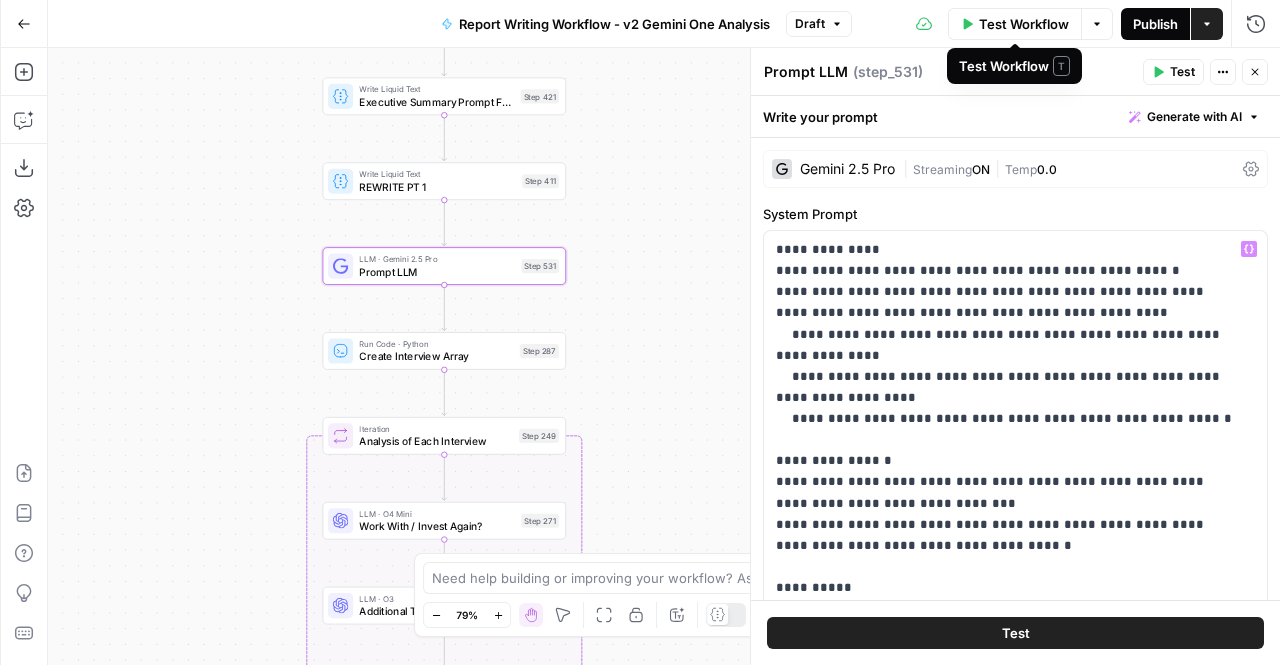 click on "Publish" at bounding box center [1155, 24] 